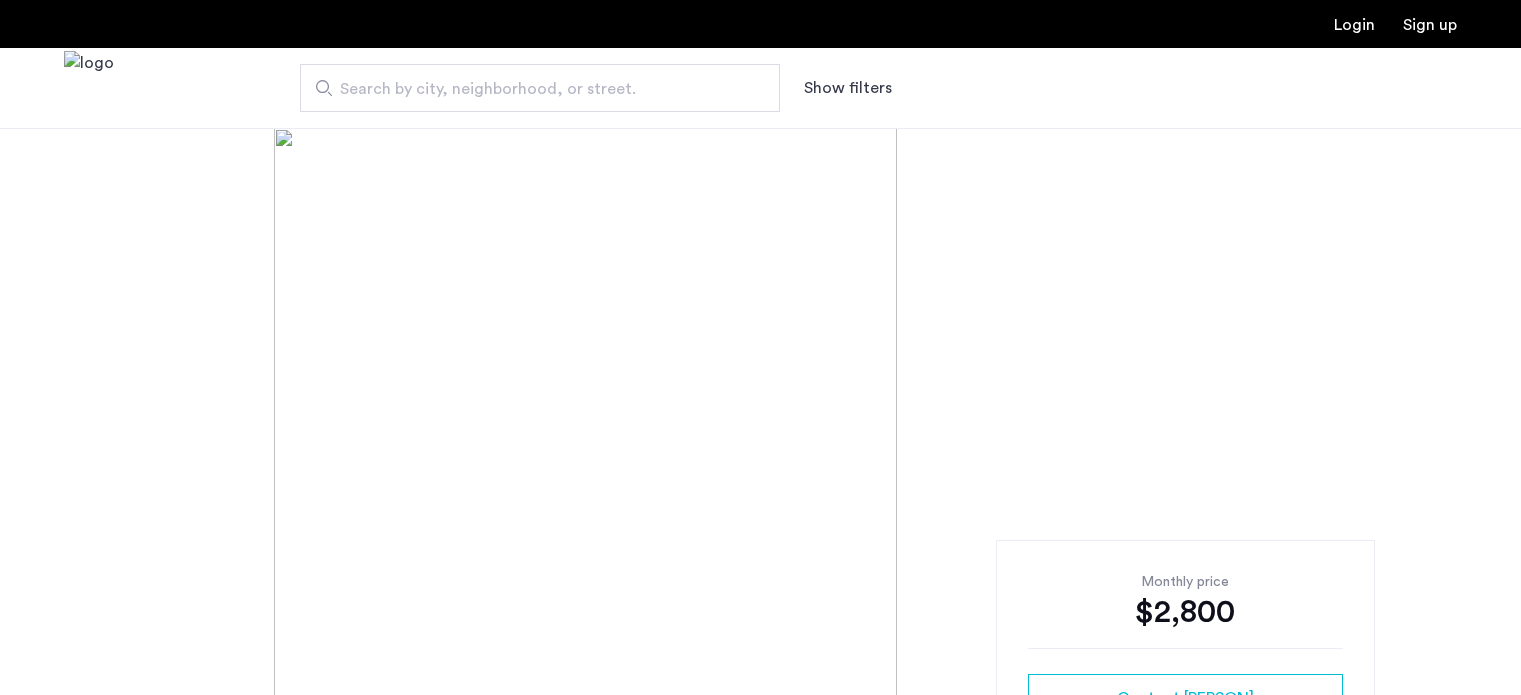 scroll, scrollTop: 0, scrollLeft: 0, axis: both 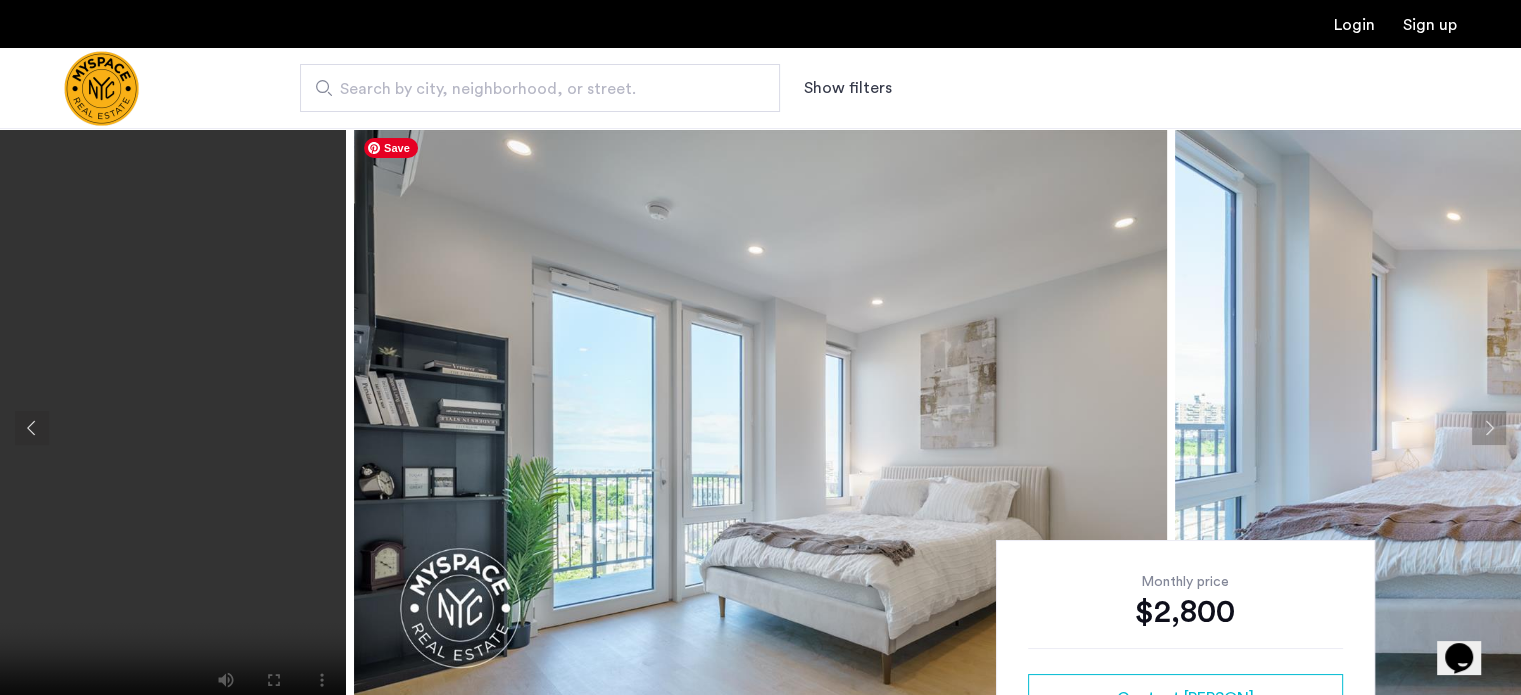 click 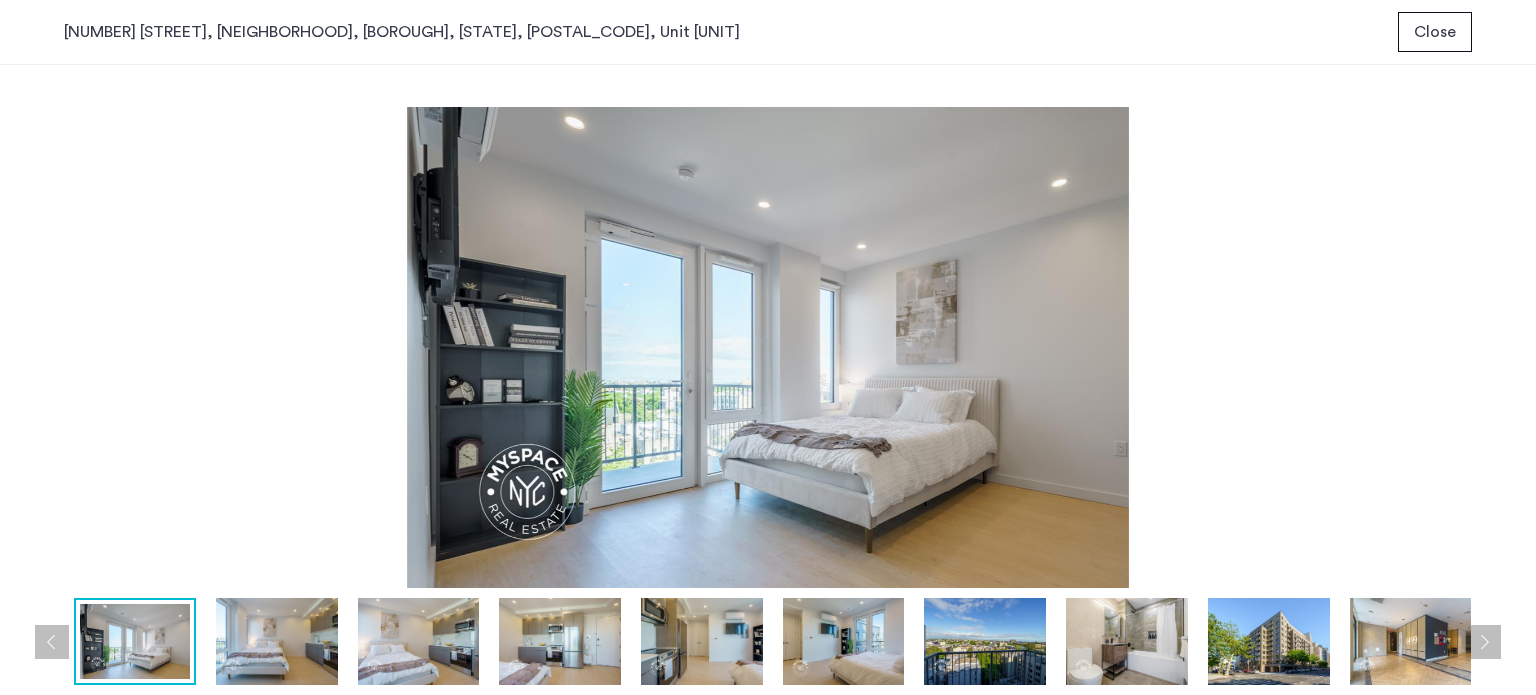click at bounding box center [1484, 642] 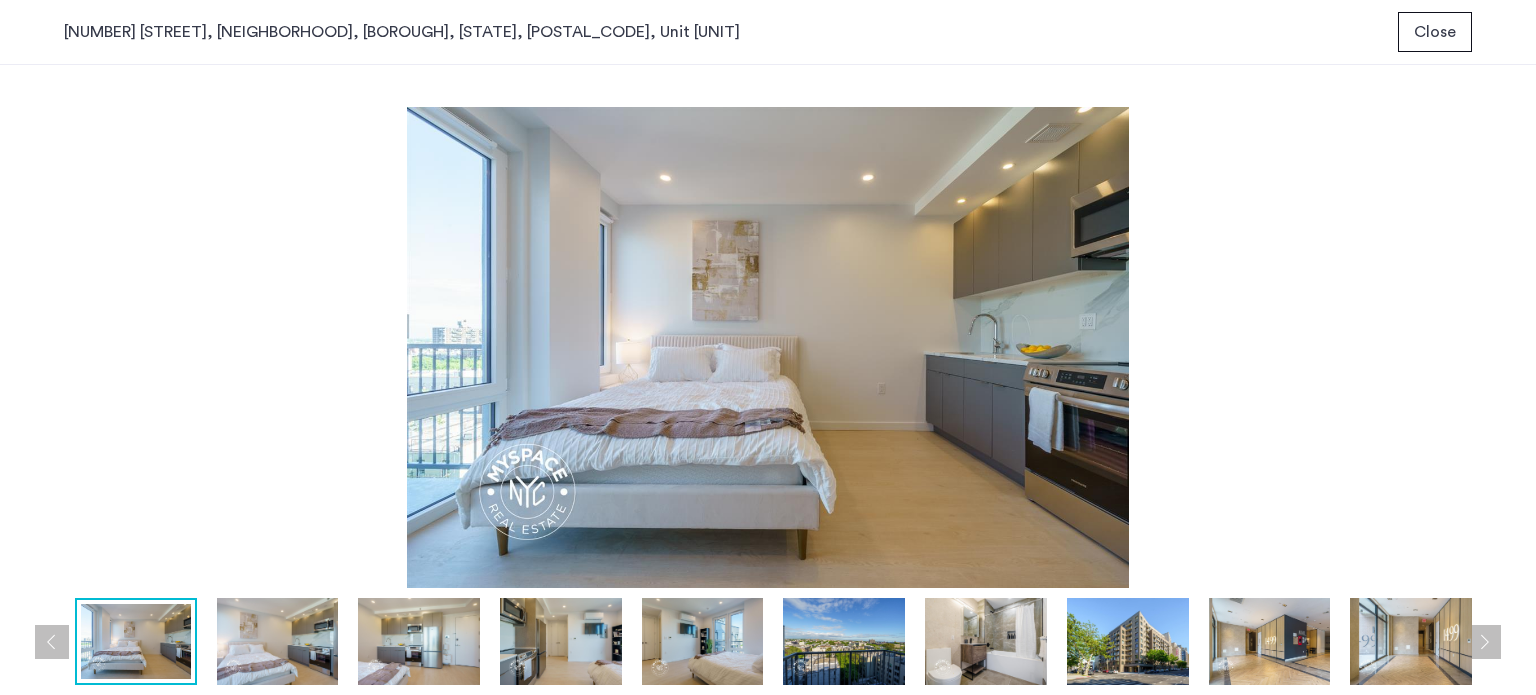 click at bounding box center (1484, 642) 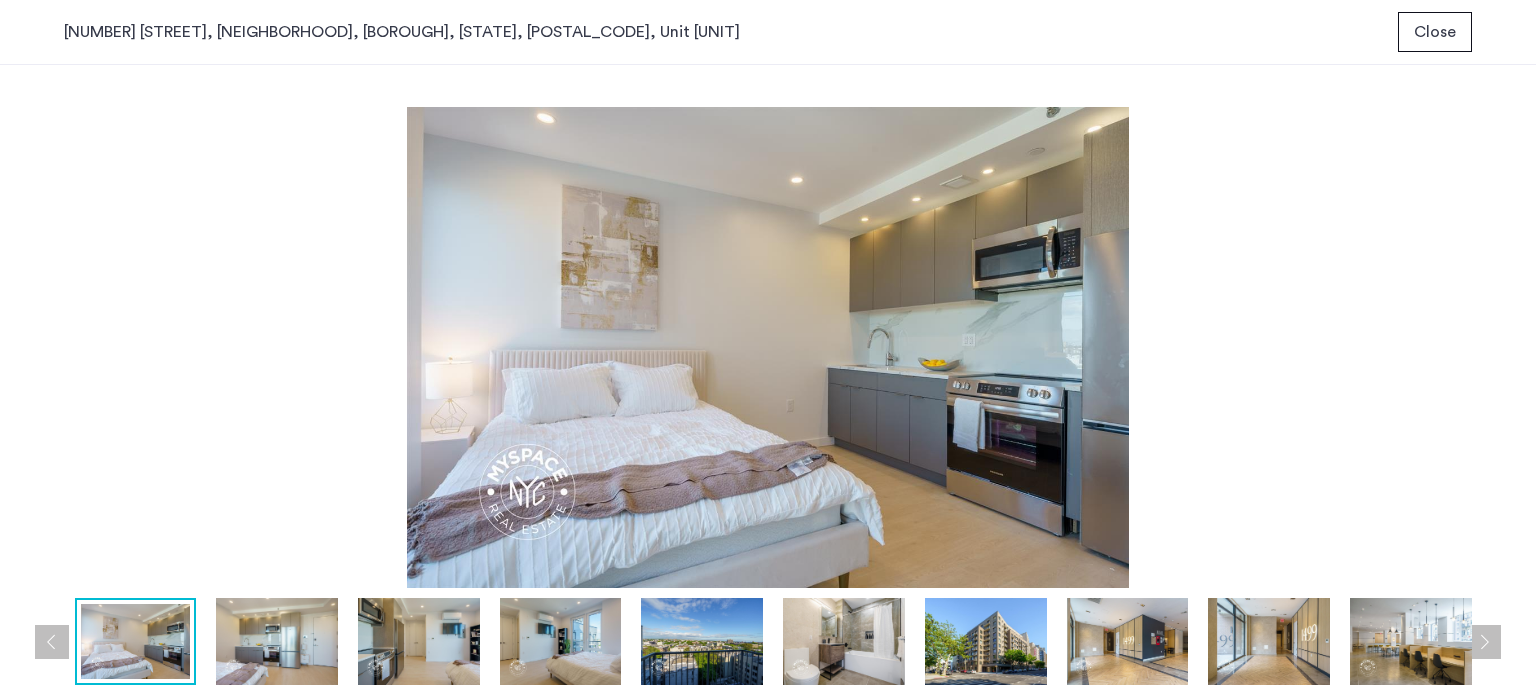 click at bounding box center (1484, 642) 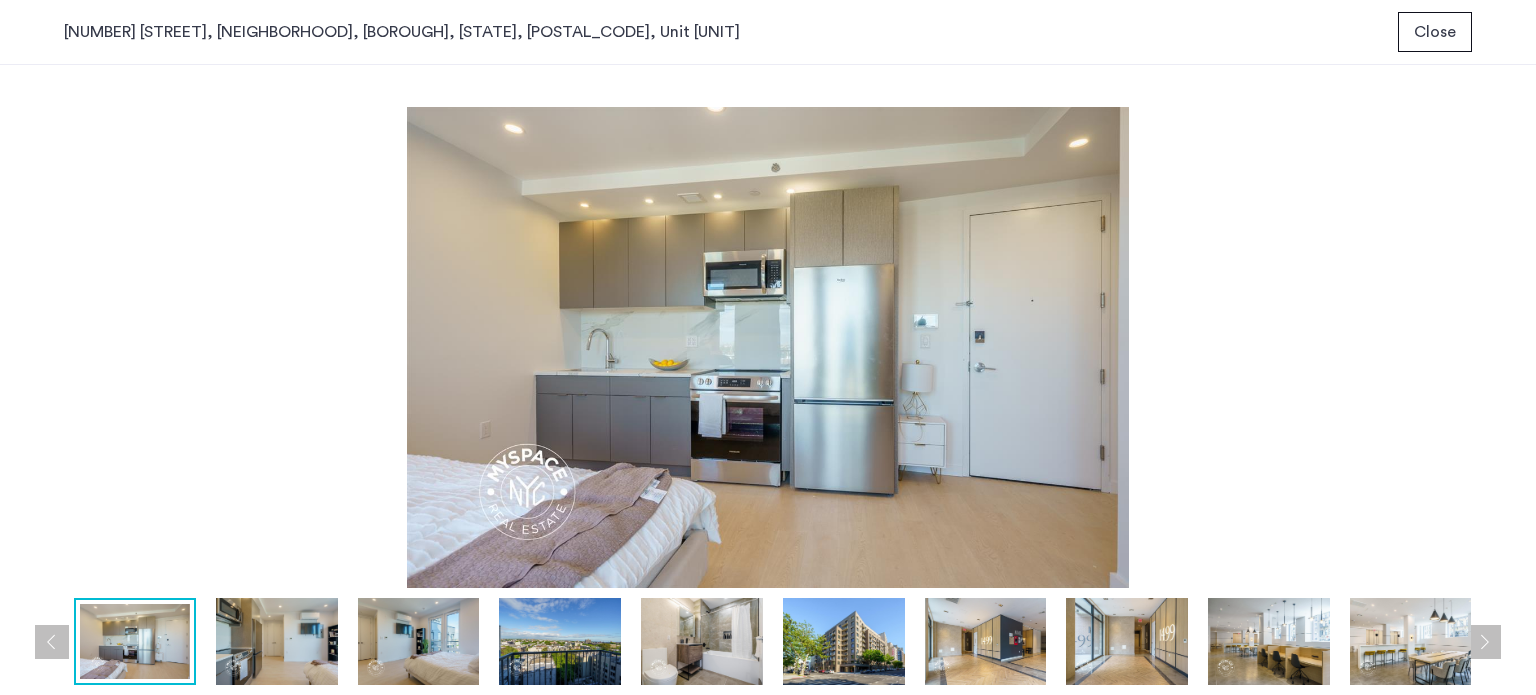 click at bounding box center [1484, 642] 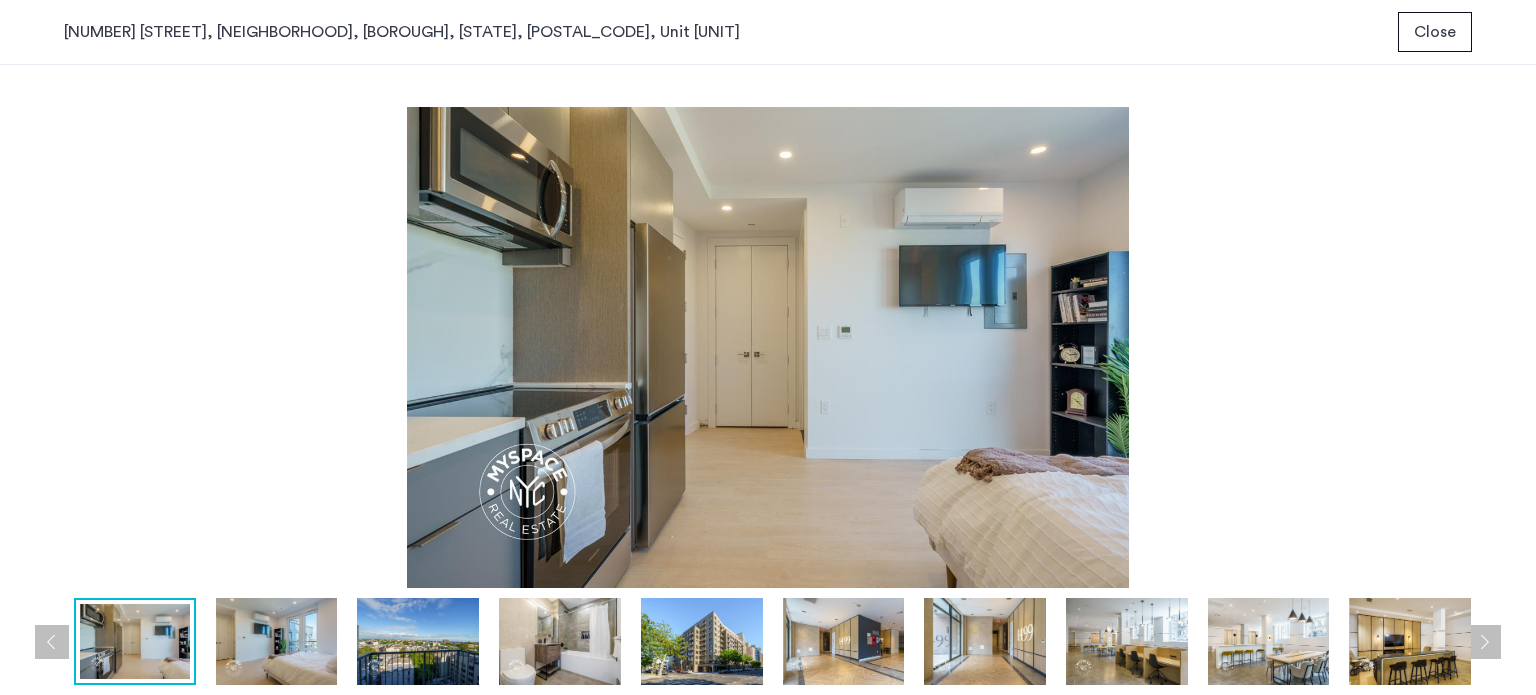 click at bounding box center [1484, 642] 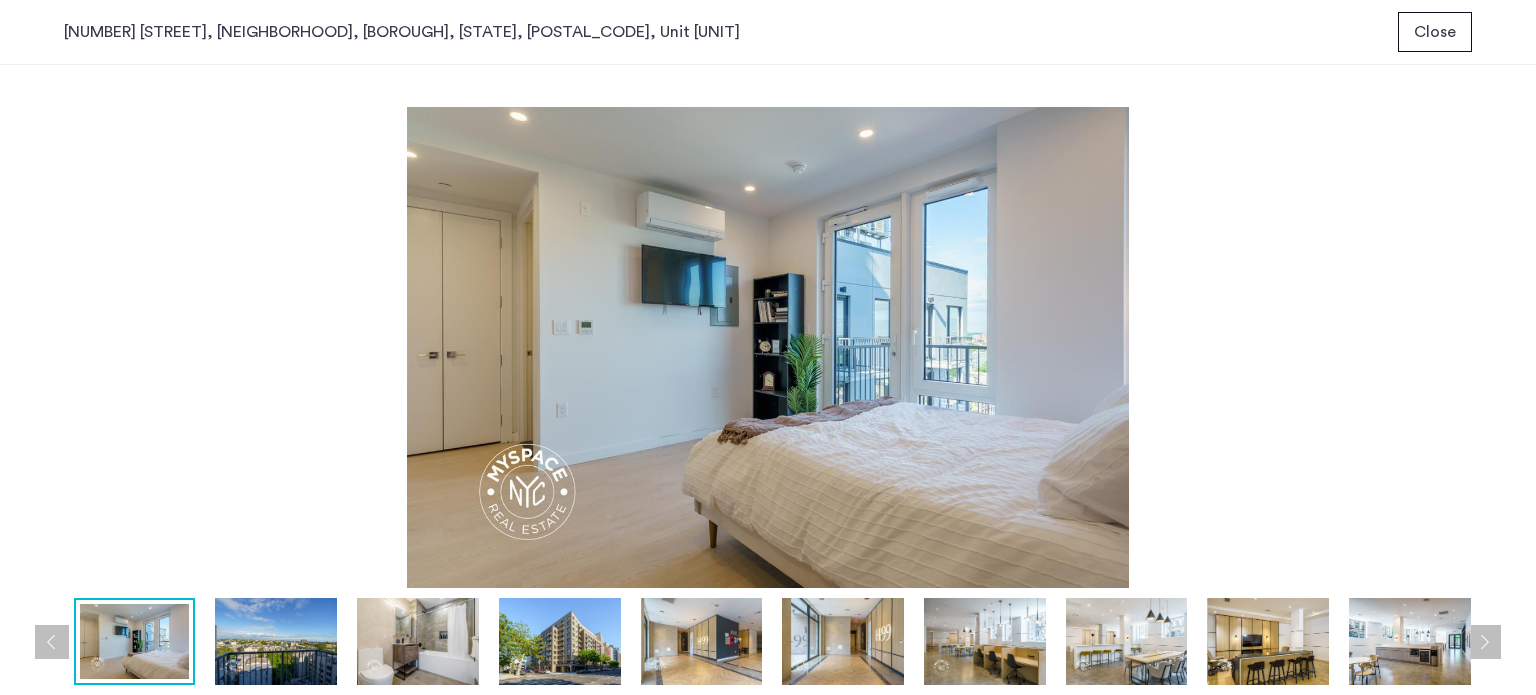 click at bounding box center [1484, 642] 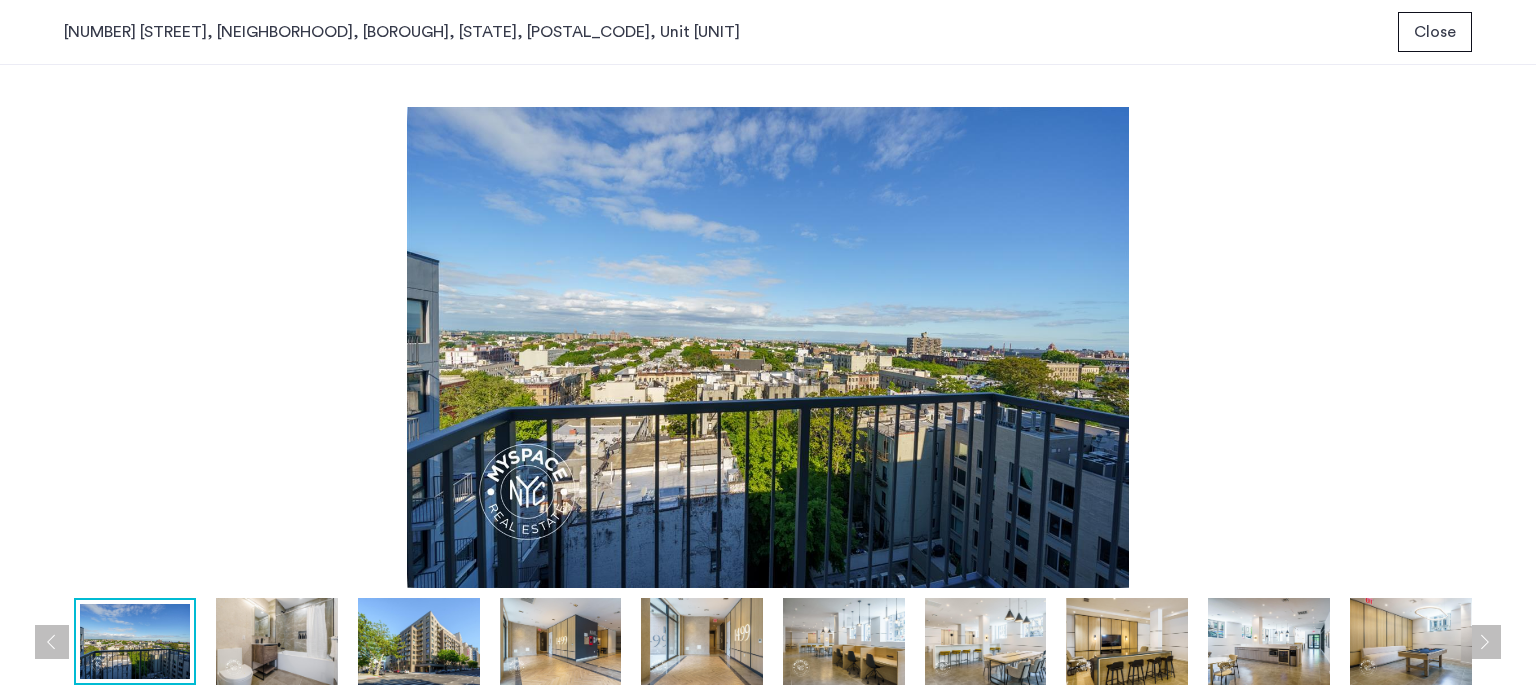 click at bounding box center (1484, 642) 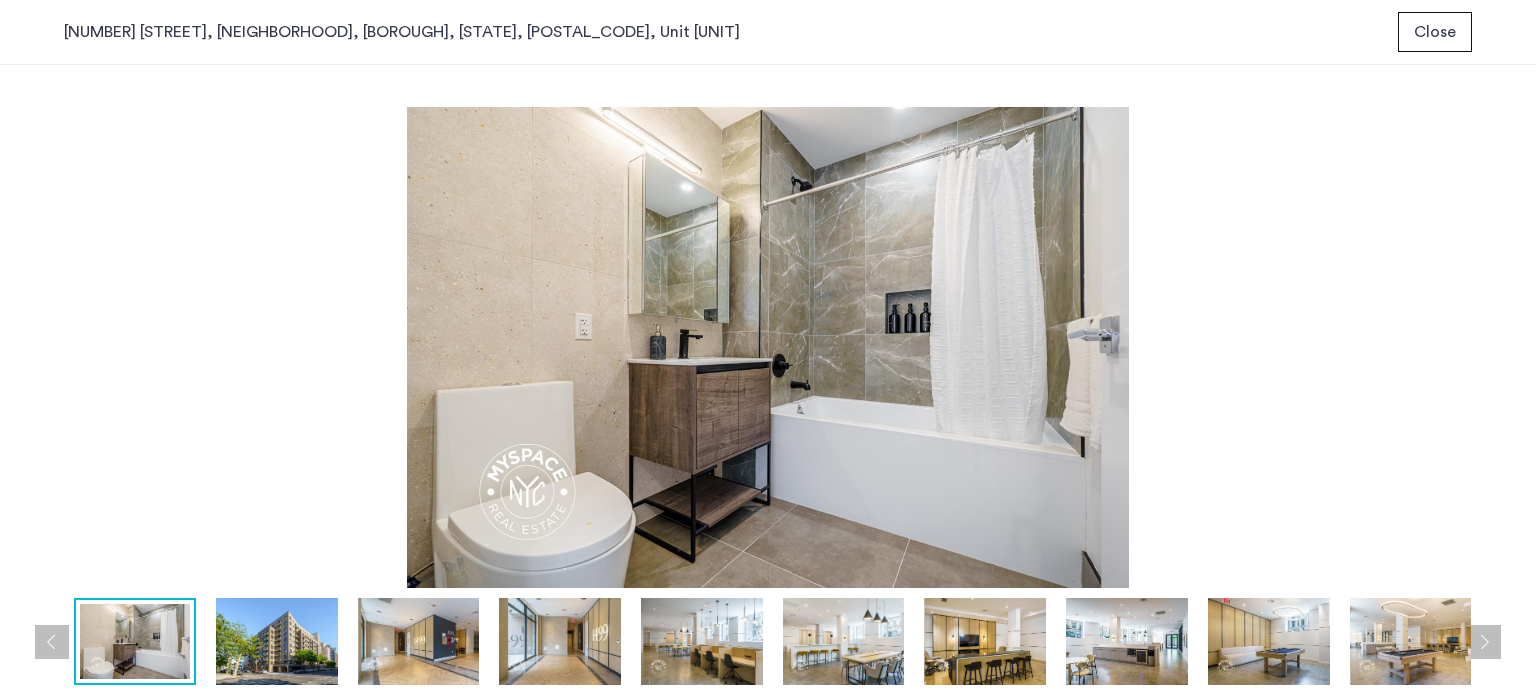 click at bounding box center (1484, 642) 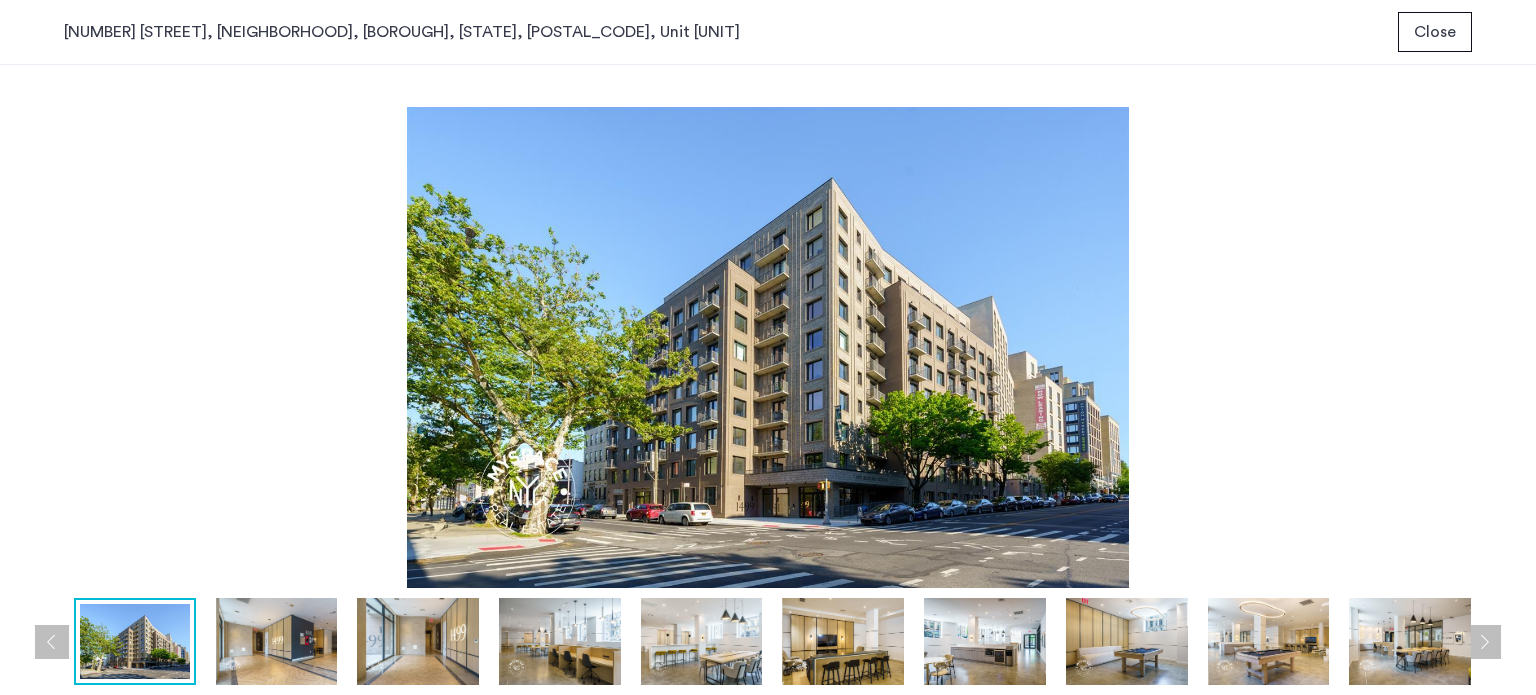 click at bounding box center (1484, 642) 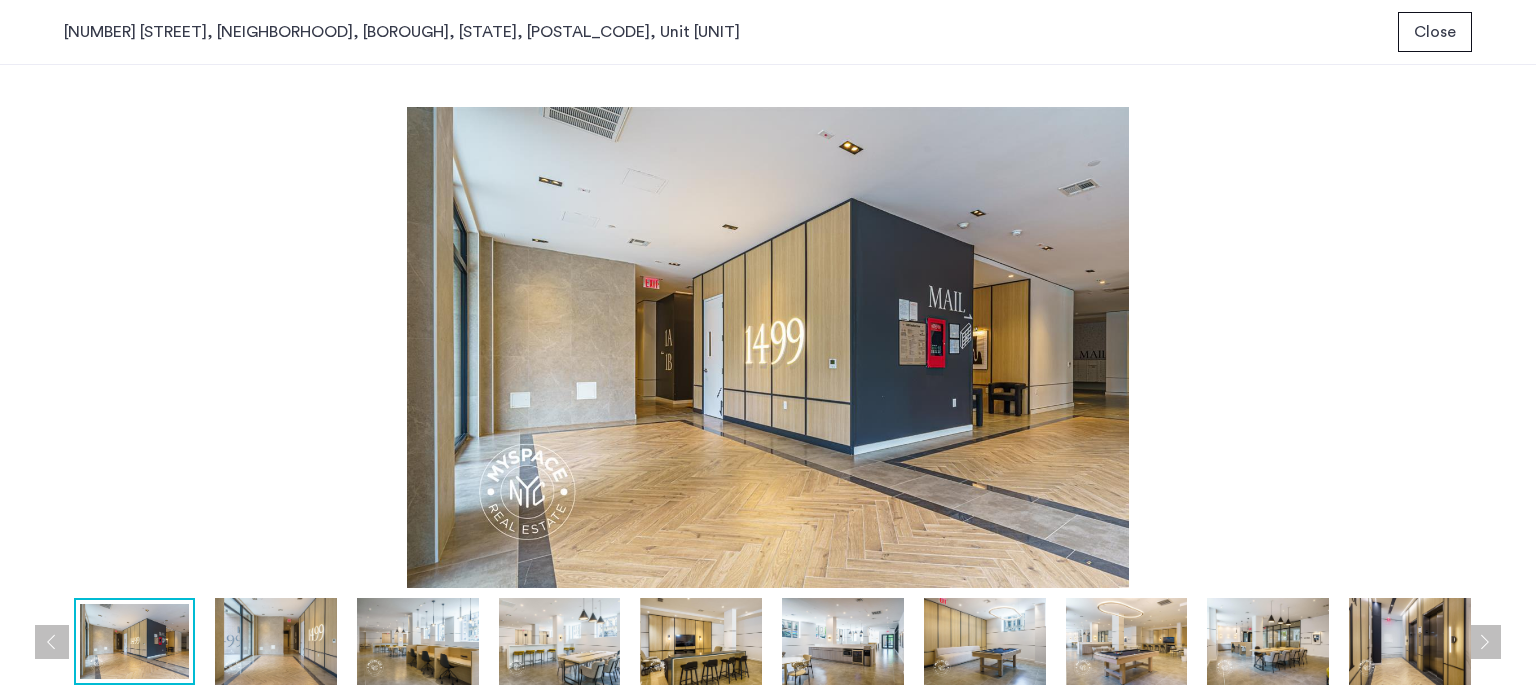click at bounding box center (1484, 642) 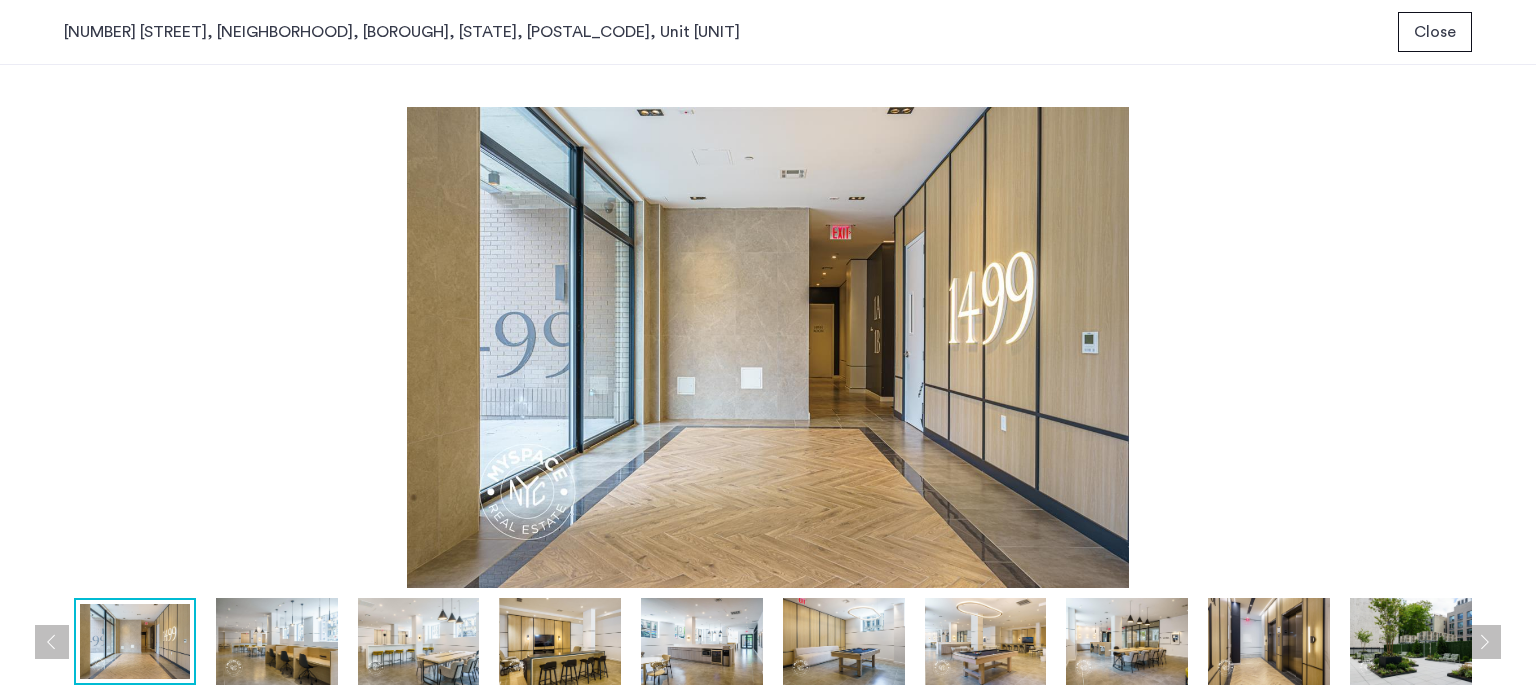 click at bounding box center [1484, 642] 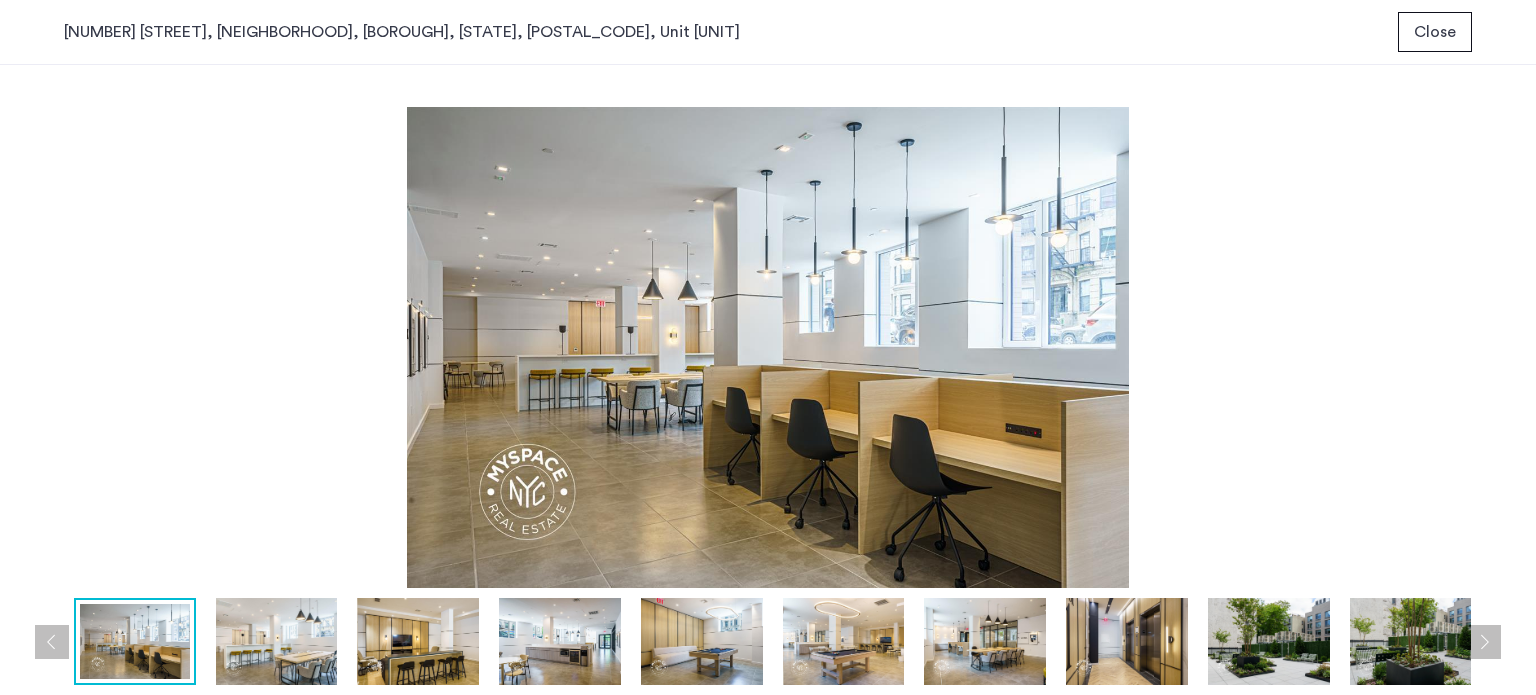 click at bounding box center (1484, 642) 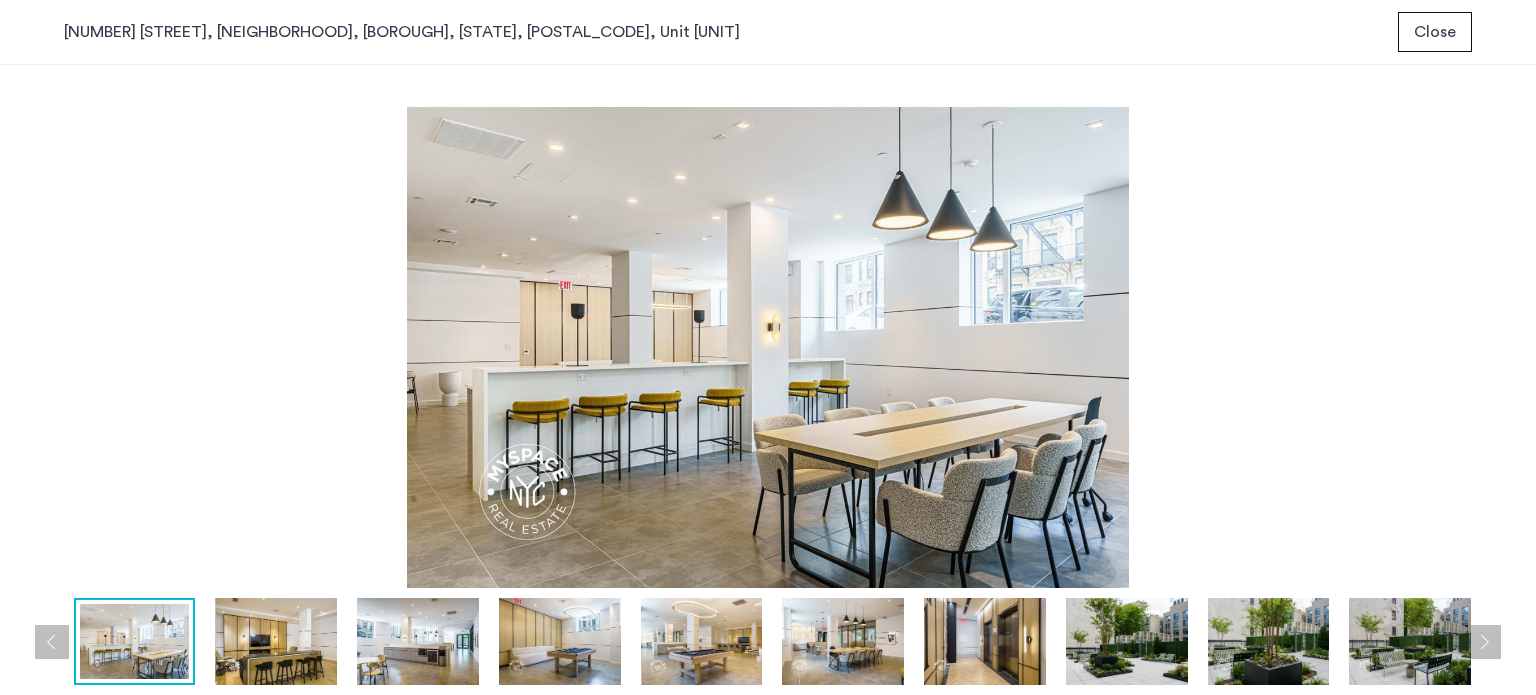click on "Close" at bounding box center (1435, 32) 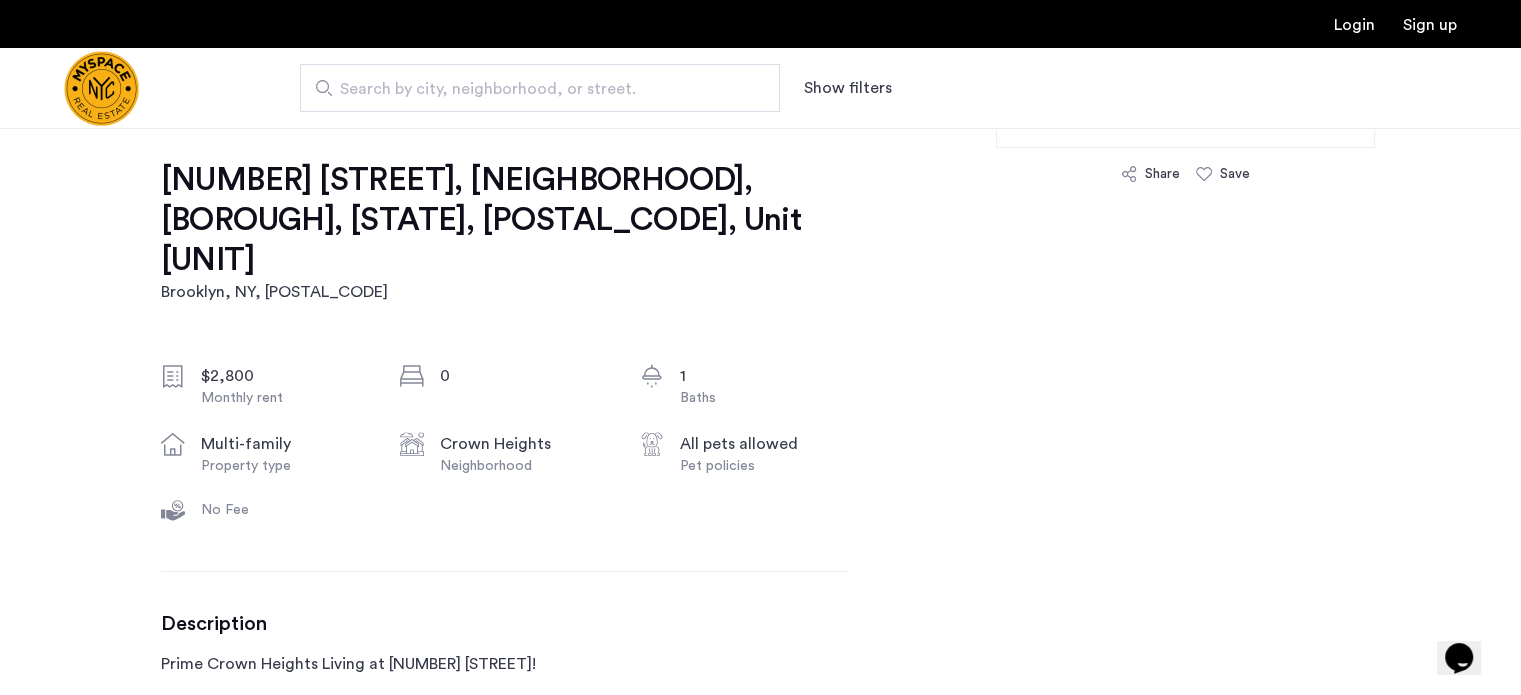 scroll, scrollTop: 632, scrollLeft: 0, axis: vertical 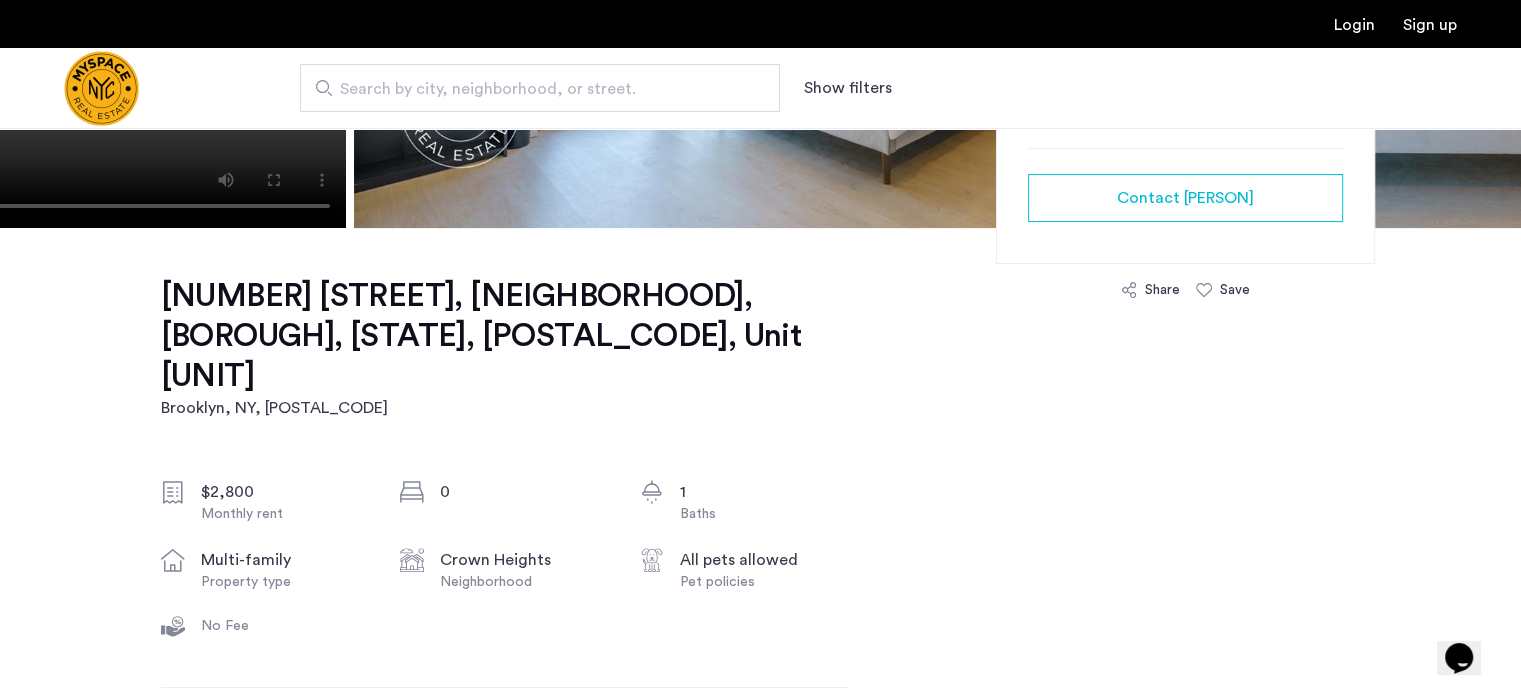 click on "[NUMBER] [STREET], Crown Heights, Brooklyn, [STATE], [POSTAL_CODE], Unit 10F" 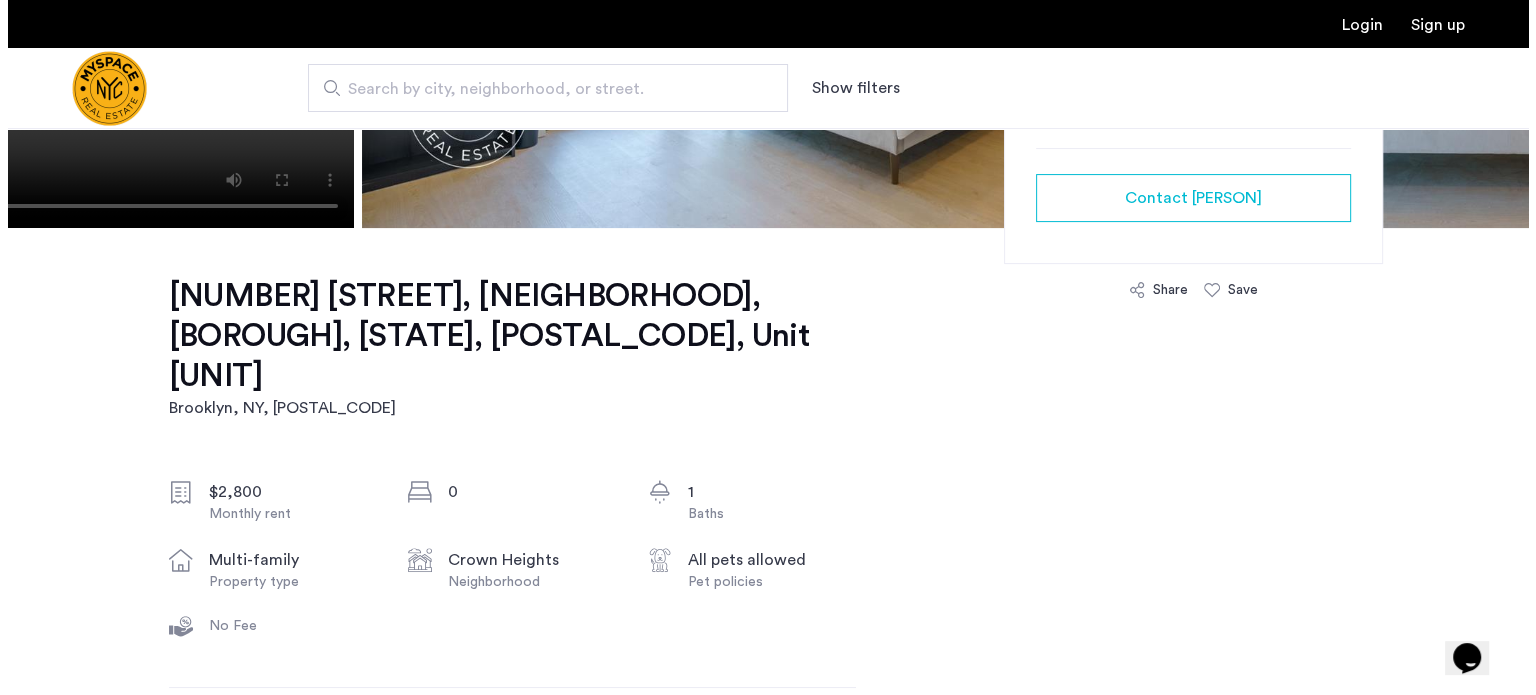scroll, scrollTop: 0, scrollLeft: 0, axis: both 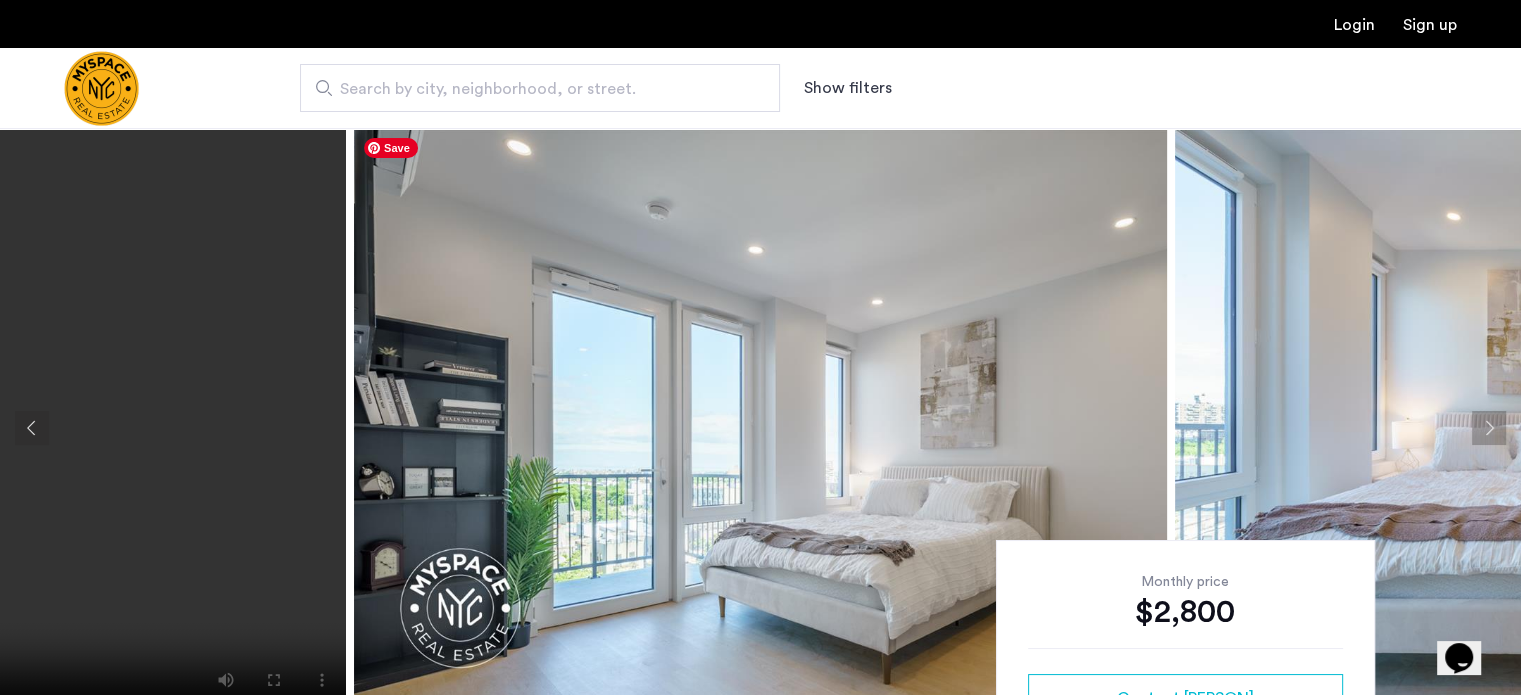 click 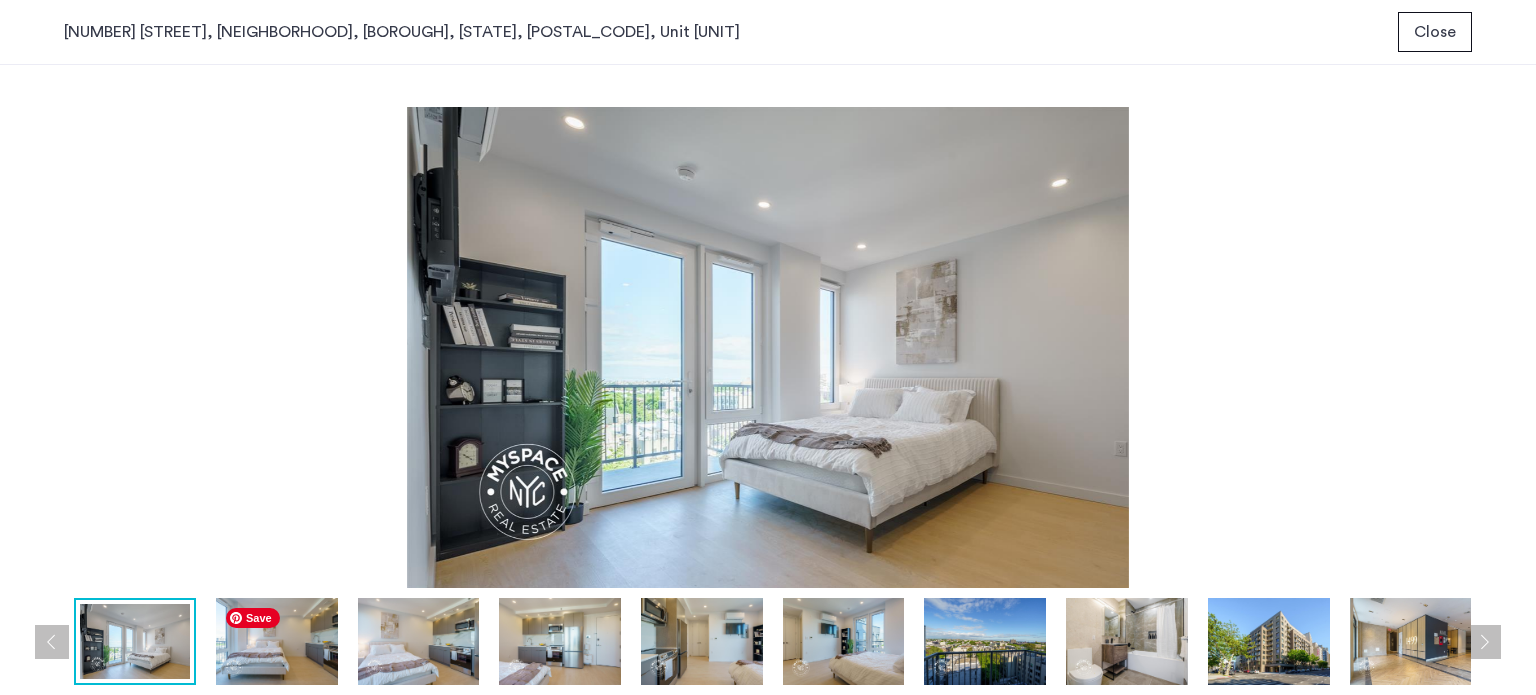 click at bounding box center (277, 641) 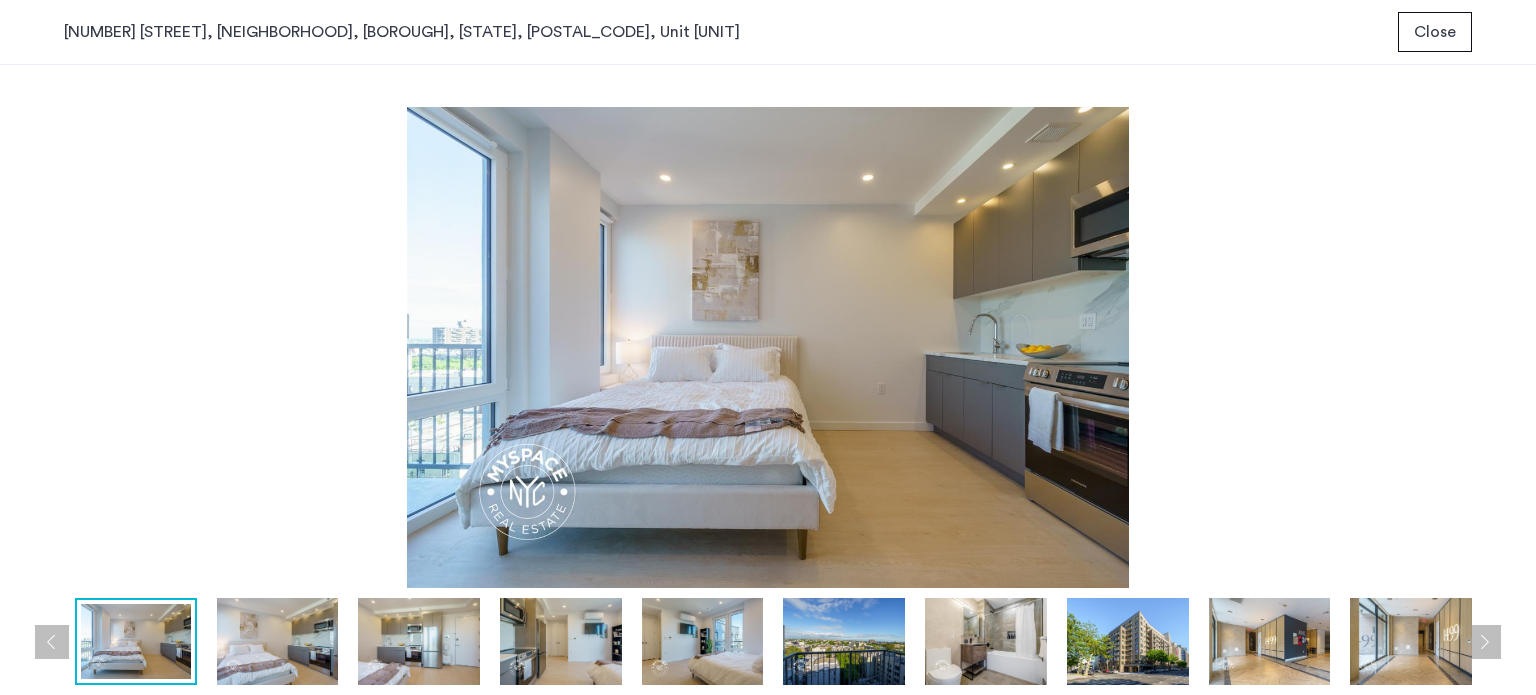 click at bounding box center (278, 641) 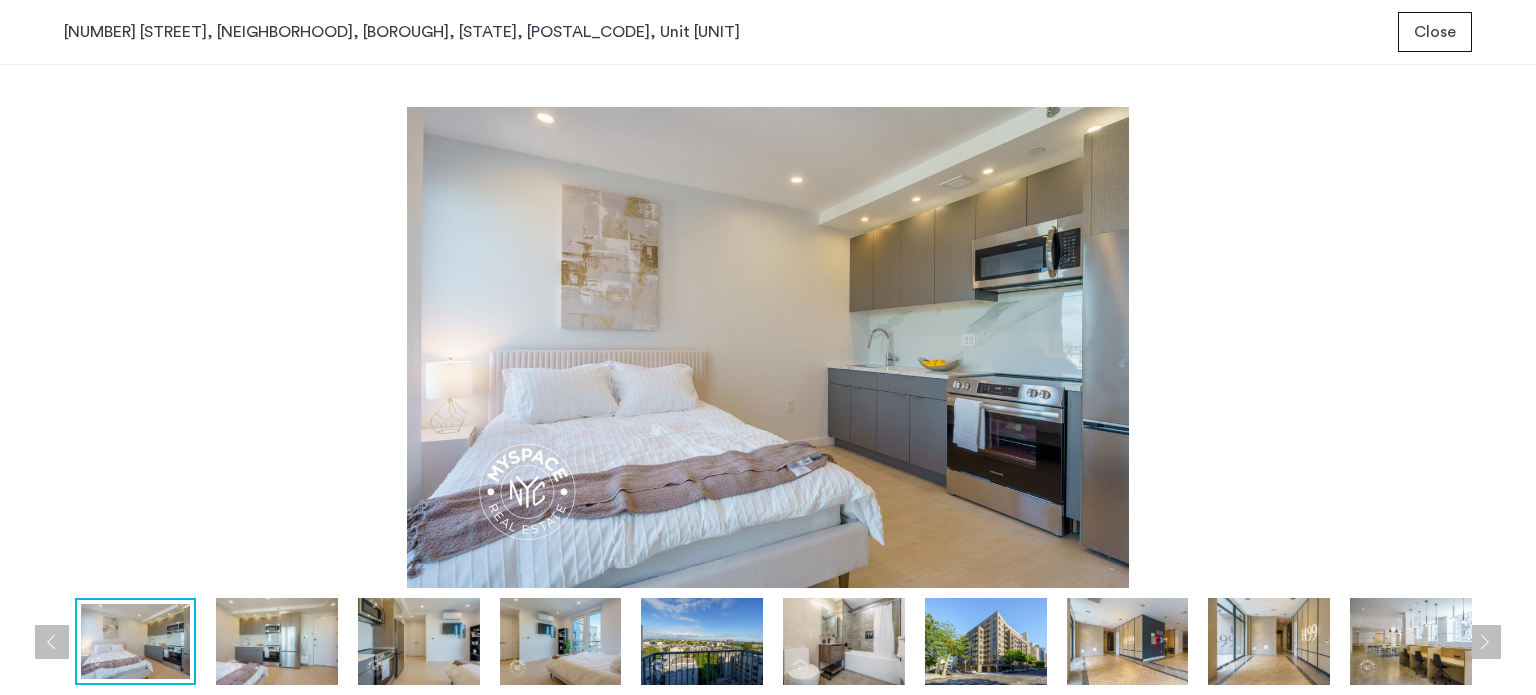 click at bounding box center [277, 641] 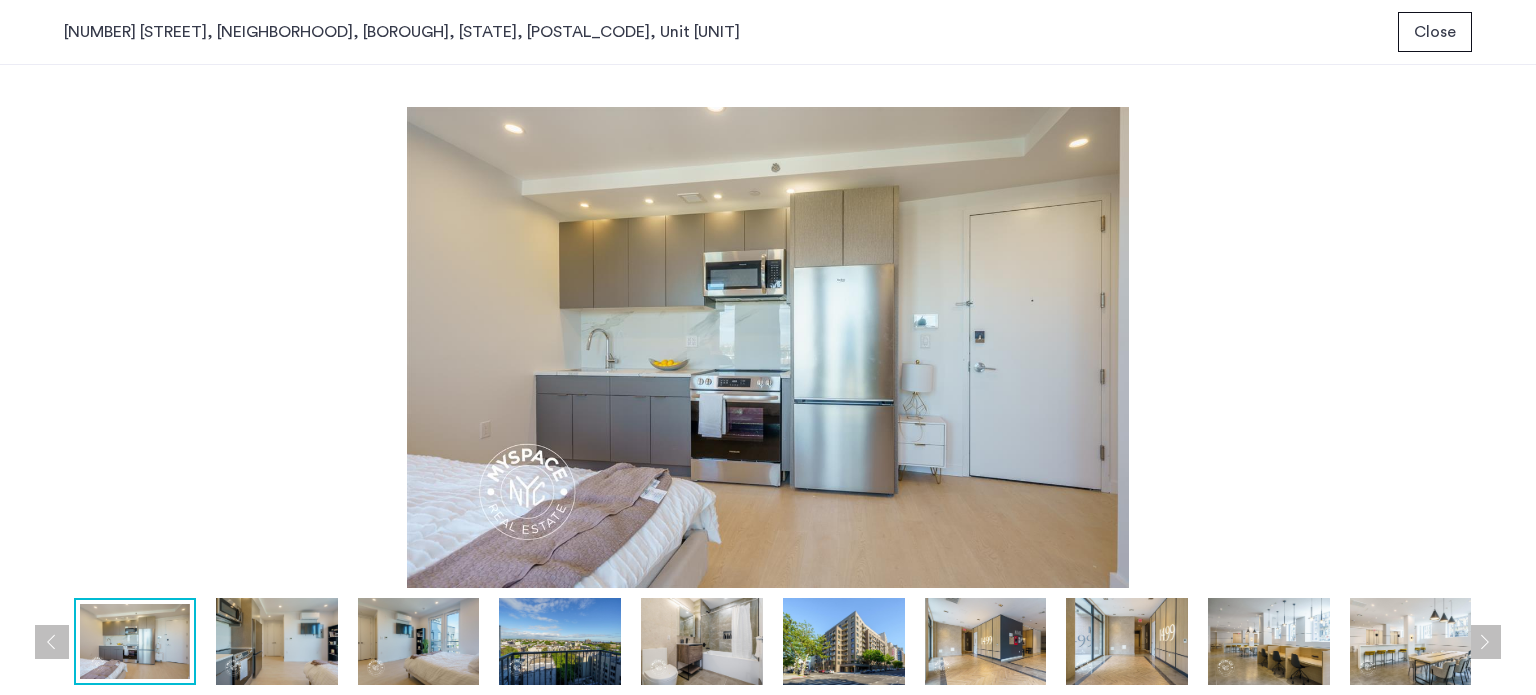 click at bounding box center [277, 641] 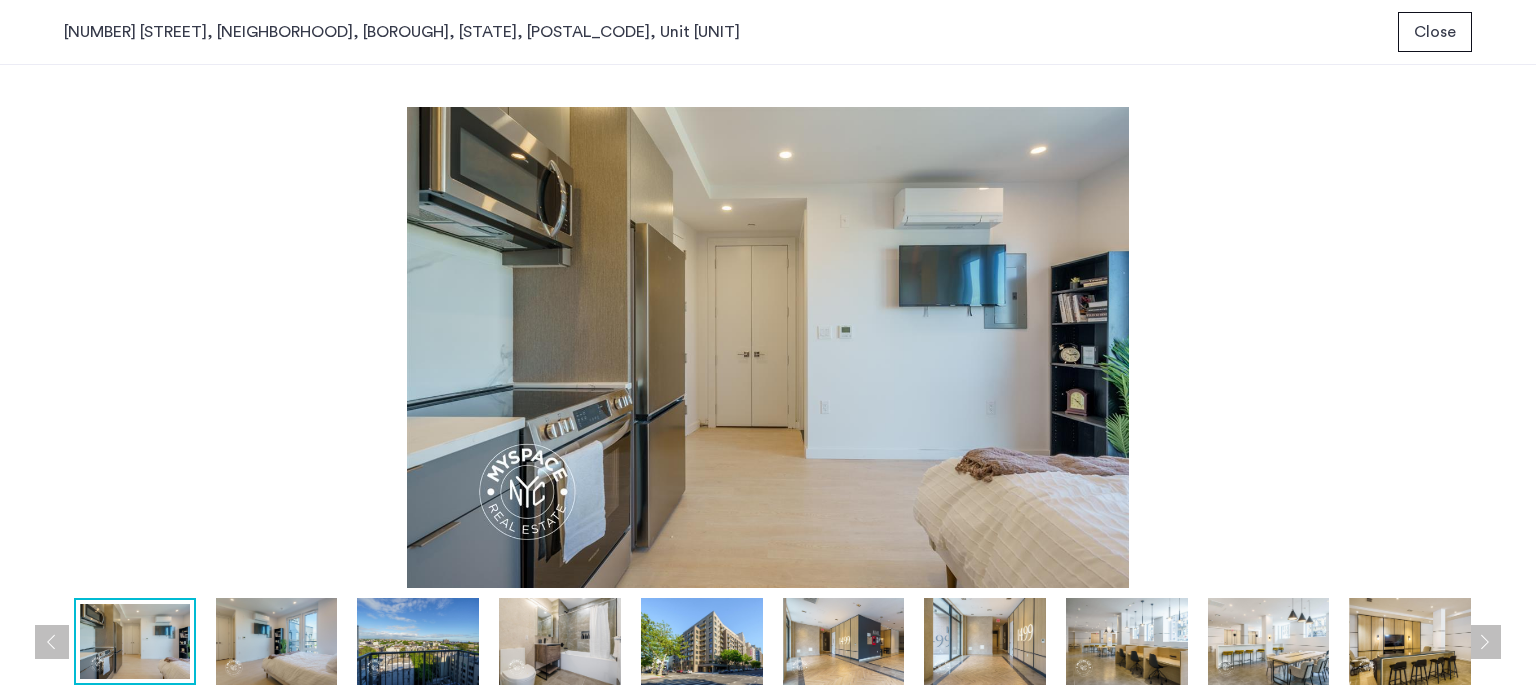 click at bounding box center (277, 641) 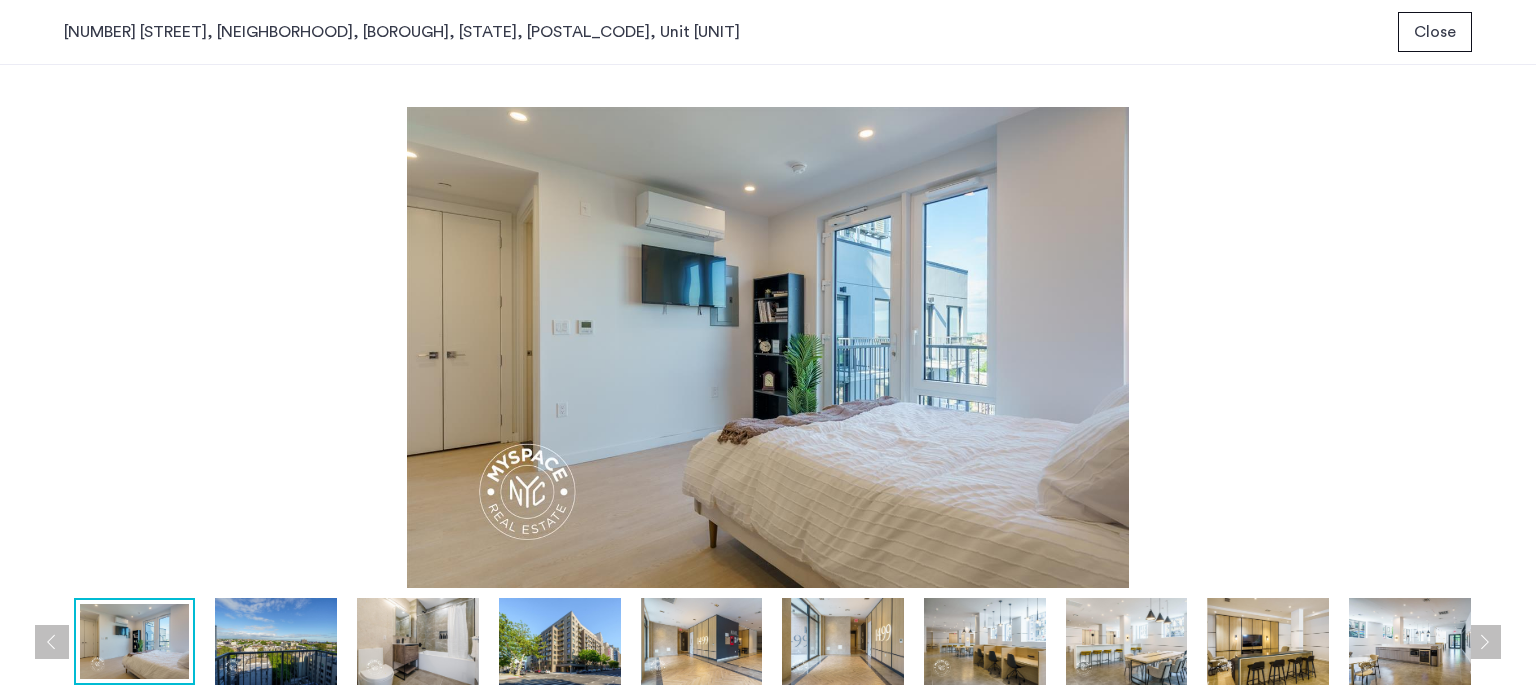 click at bounding box center [276, 641] 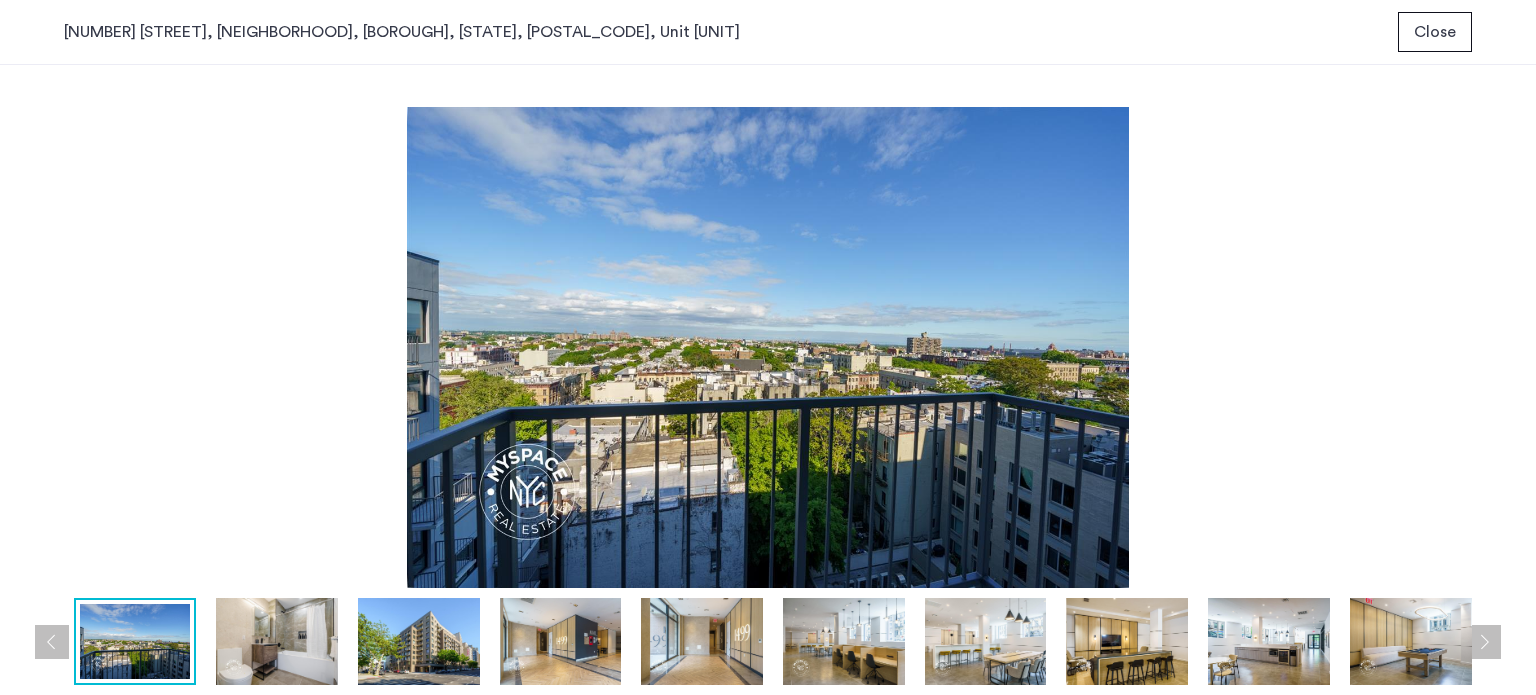 click at bounding box center (277, 641) 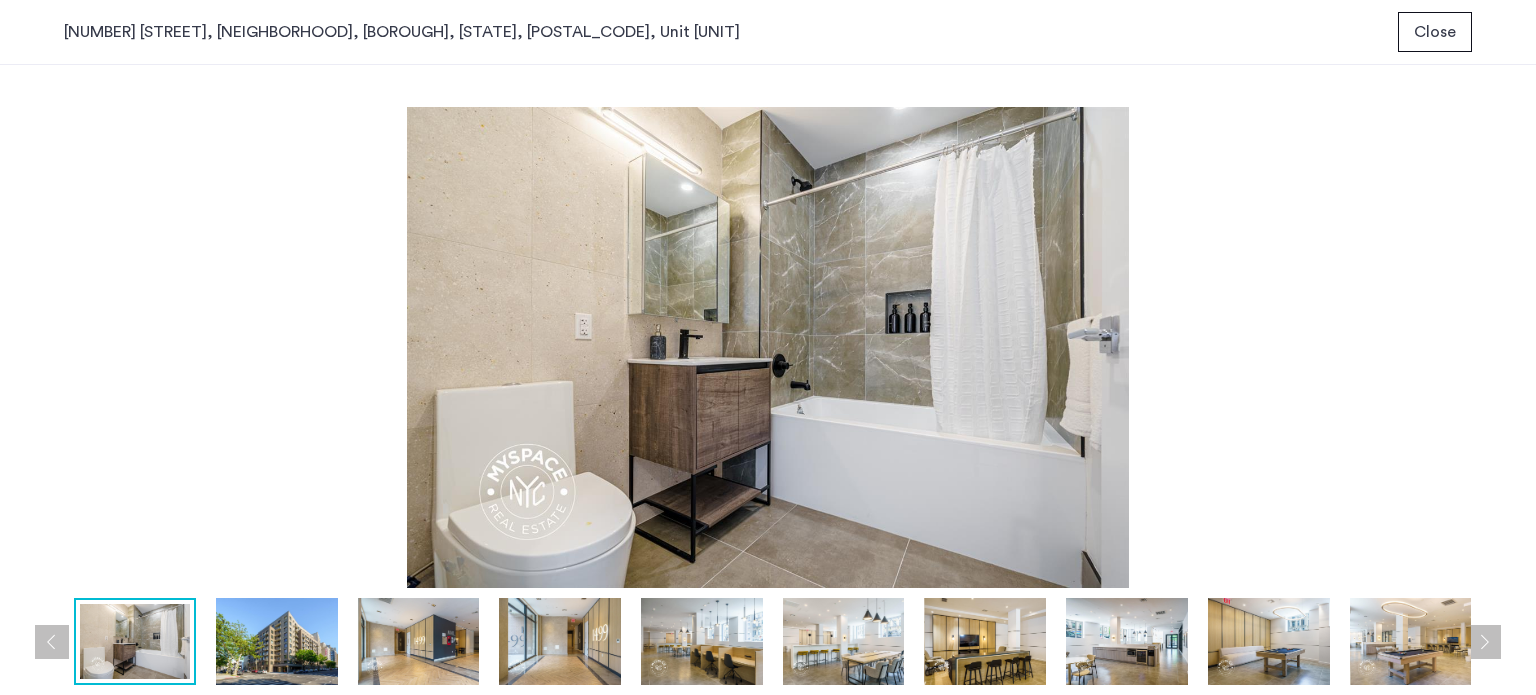 click at bounding box center [277, 641] 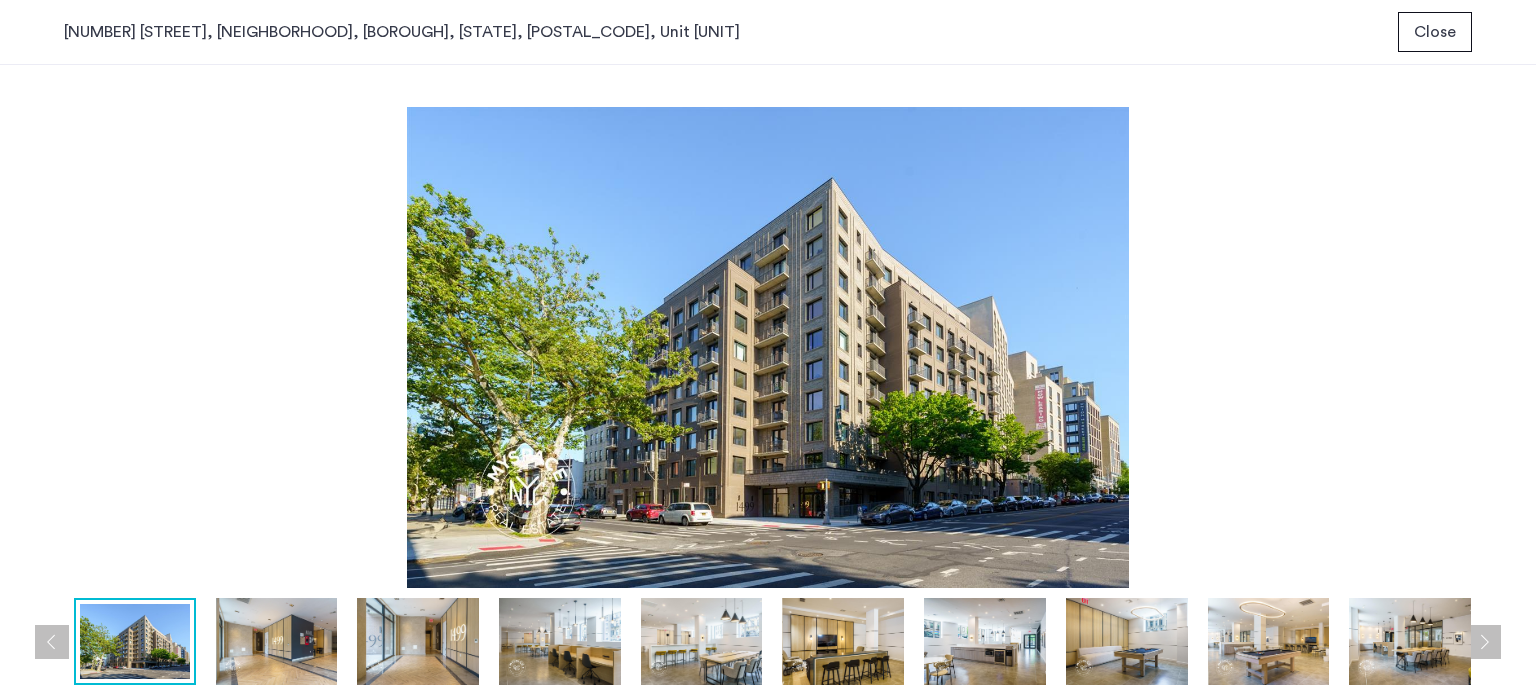 click at bounding box center (277, 641) 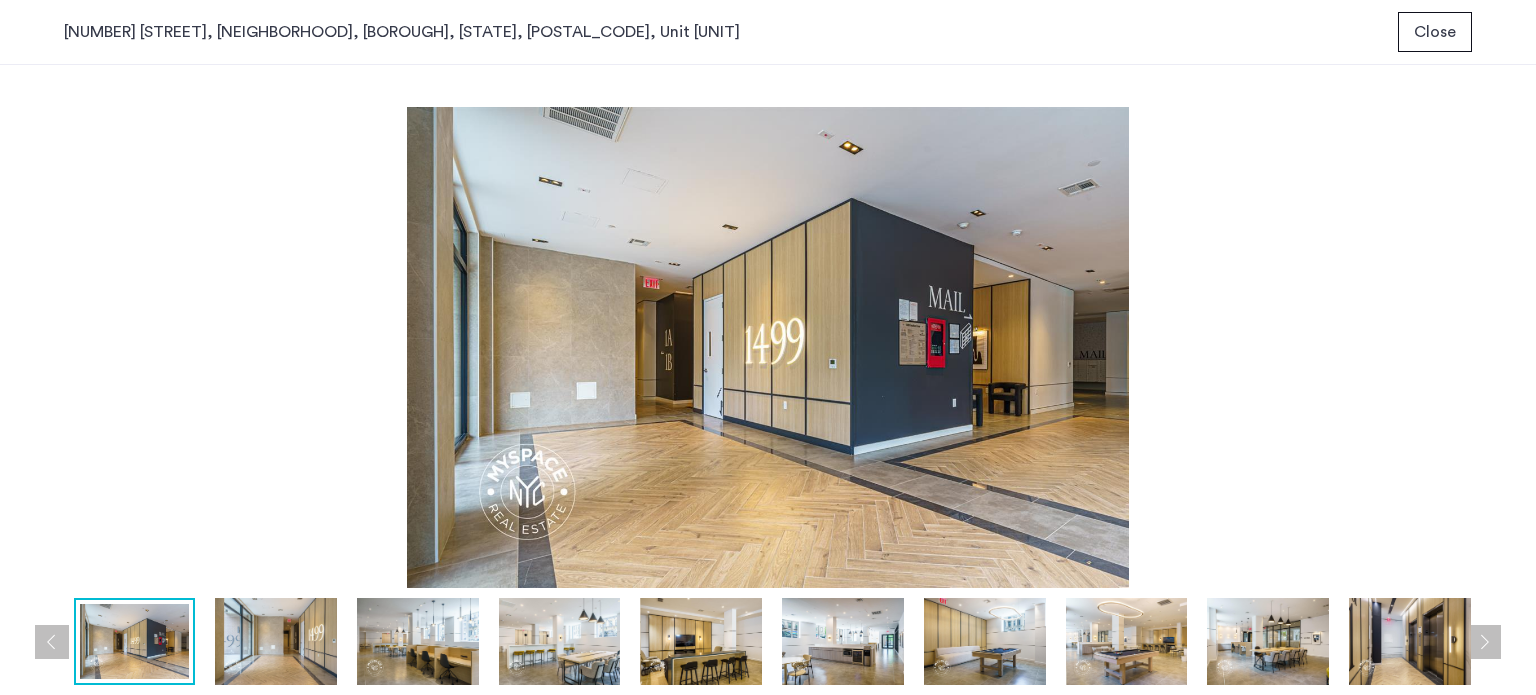 click at bounding box center [276, 641] 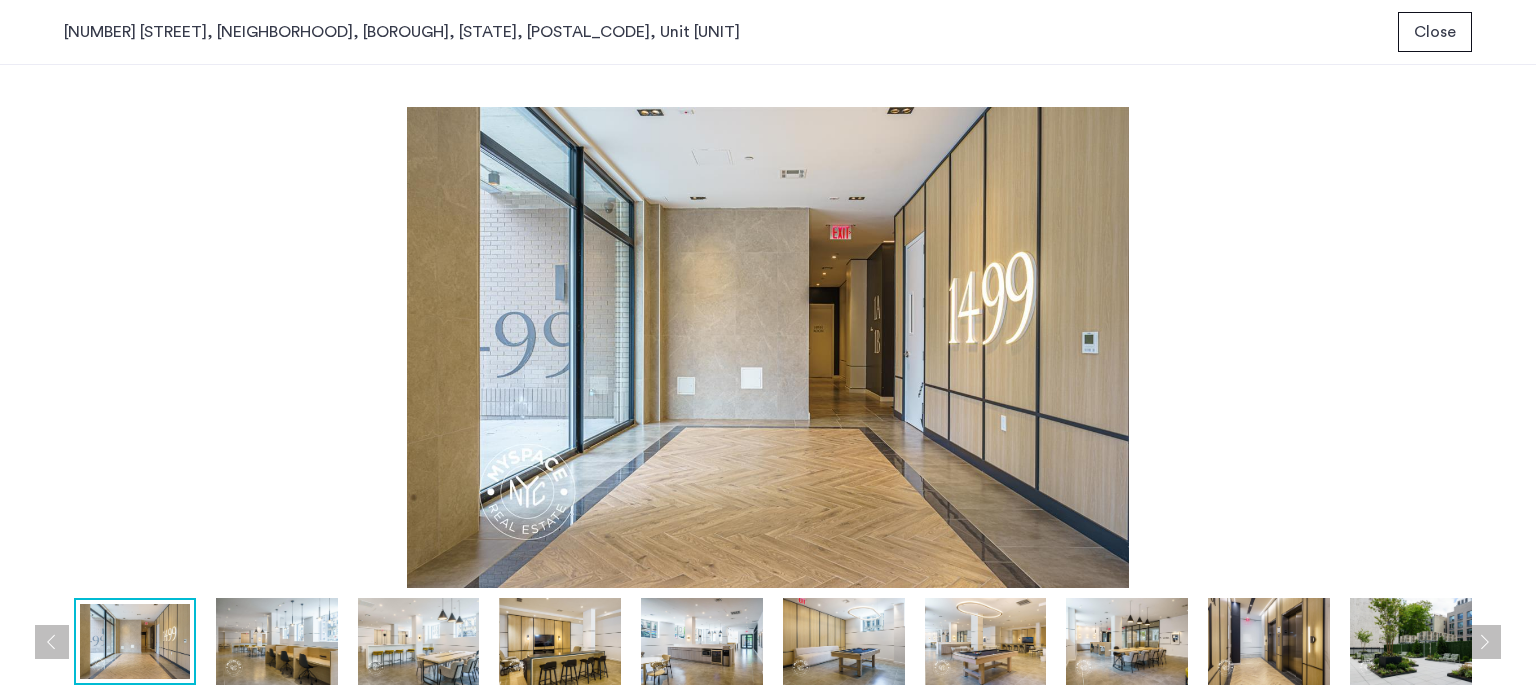 click at bounding box center [277, 641] 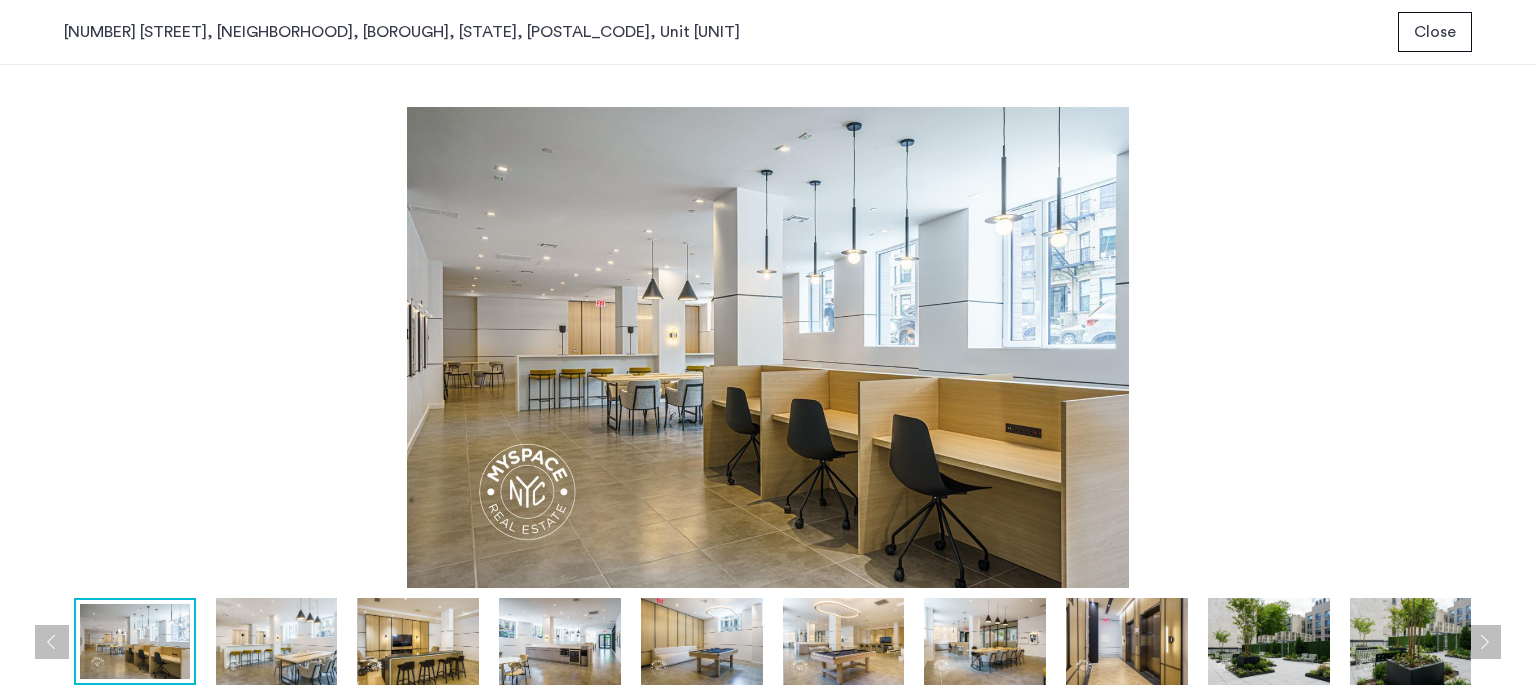 click on "Close" at bounding box center (1435, 32) 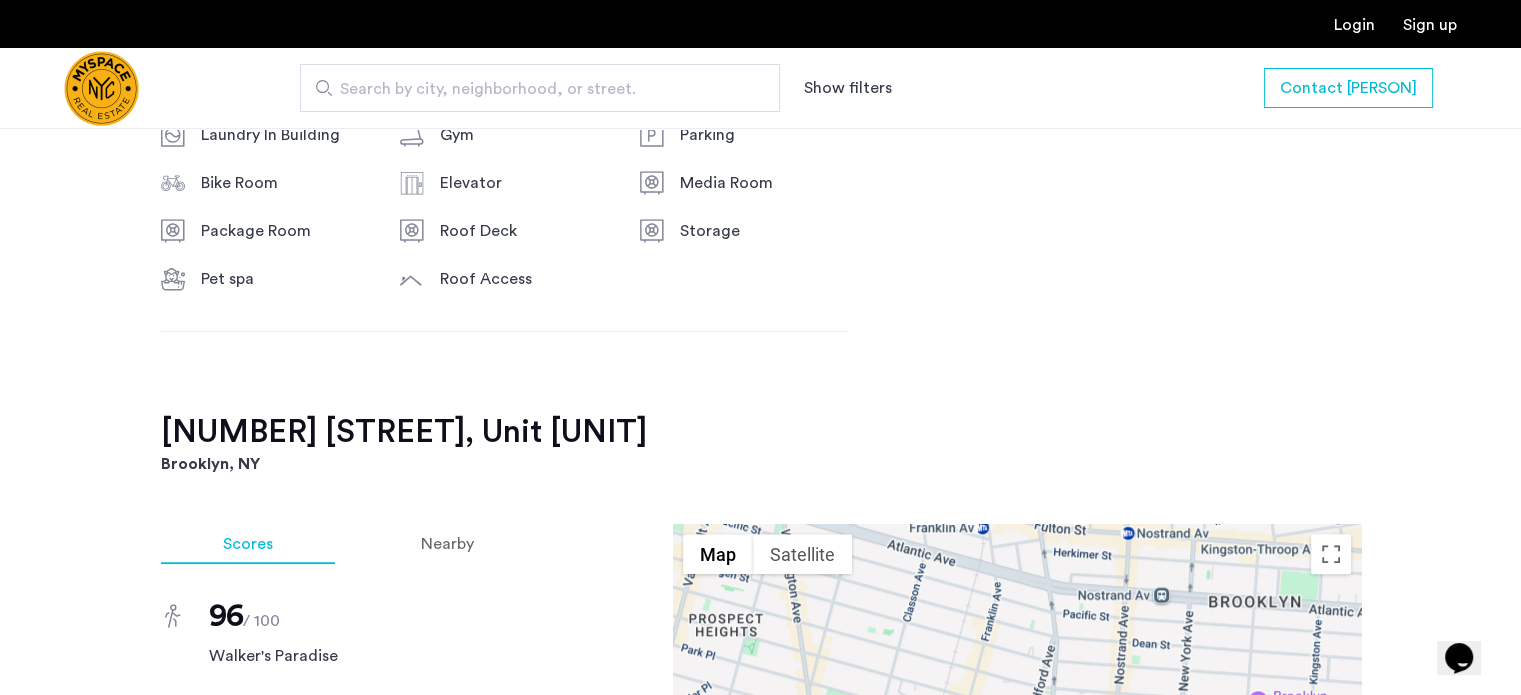 scroll, scrollTop: 1932, scrollLeft: 0, axis: vertical 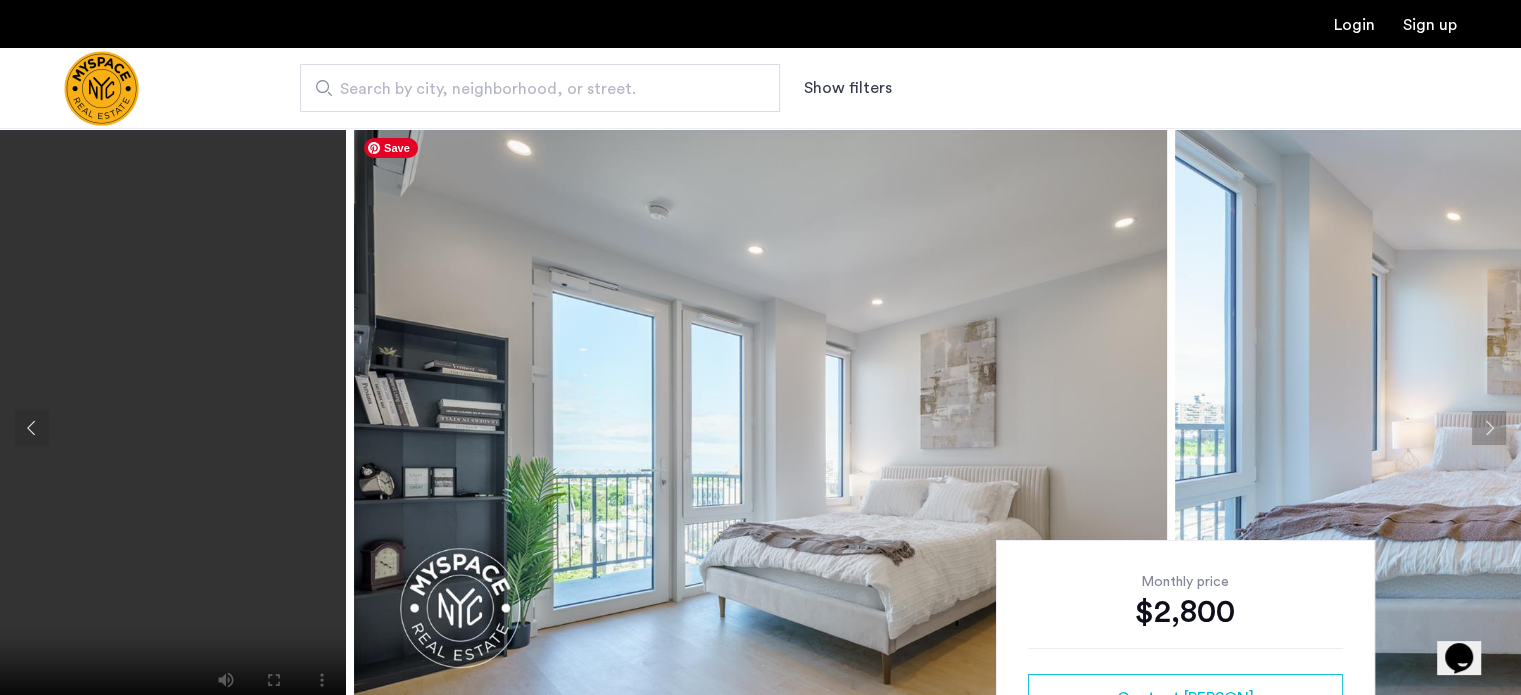 click 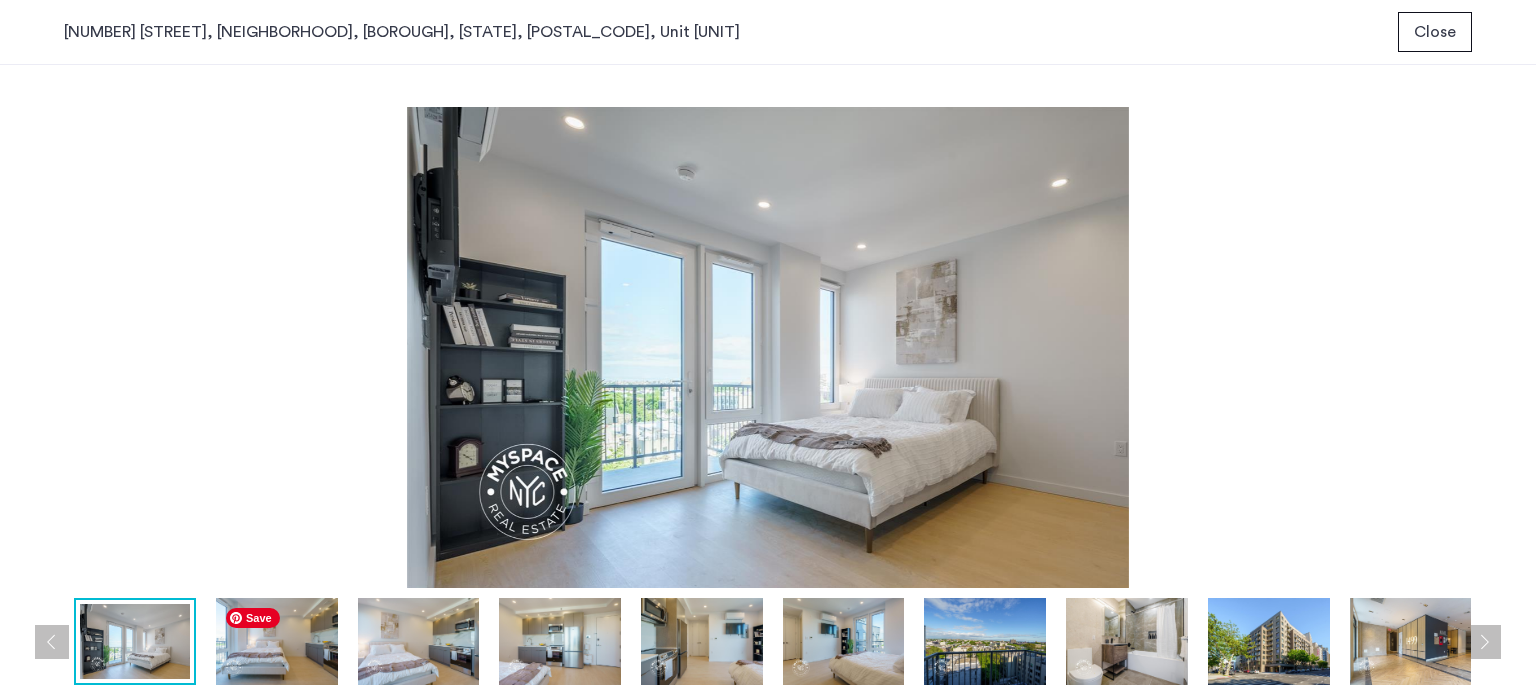 click at bounding box center (277, 641) 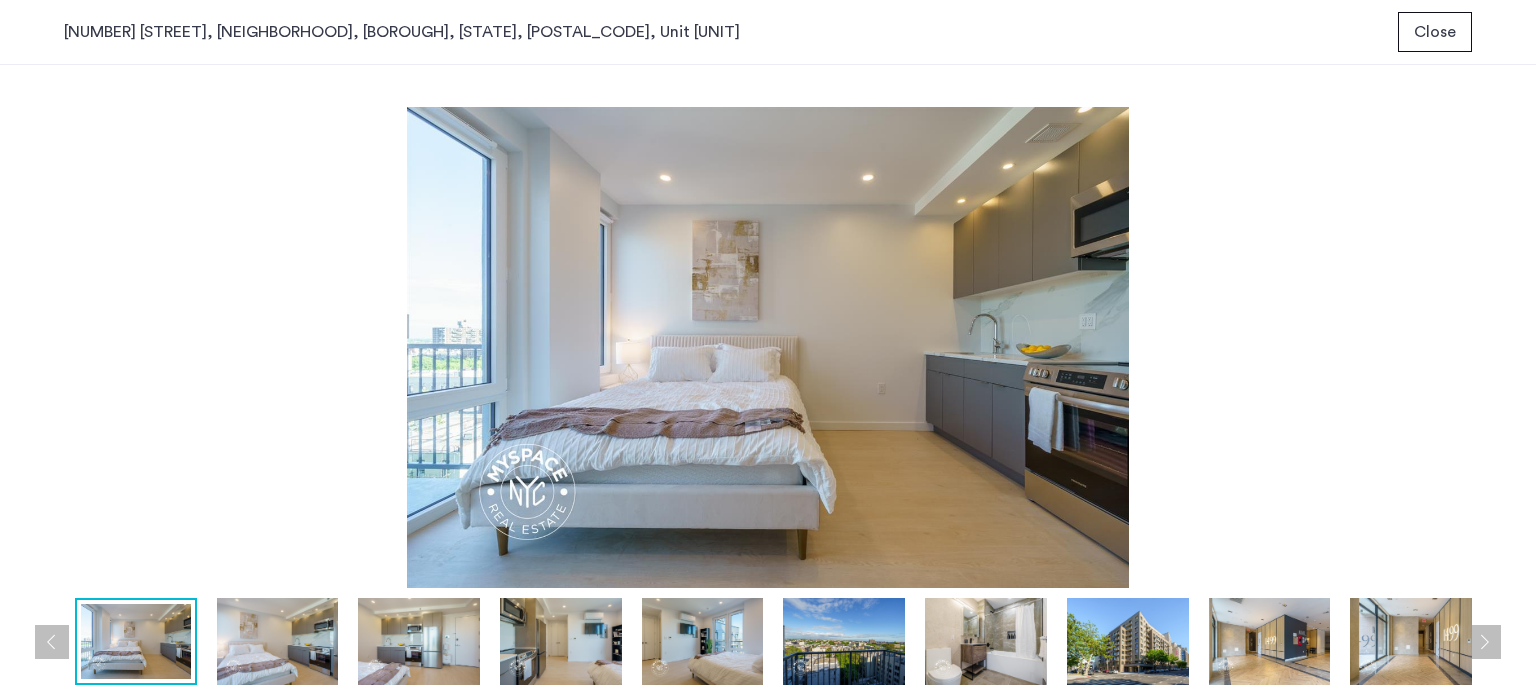 click at bounding box center [419, 641] 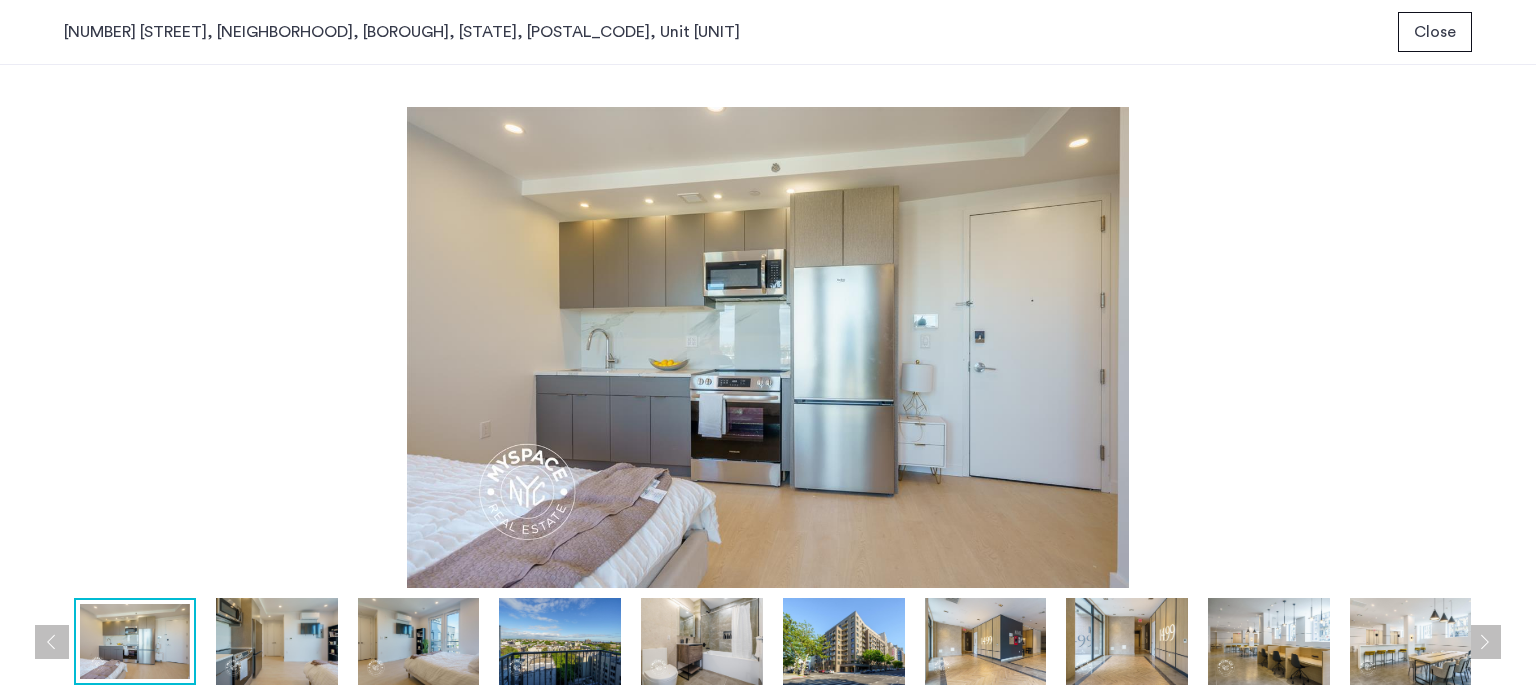 click at bounding box center (560, 641) 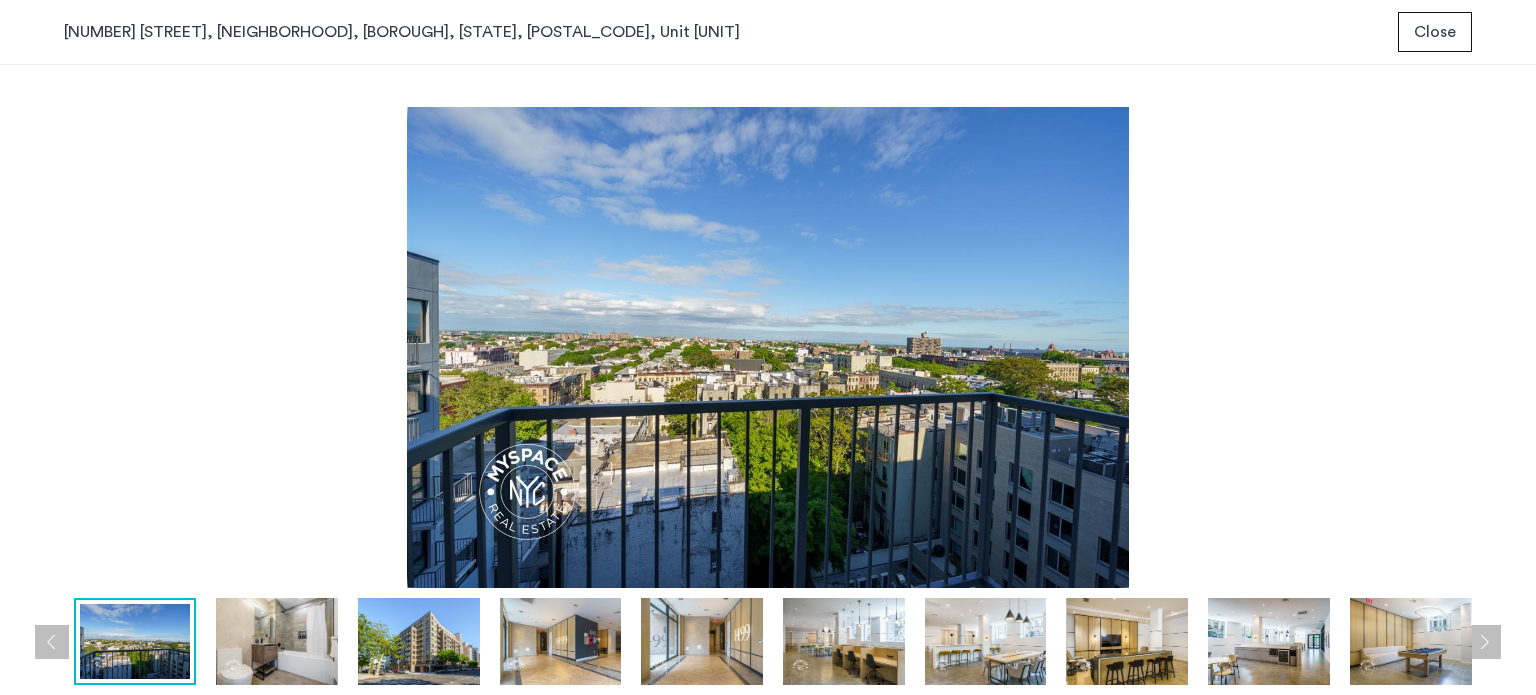 click at bounding box center [561, 641] 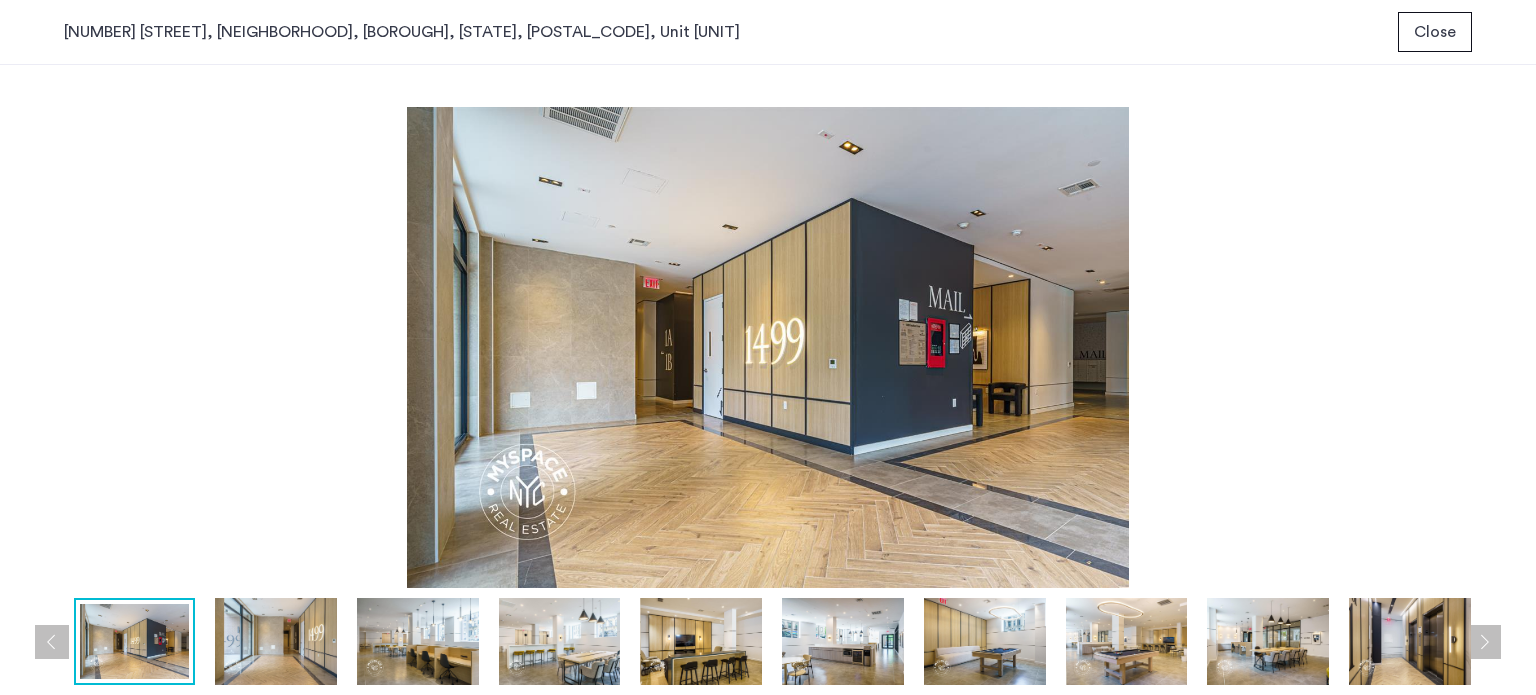 click at bounding box center (701, 641) 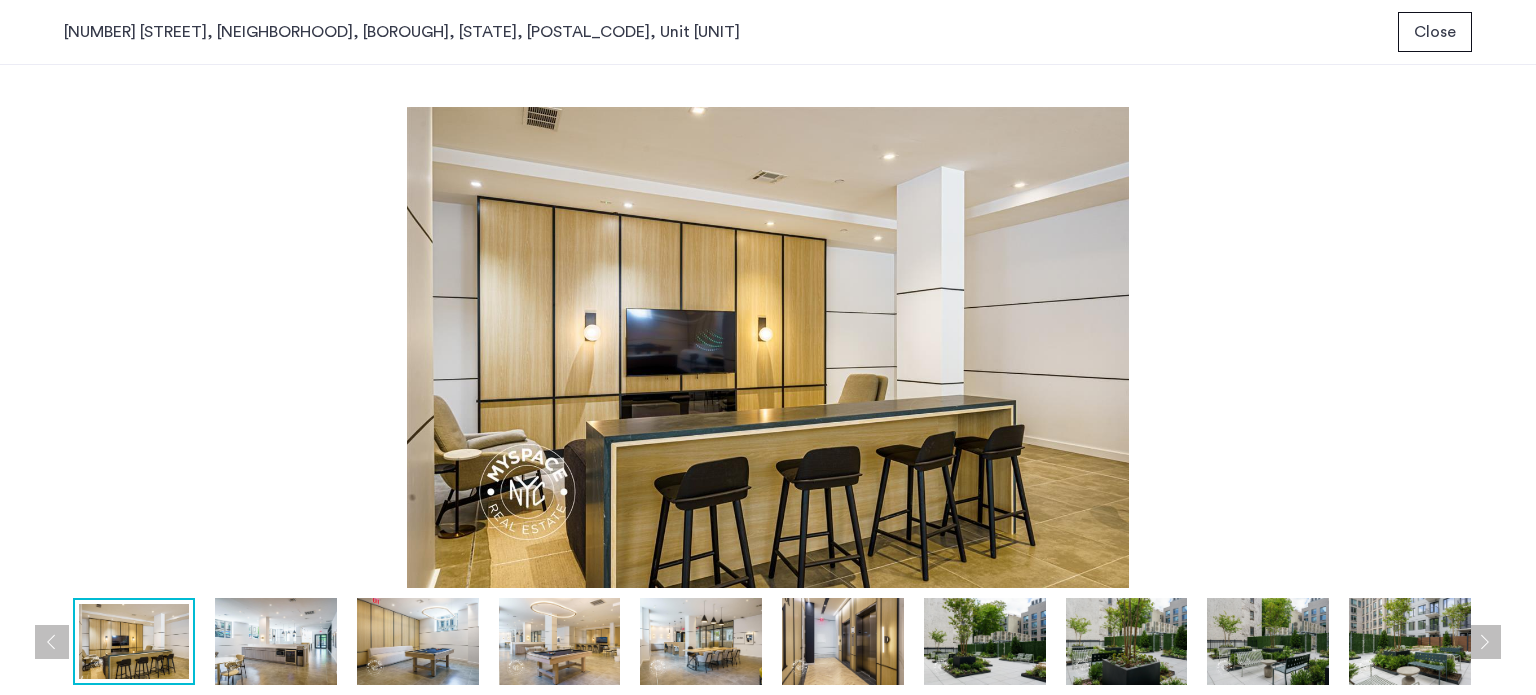 click at bounding box center [701, 641] 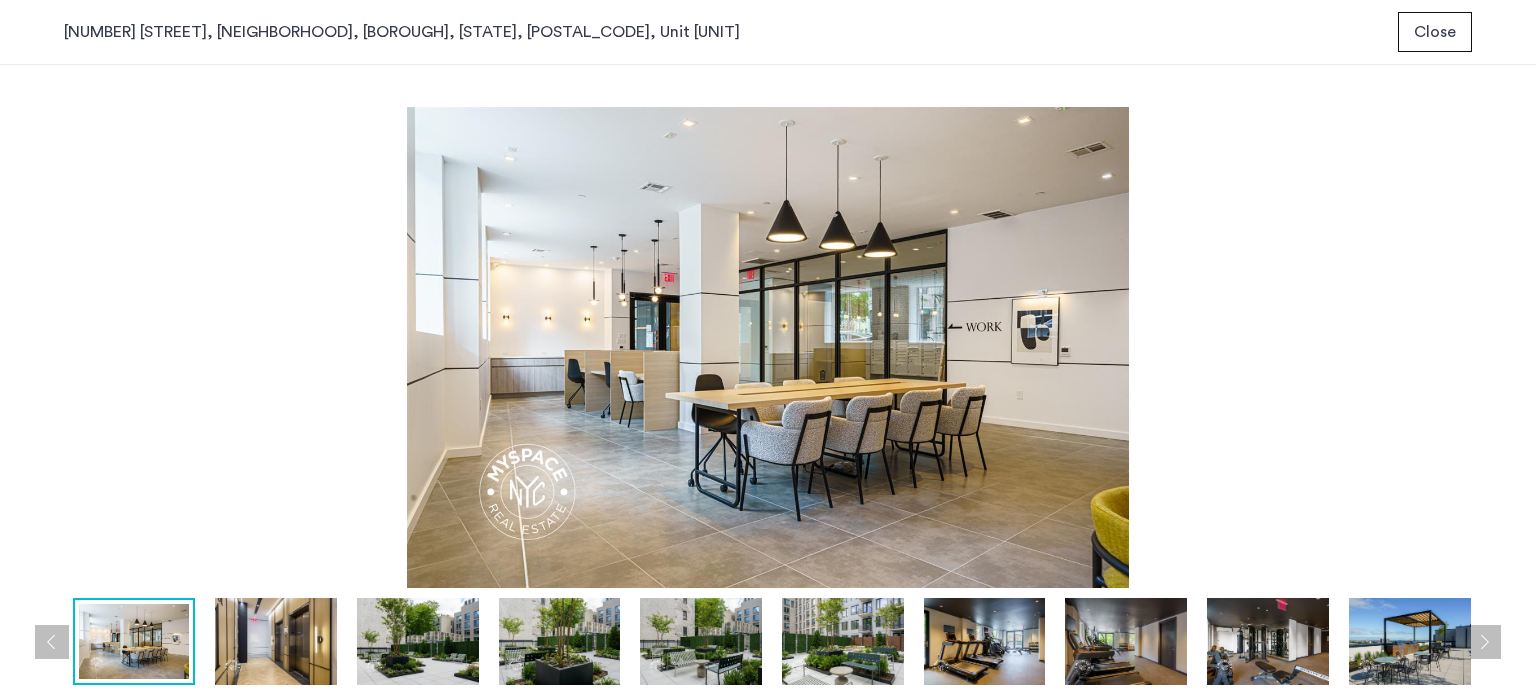 click at bounding box center [701, 641] 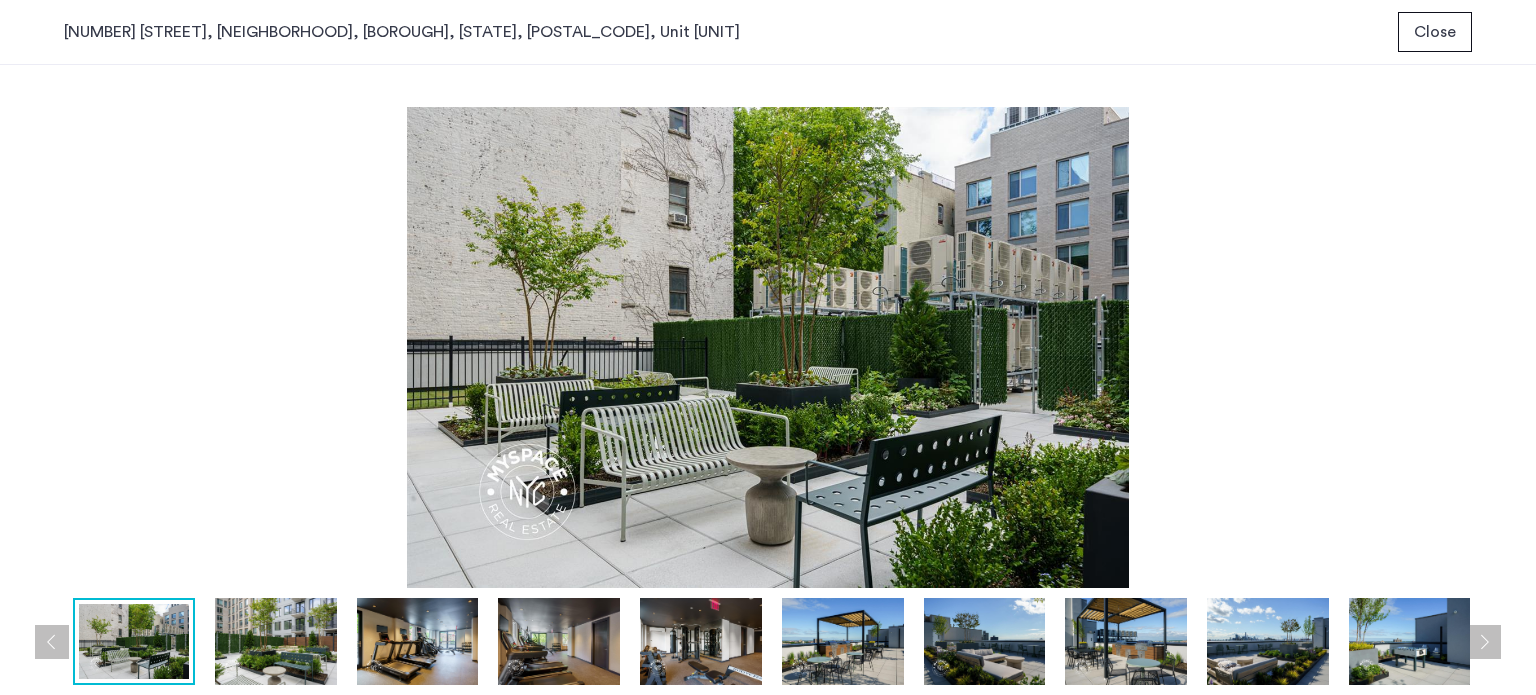 click at bounding box center [843, 641] 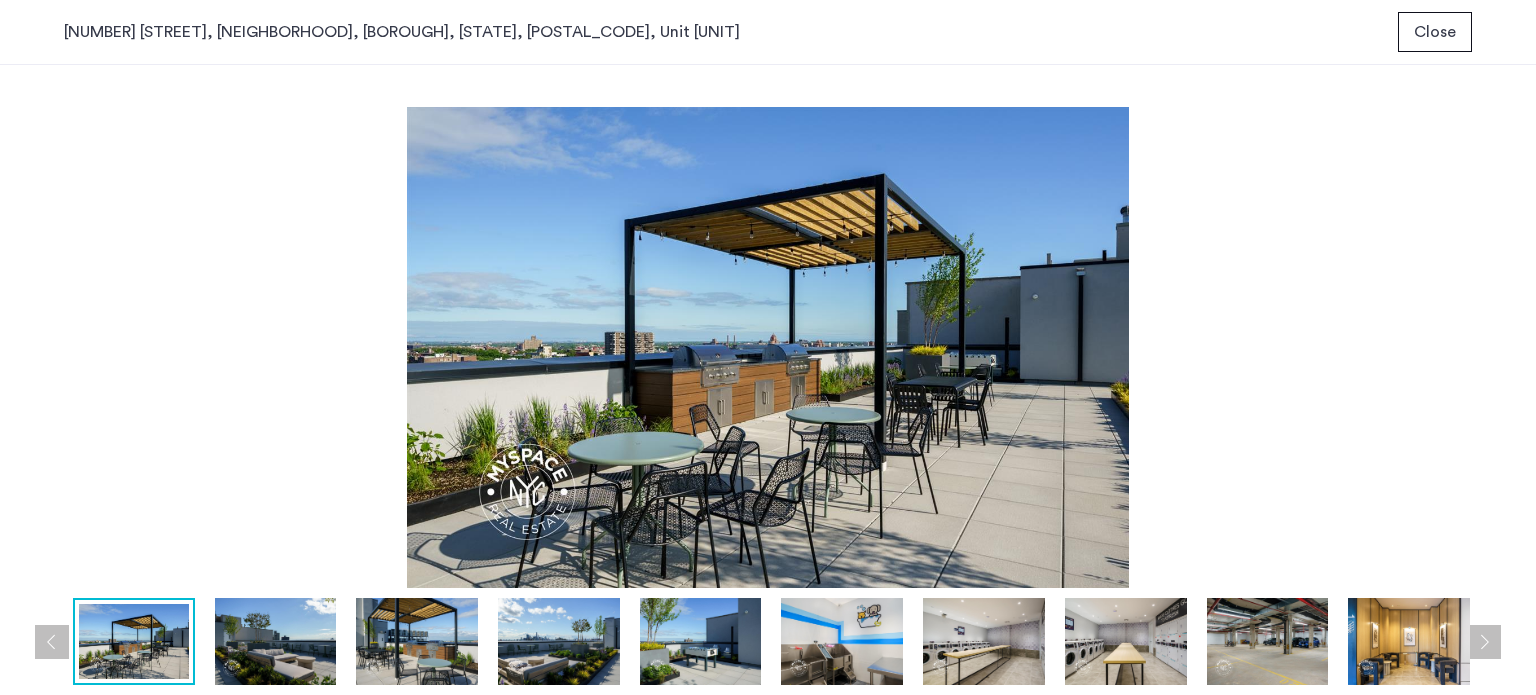 click at bounding box center [984, 641] 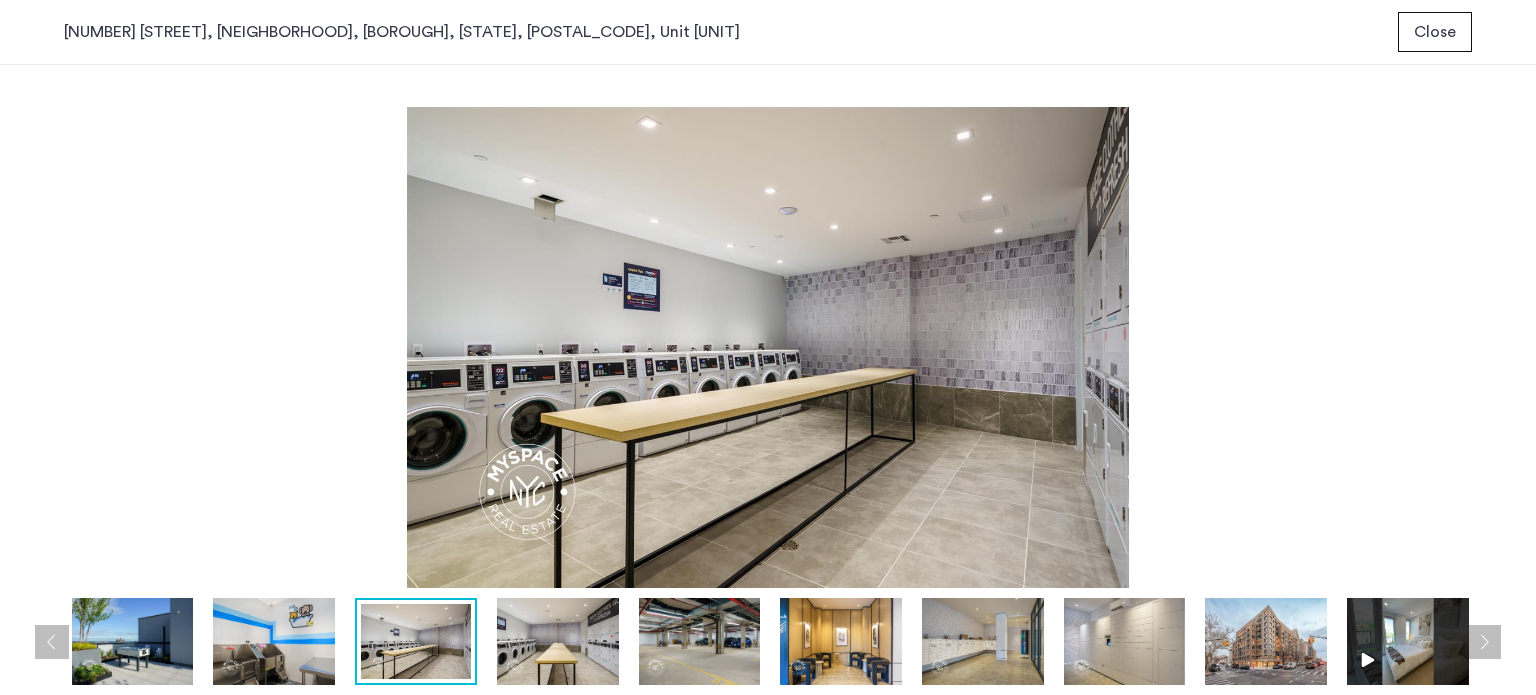click at bounding box center [1125, 641] 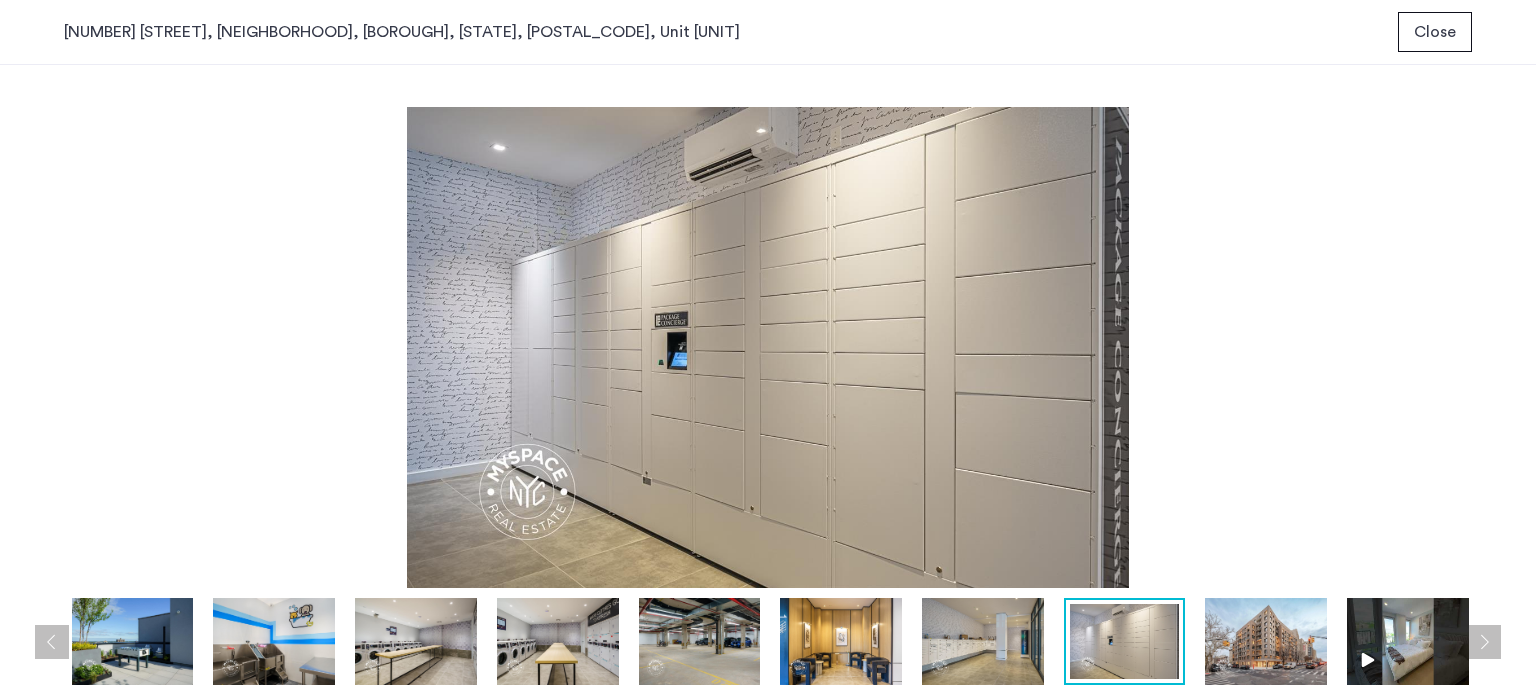 click at bounding box center [1266, 641] 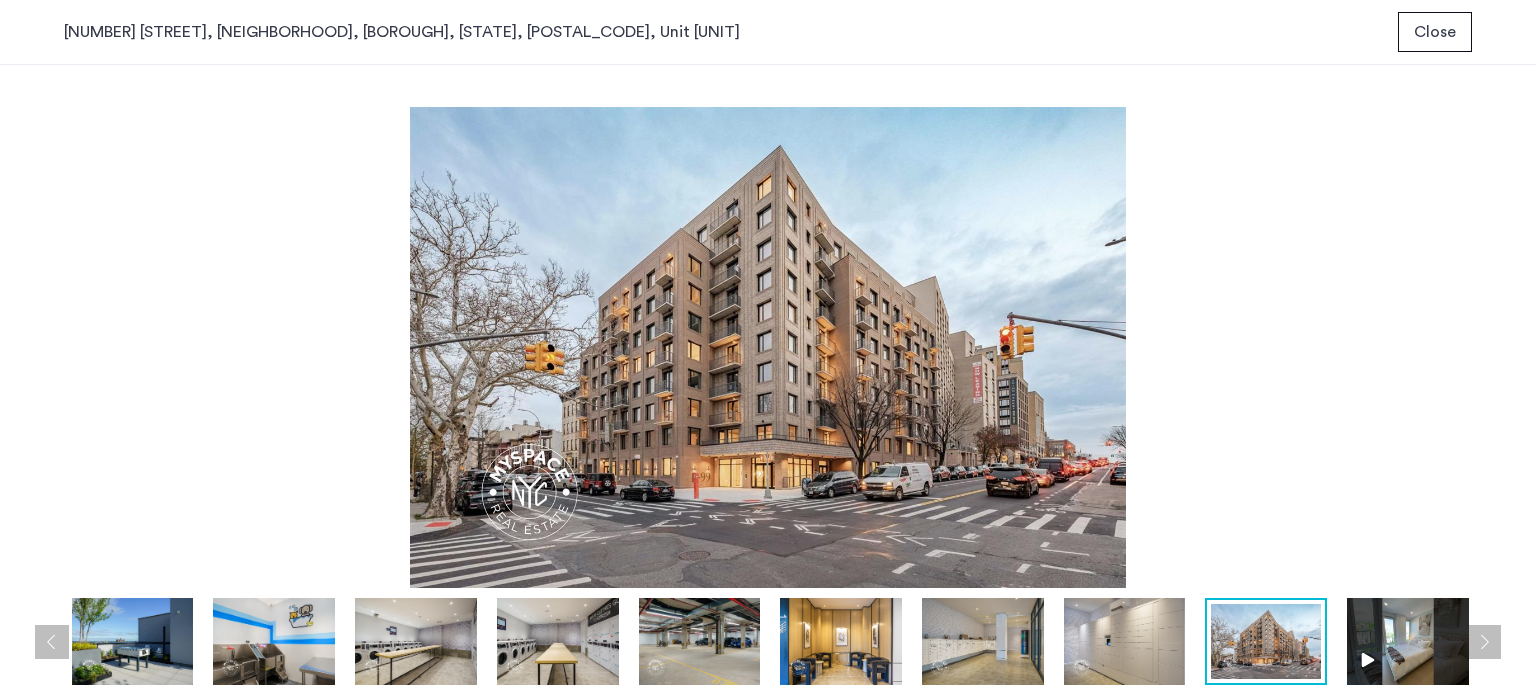 click at bounding box center [1408, 641] 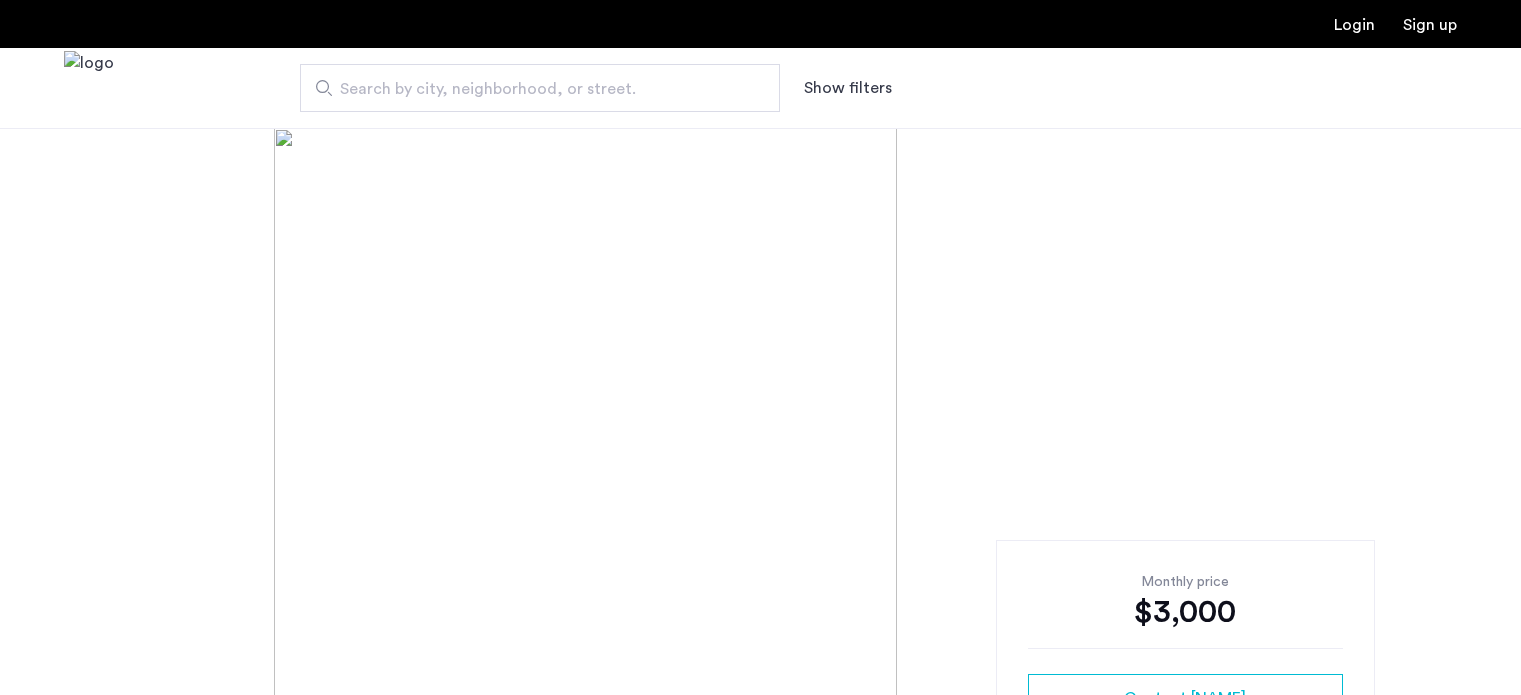 scroll, scrollTop: 0, scrollLeft: 0, axis: both 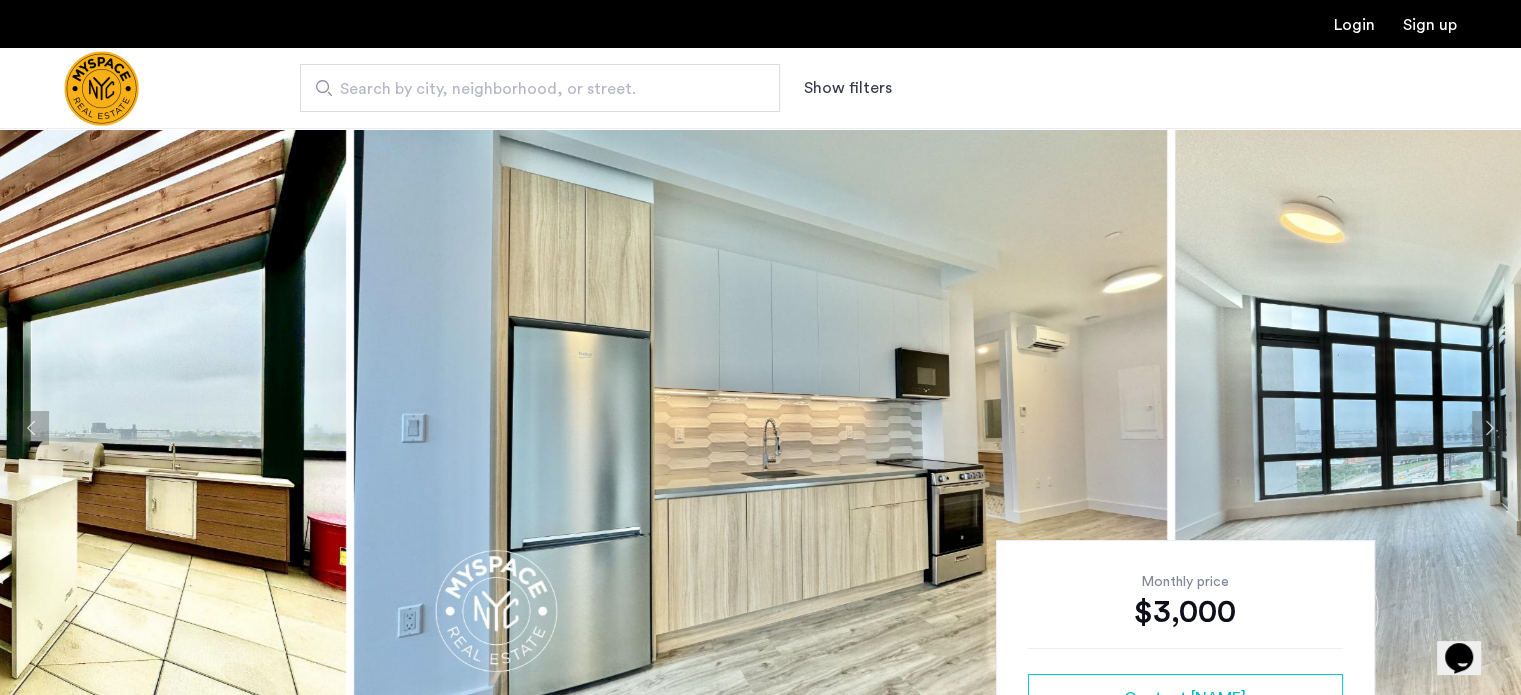 click 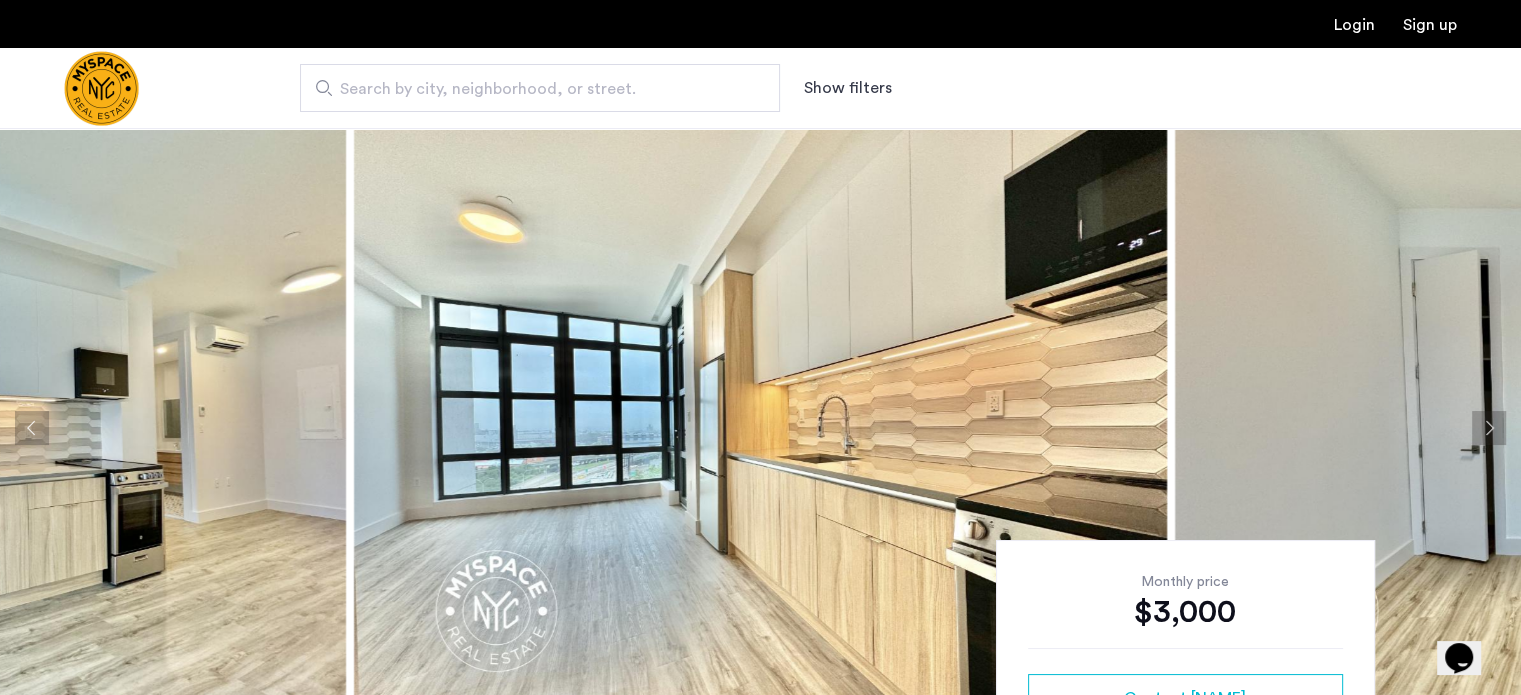 click 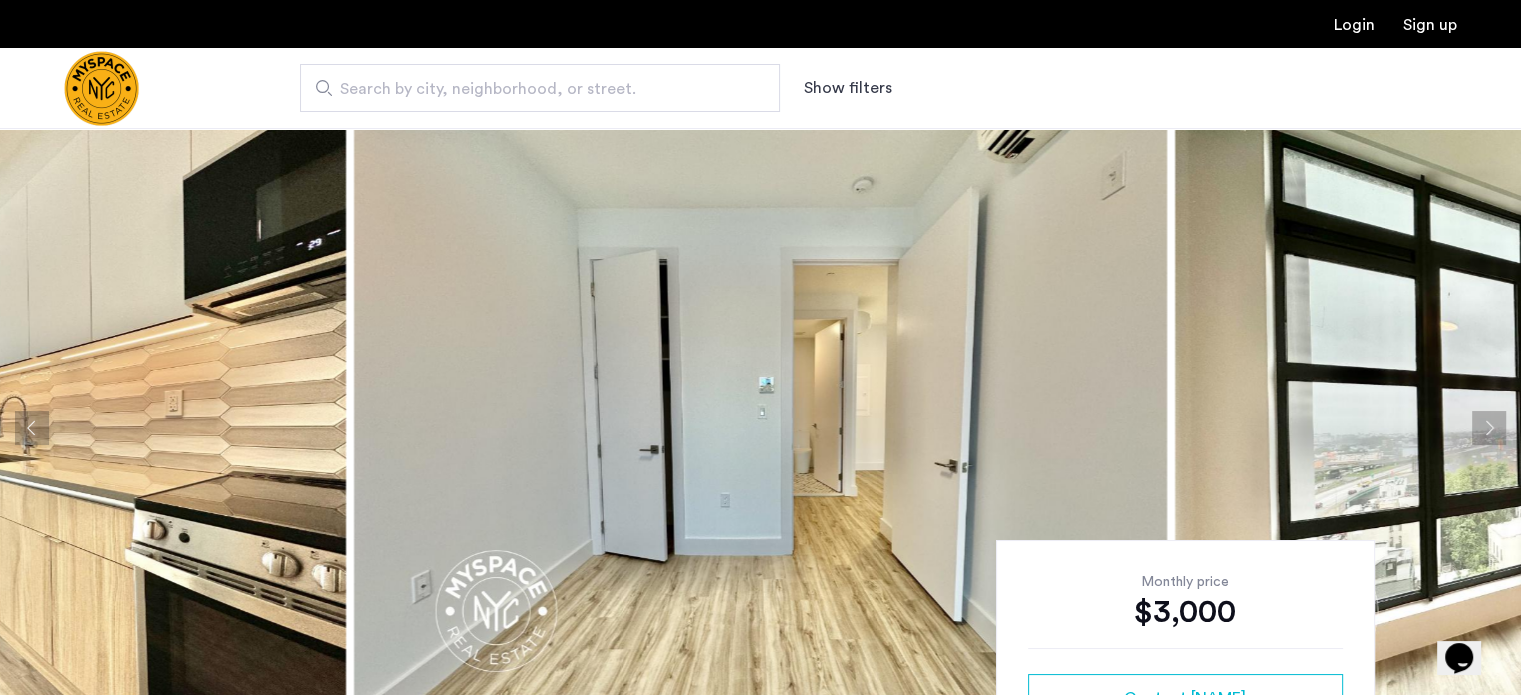 click 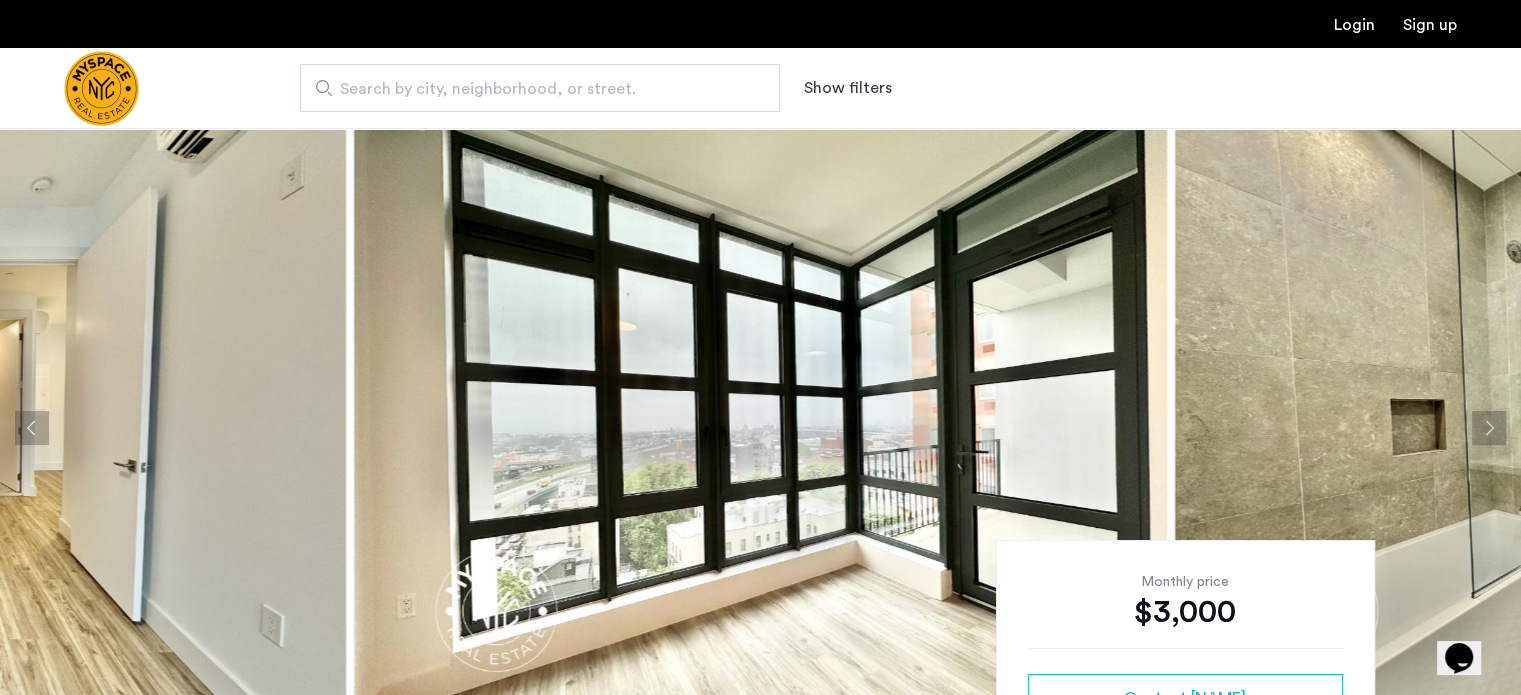 click 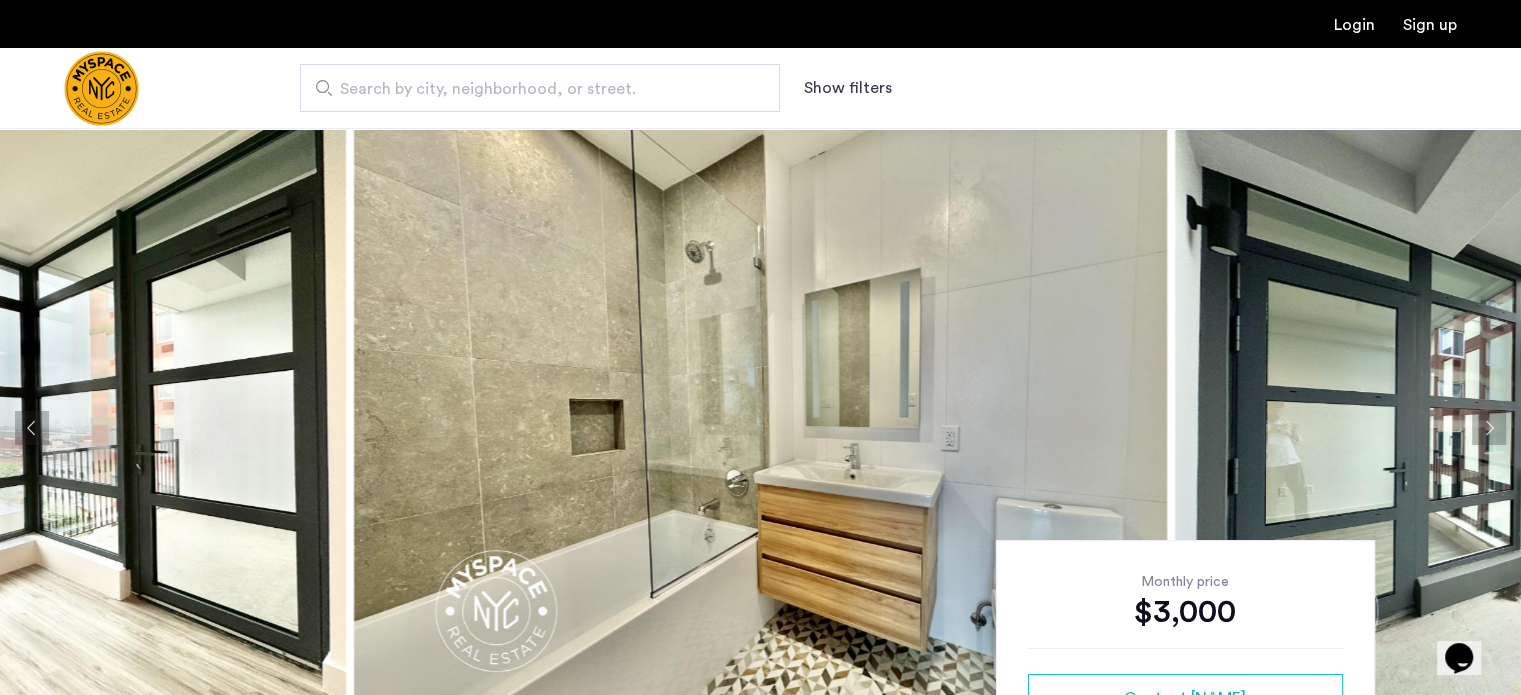 click 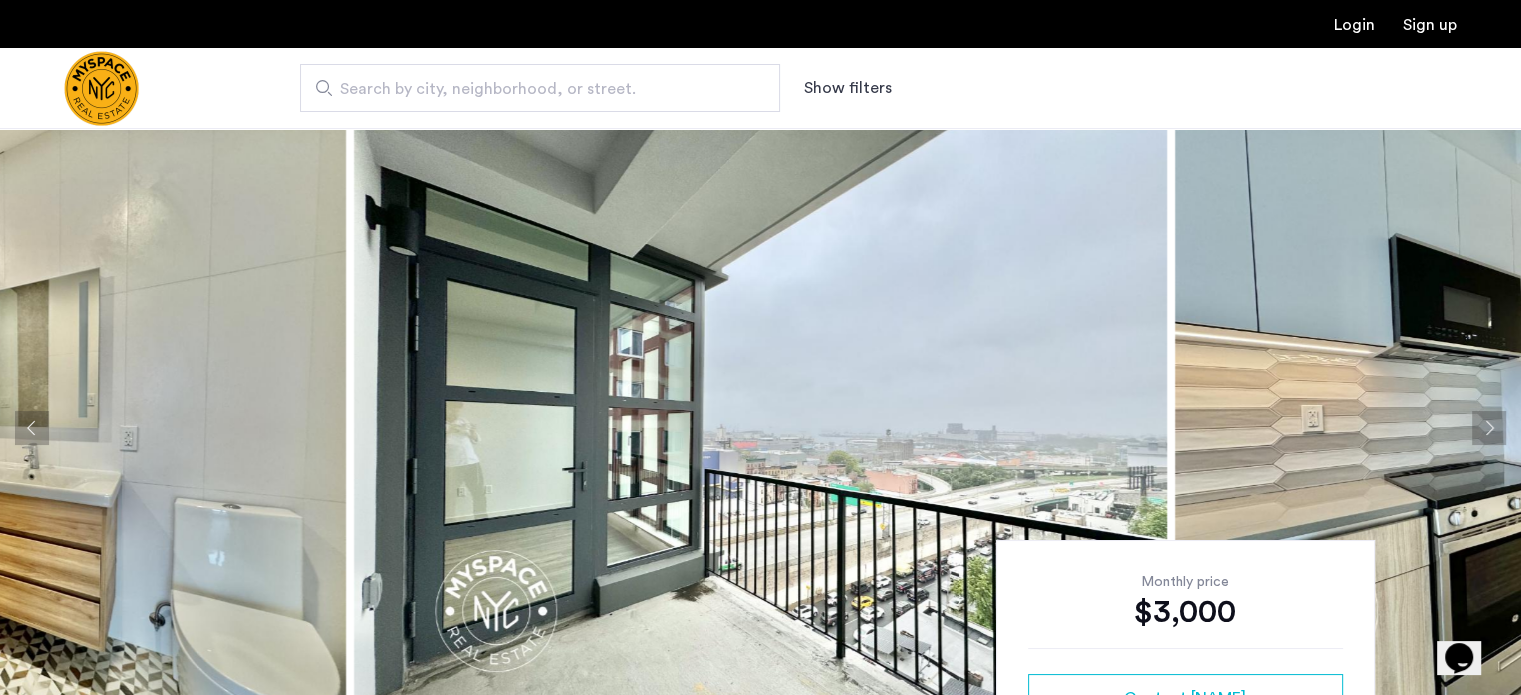 click 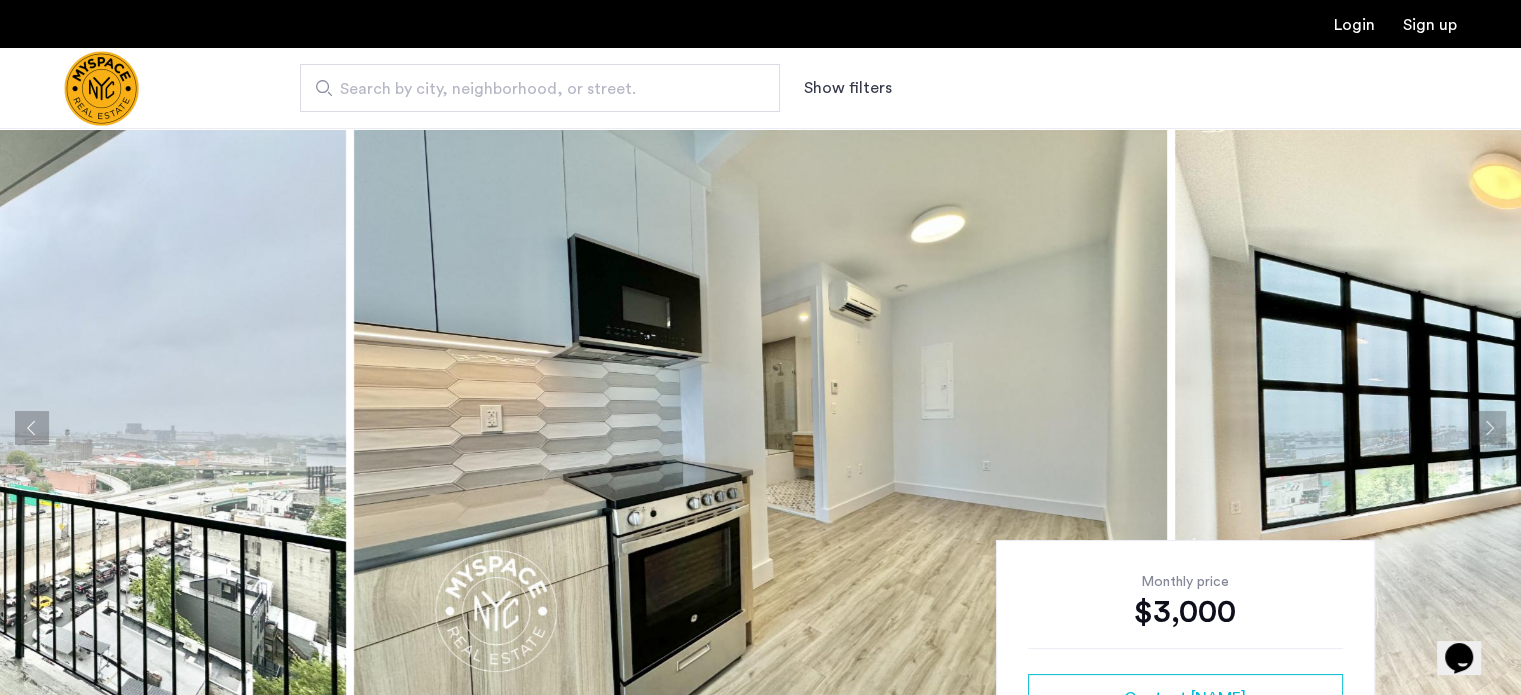click 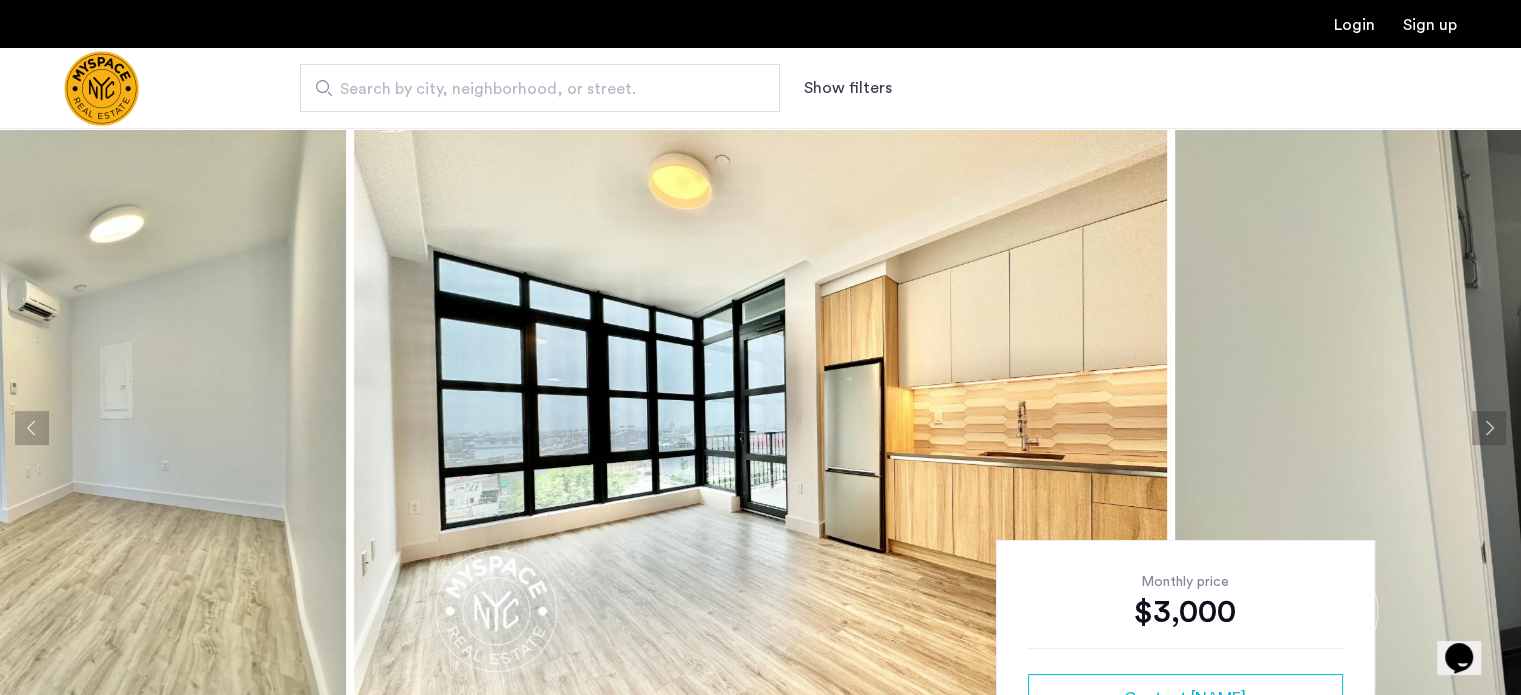 click 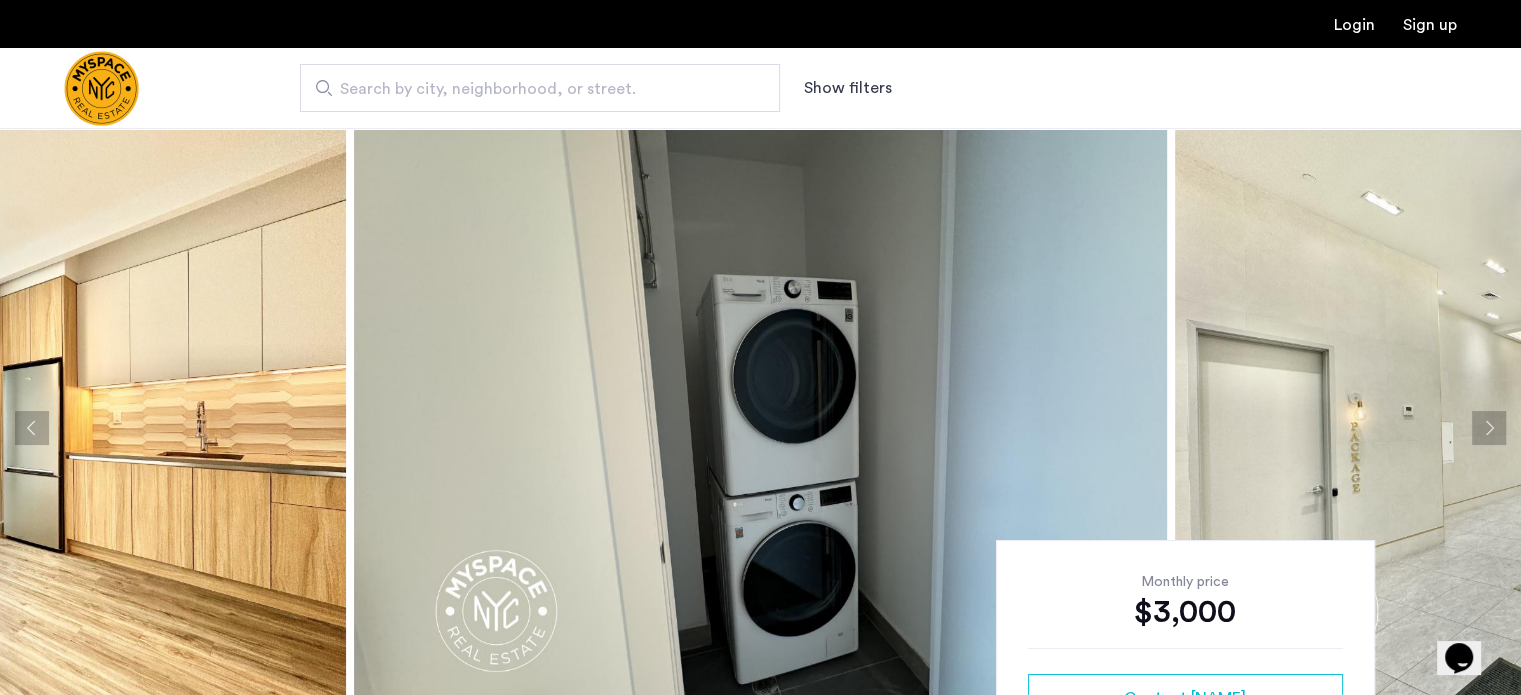 click 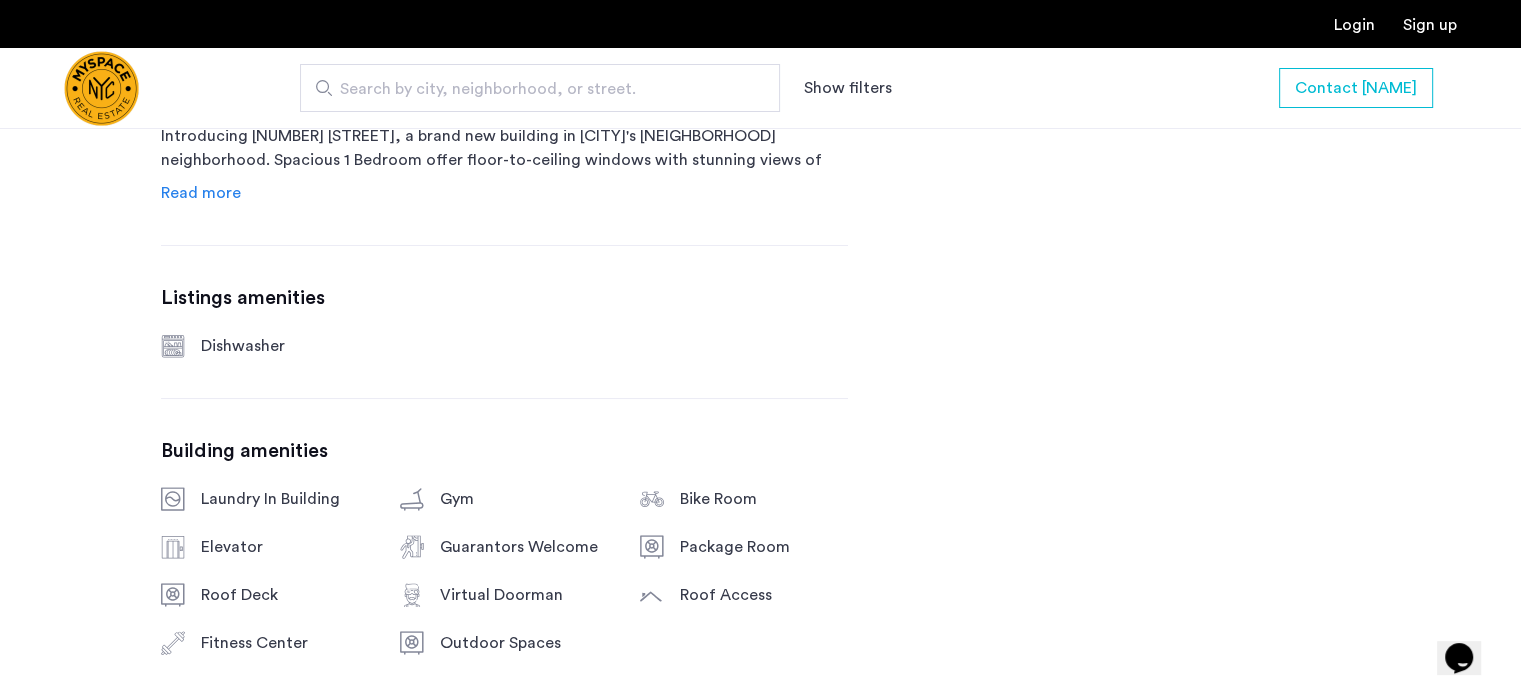 scroll, scrollTop: 1200, scrollLeft: 0, axis: vertical 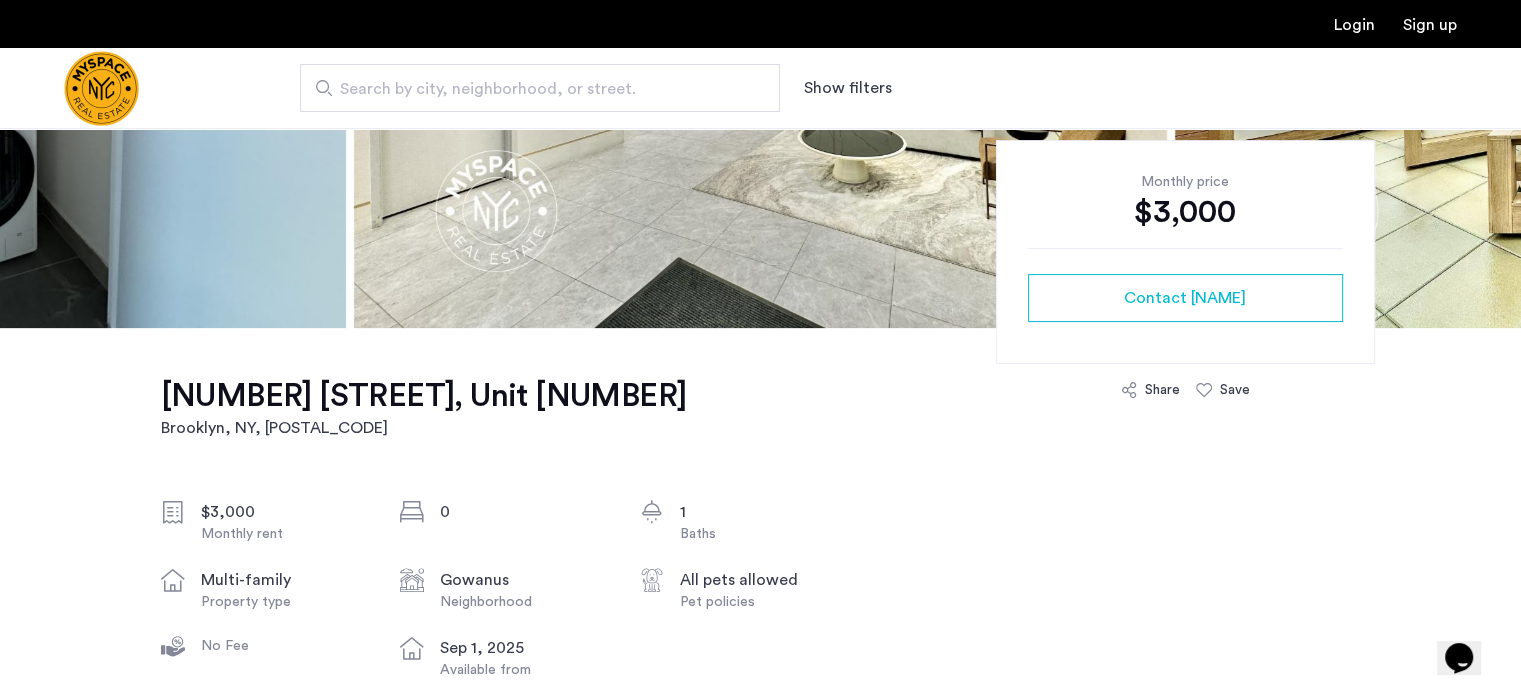 click on "[NUMBER] [STREET], Unit [NUMBER]" 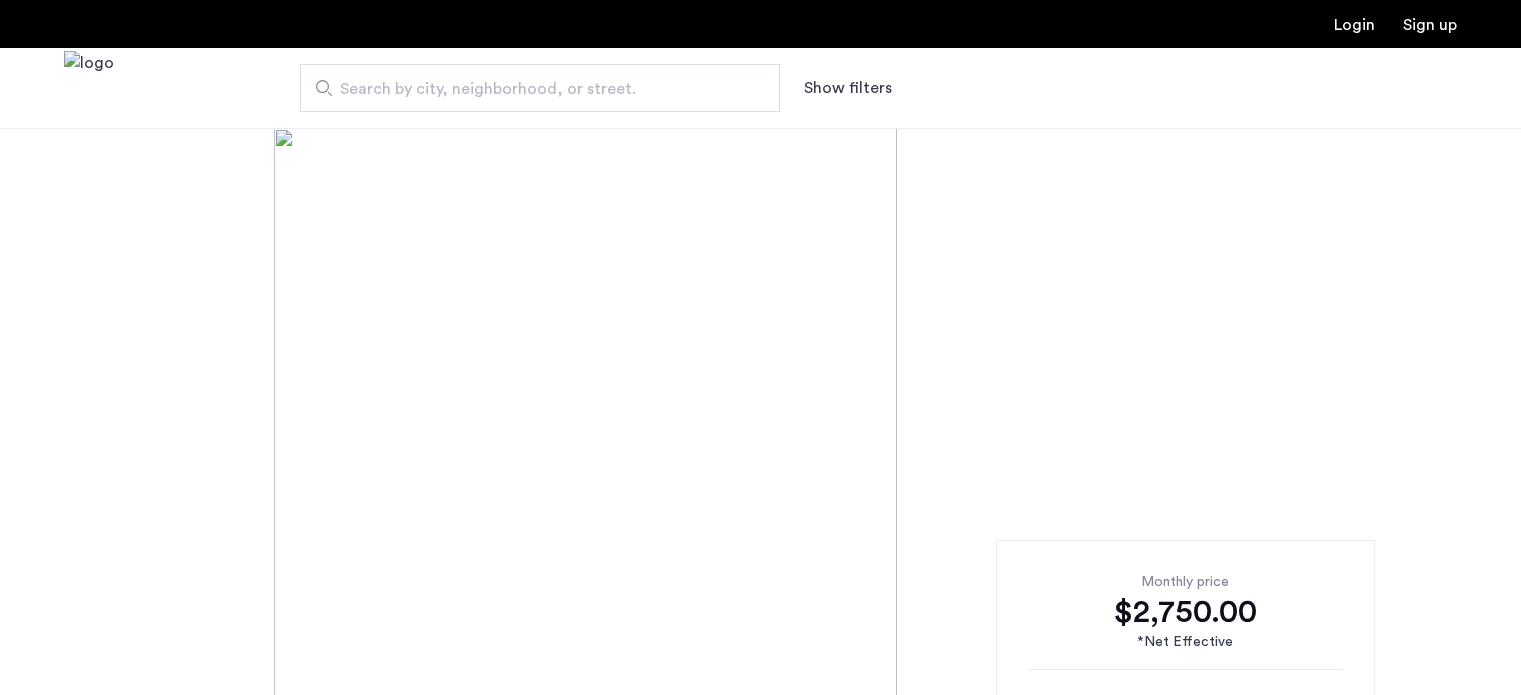 scroll, scrollTop: 0, scrollLeft: 0, axis: both 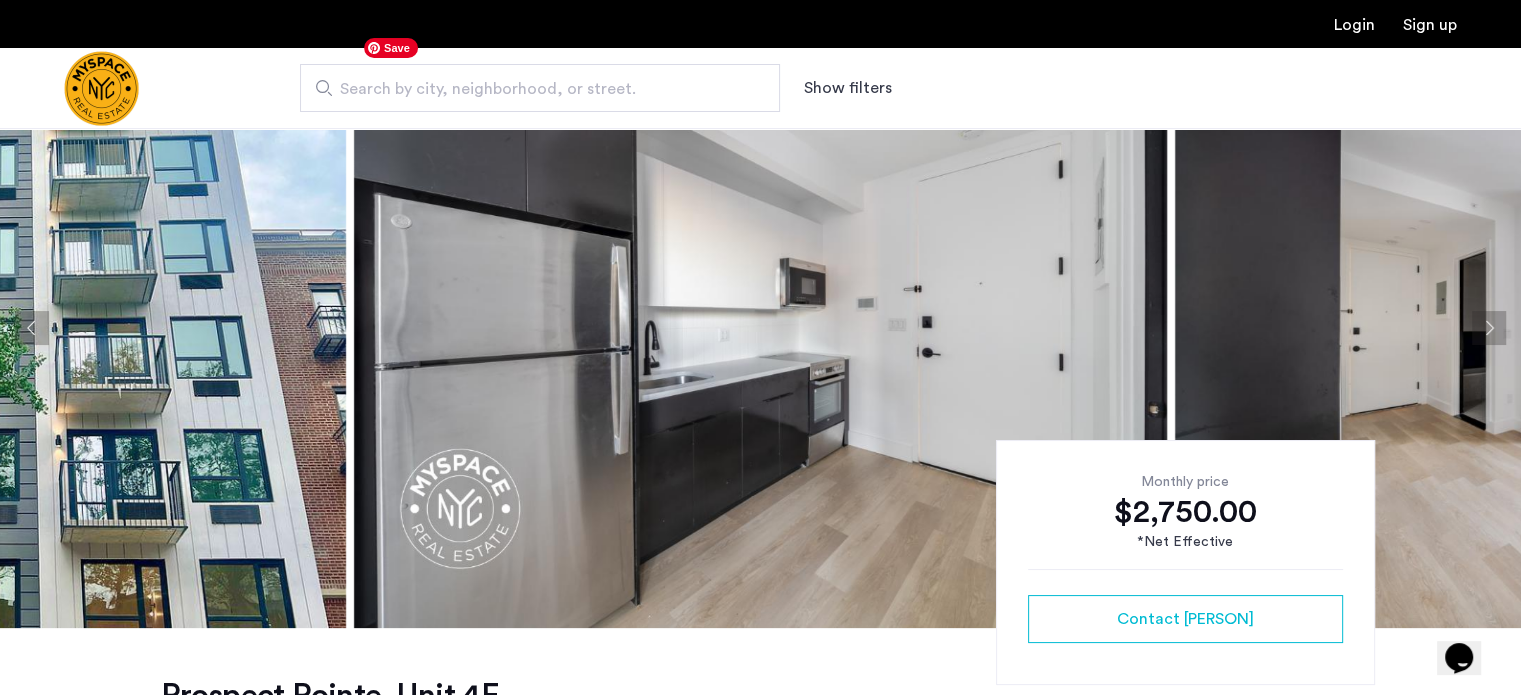 click 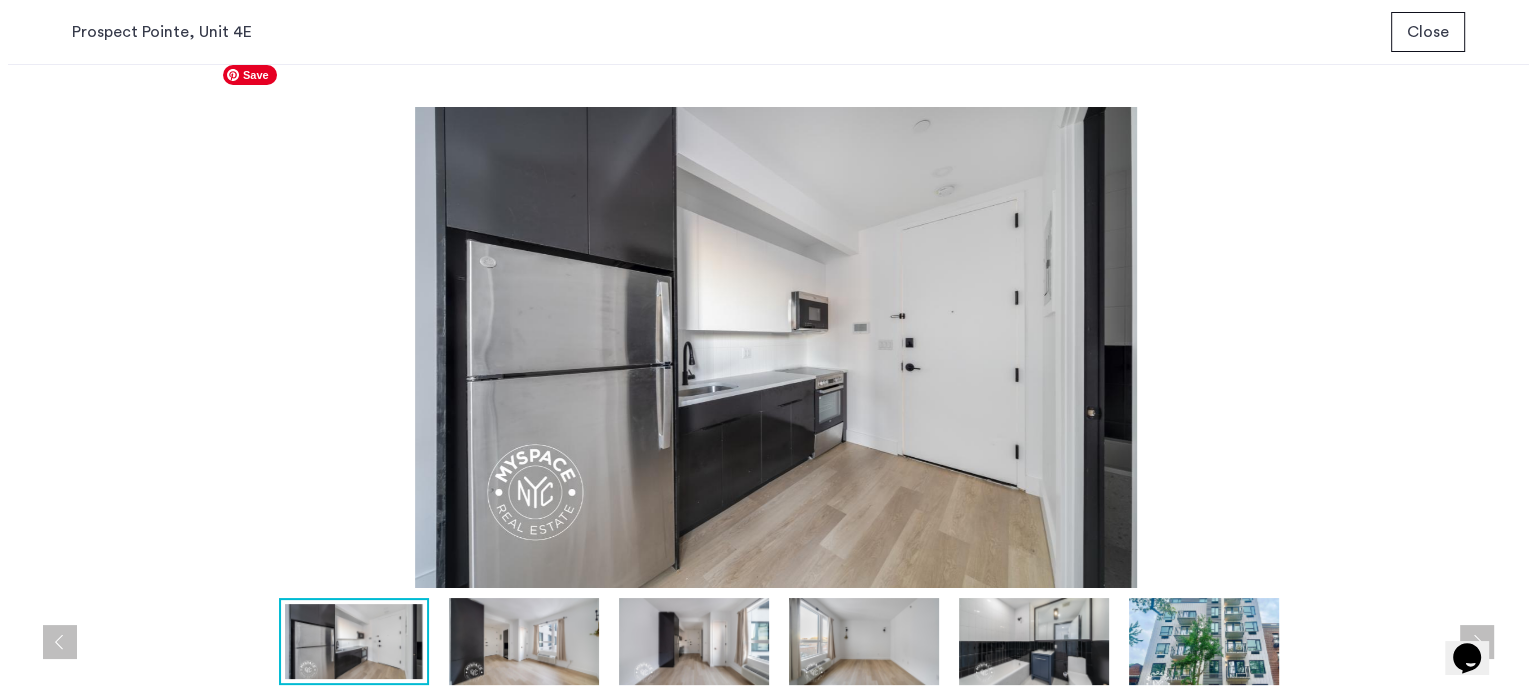 scroll, scrollTop: 0, scrollLeft: 0, axis: both 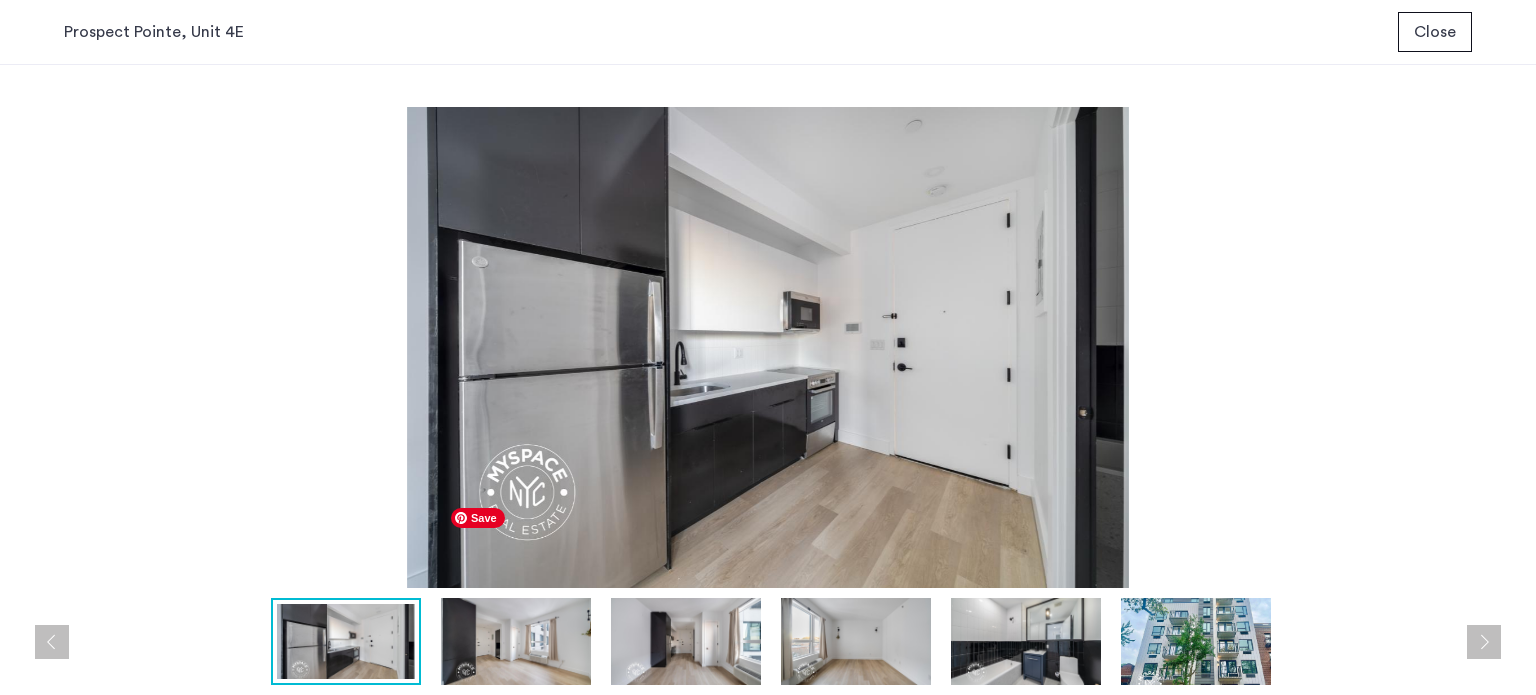 click at bounding box center [516, 641] 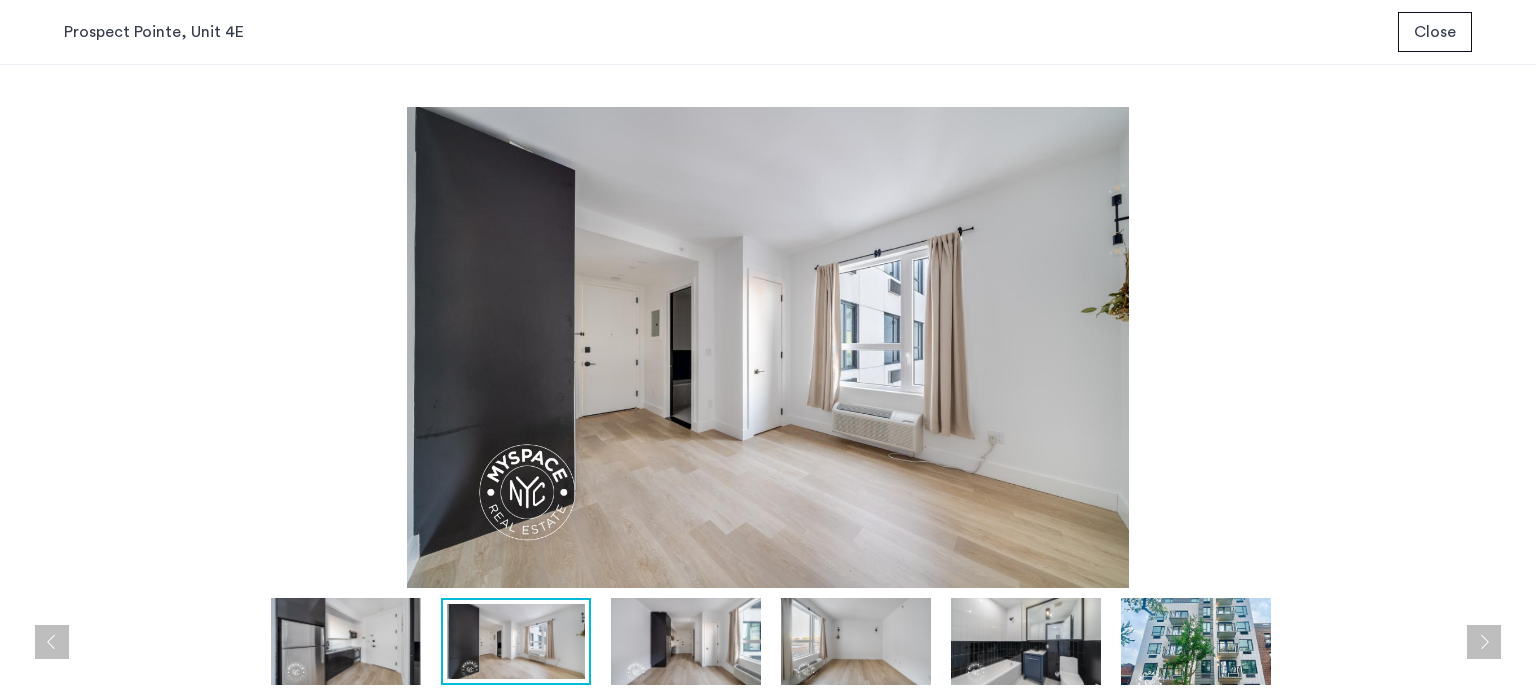 click at bounding box center [686, 641] 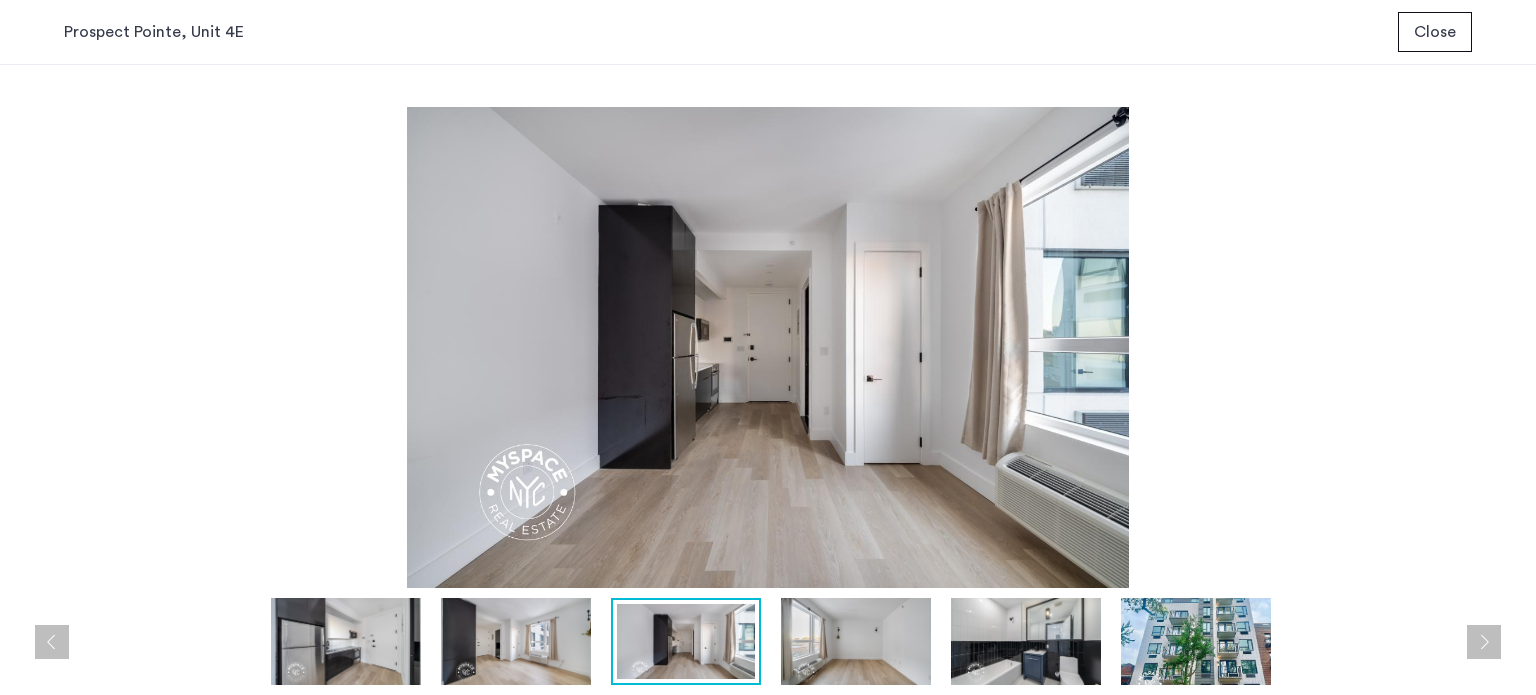 click at bounding box center [856, 641] 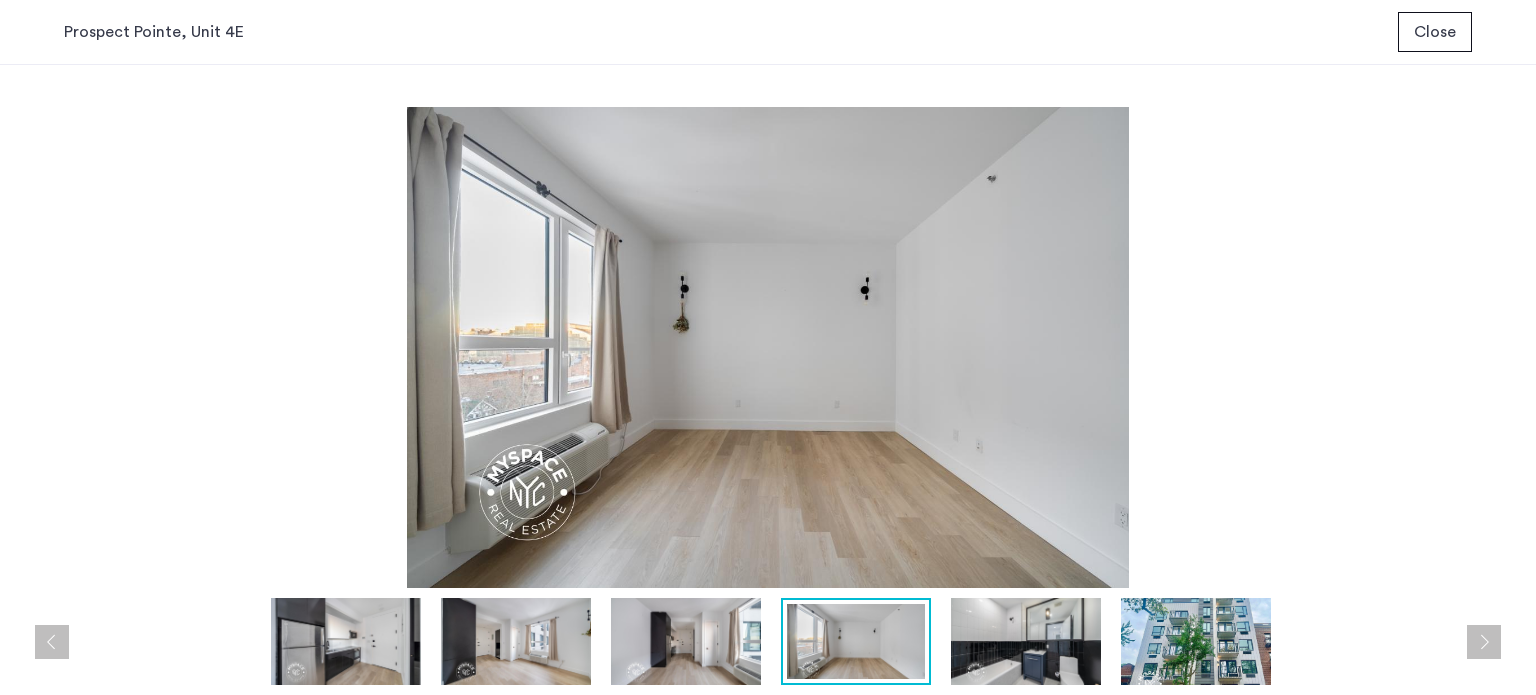 click at bounding box center (1026, 641) 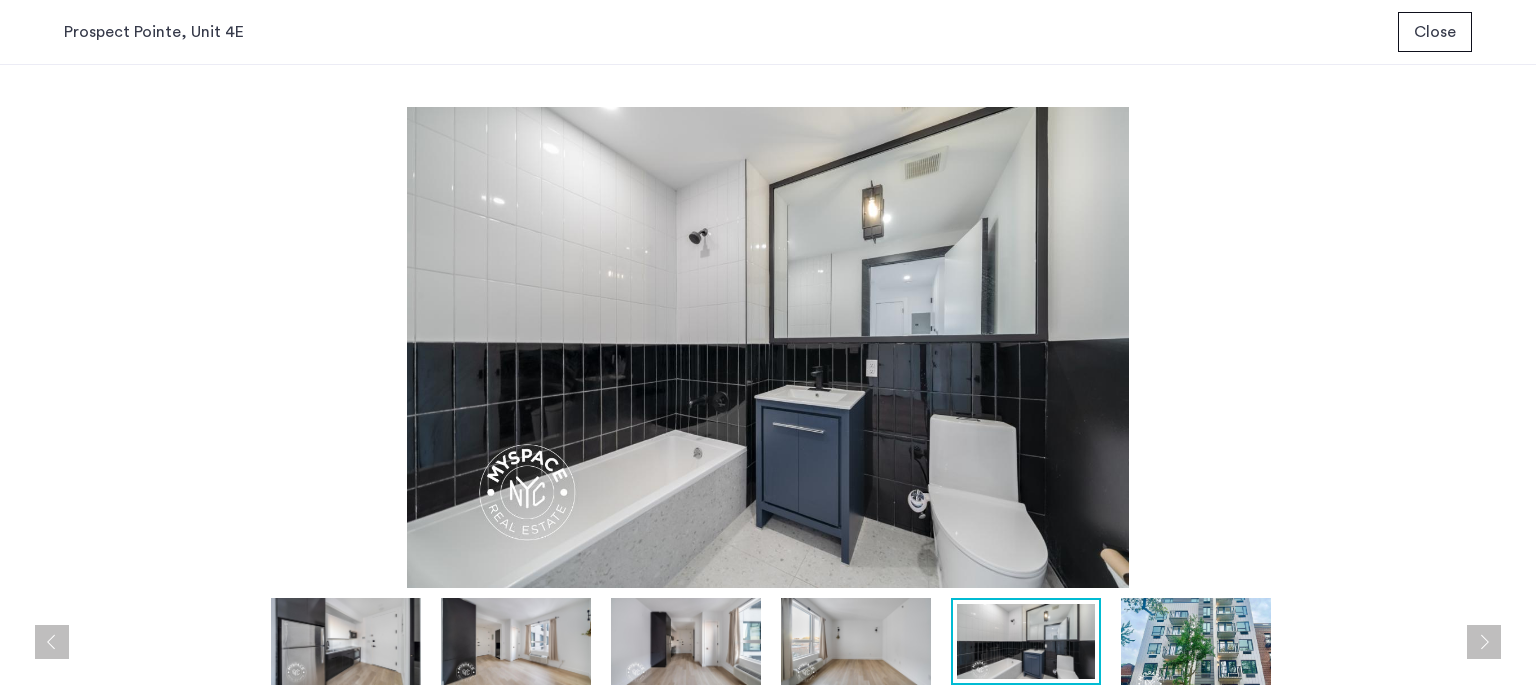 click at bounding box center [1196, 641] 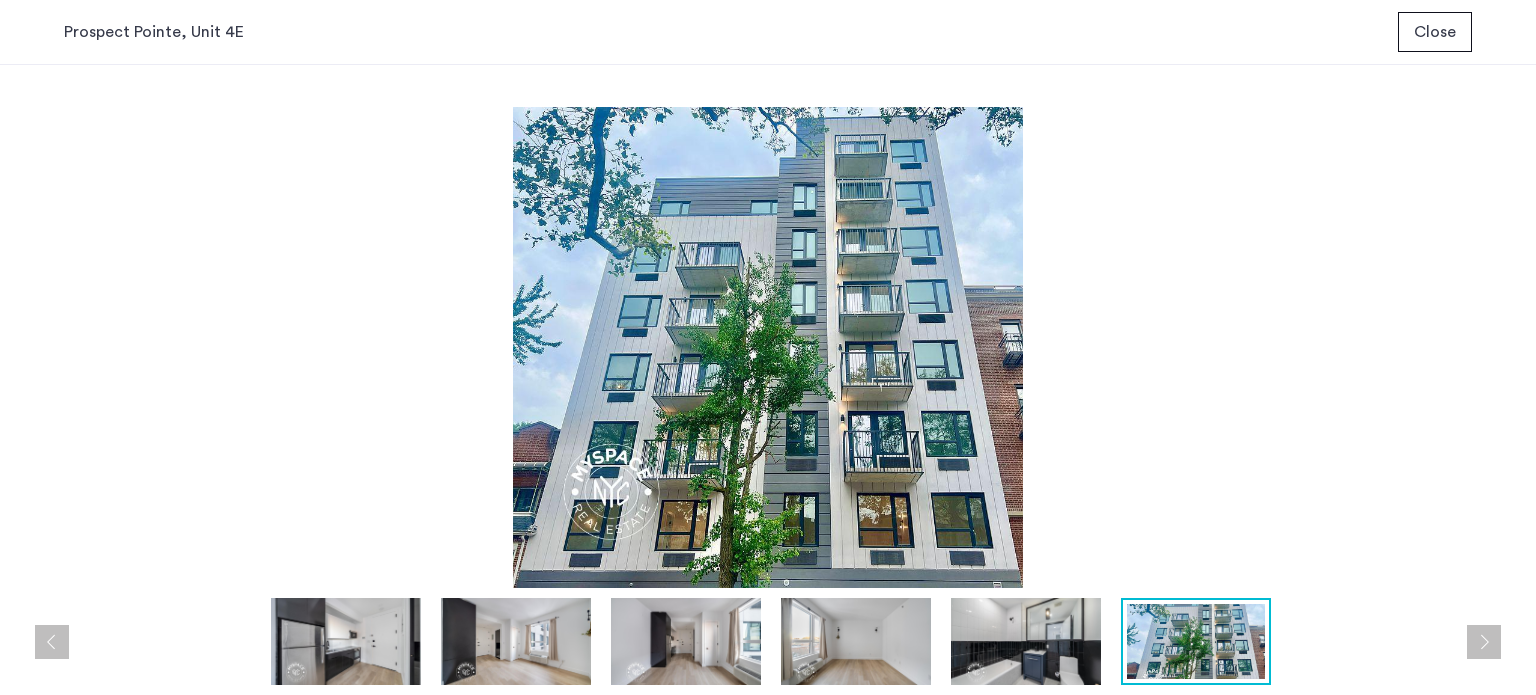 click on "Close" at bounding box center (1435, 32) 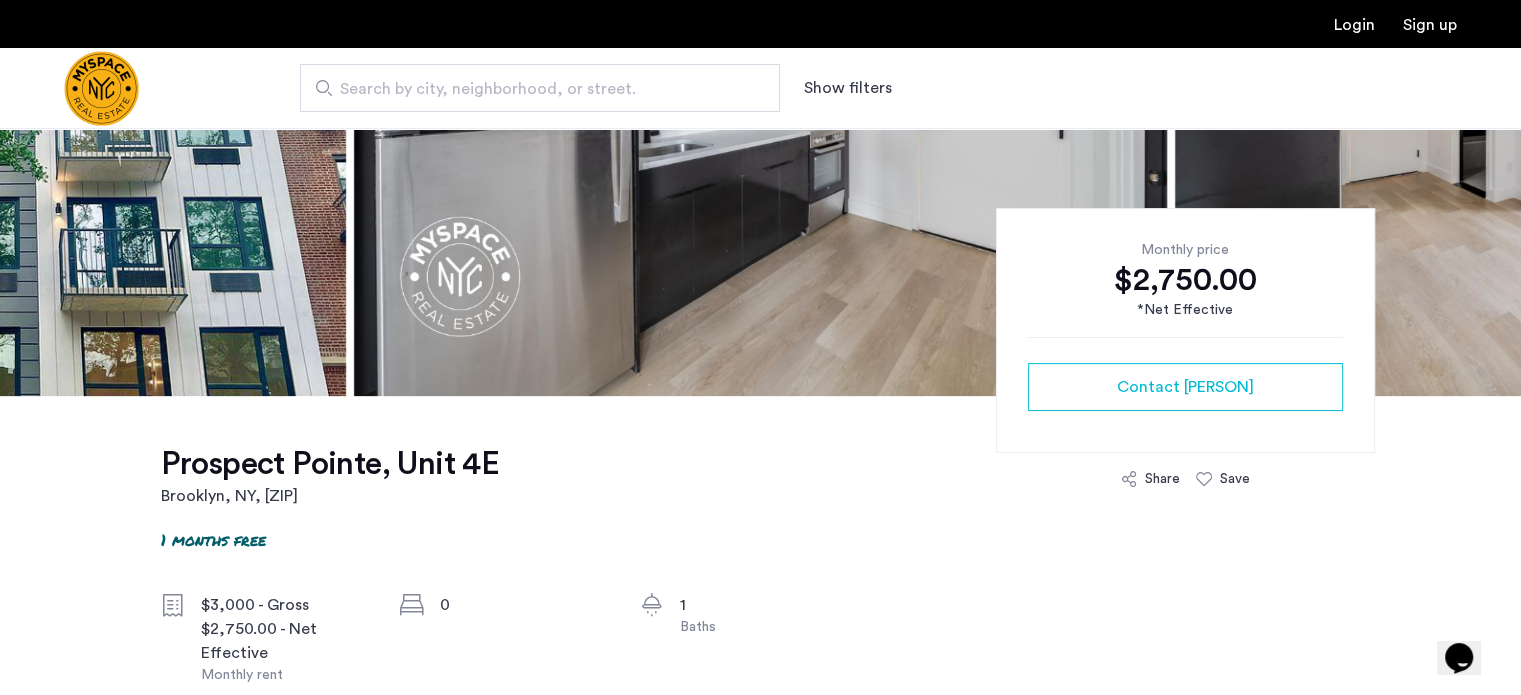 scroll, scrollTop: 500, scrollLeft: 0, axis: vertical 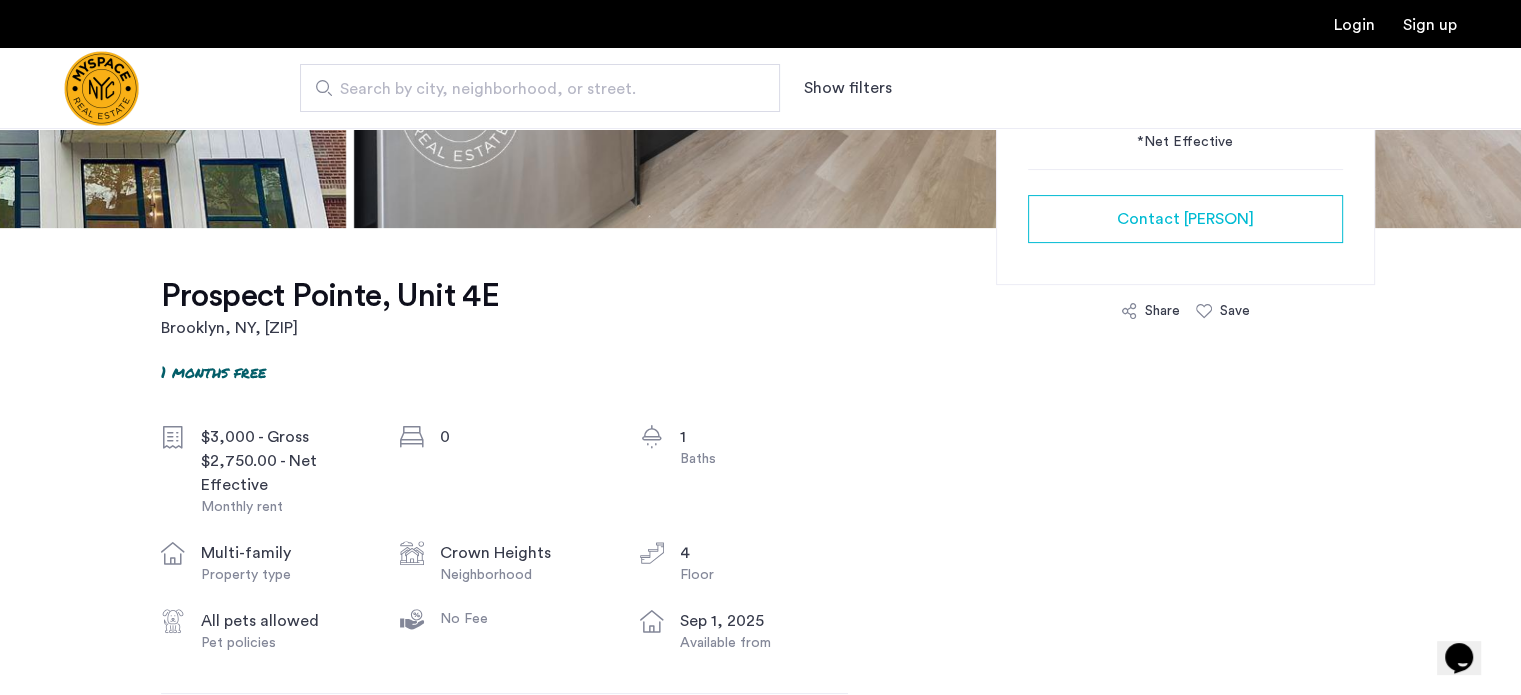 click on "Brooklyn, NY , 11213" 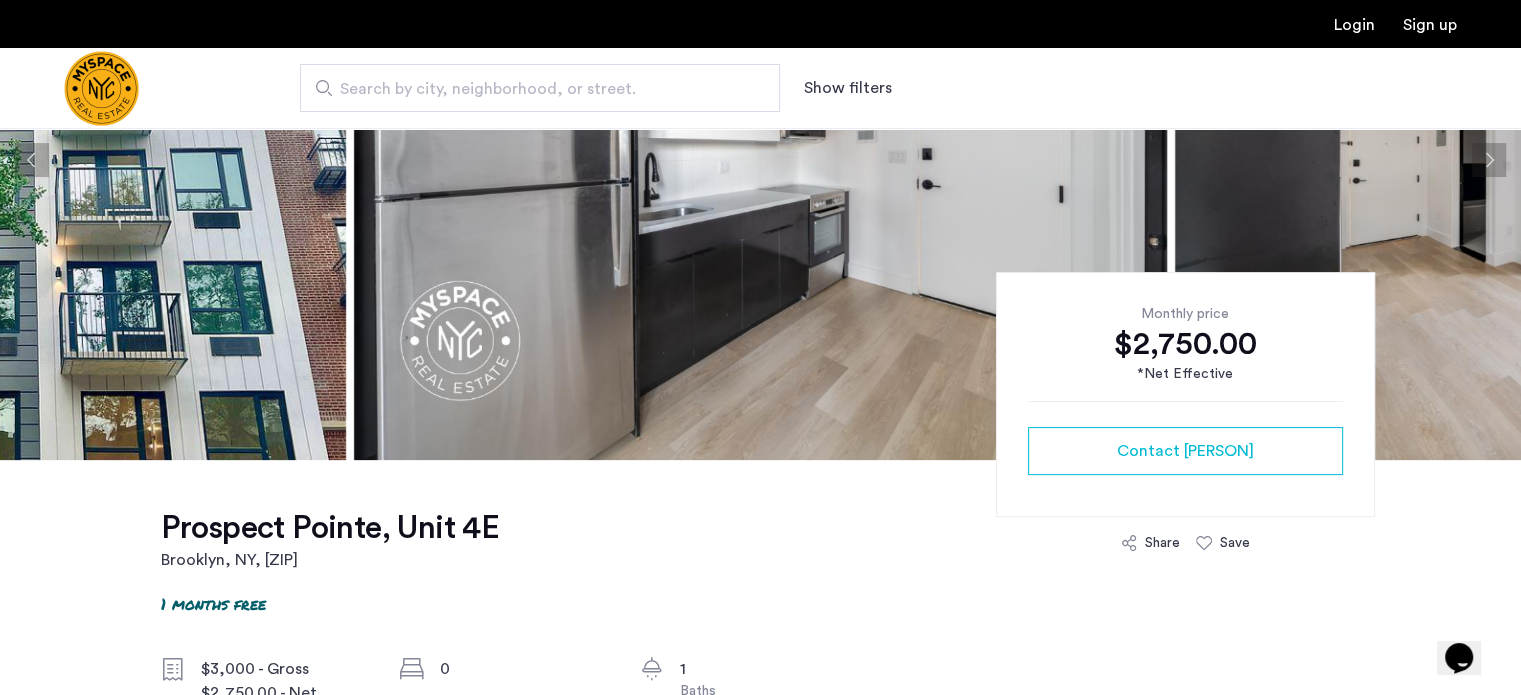 scroll, scrollTop: 100, scrollLeft: 0, axis: vertical 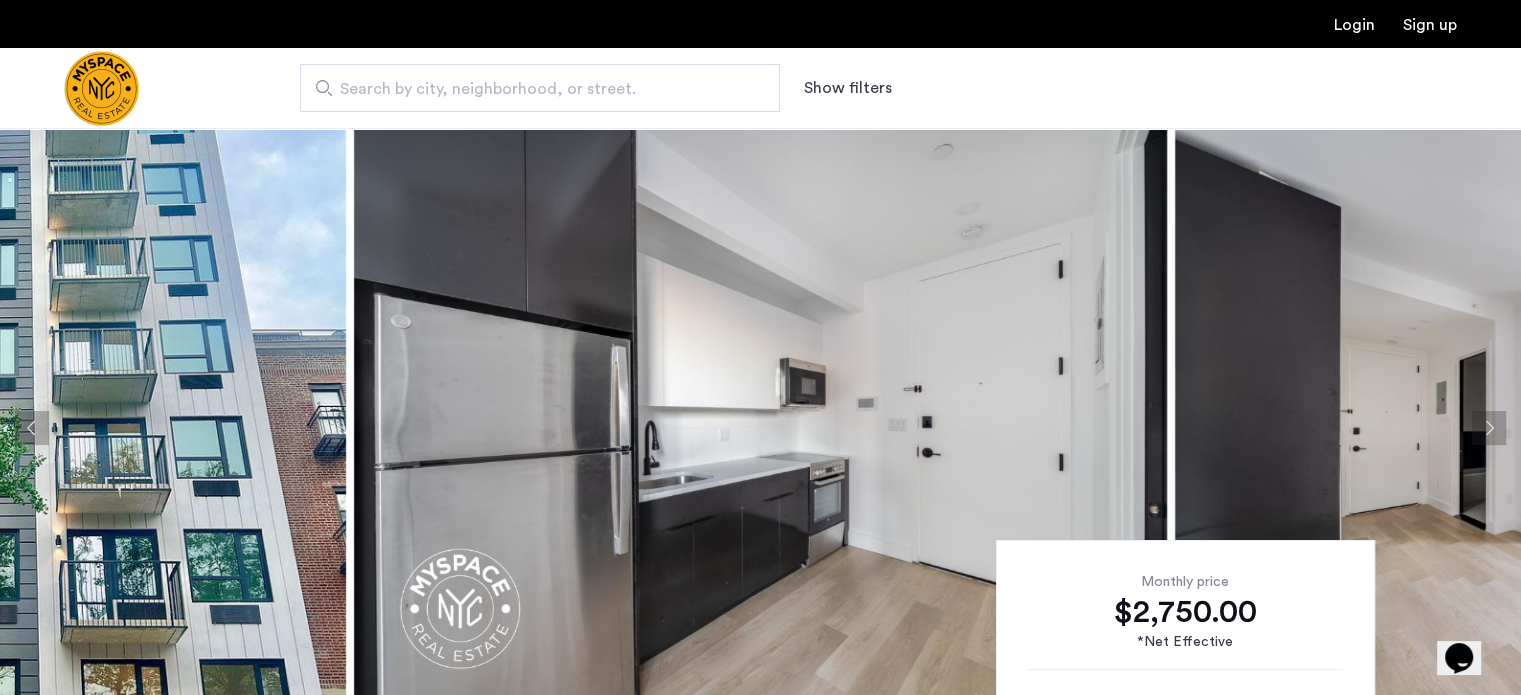 click 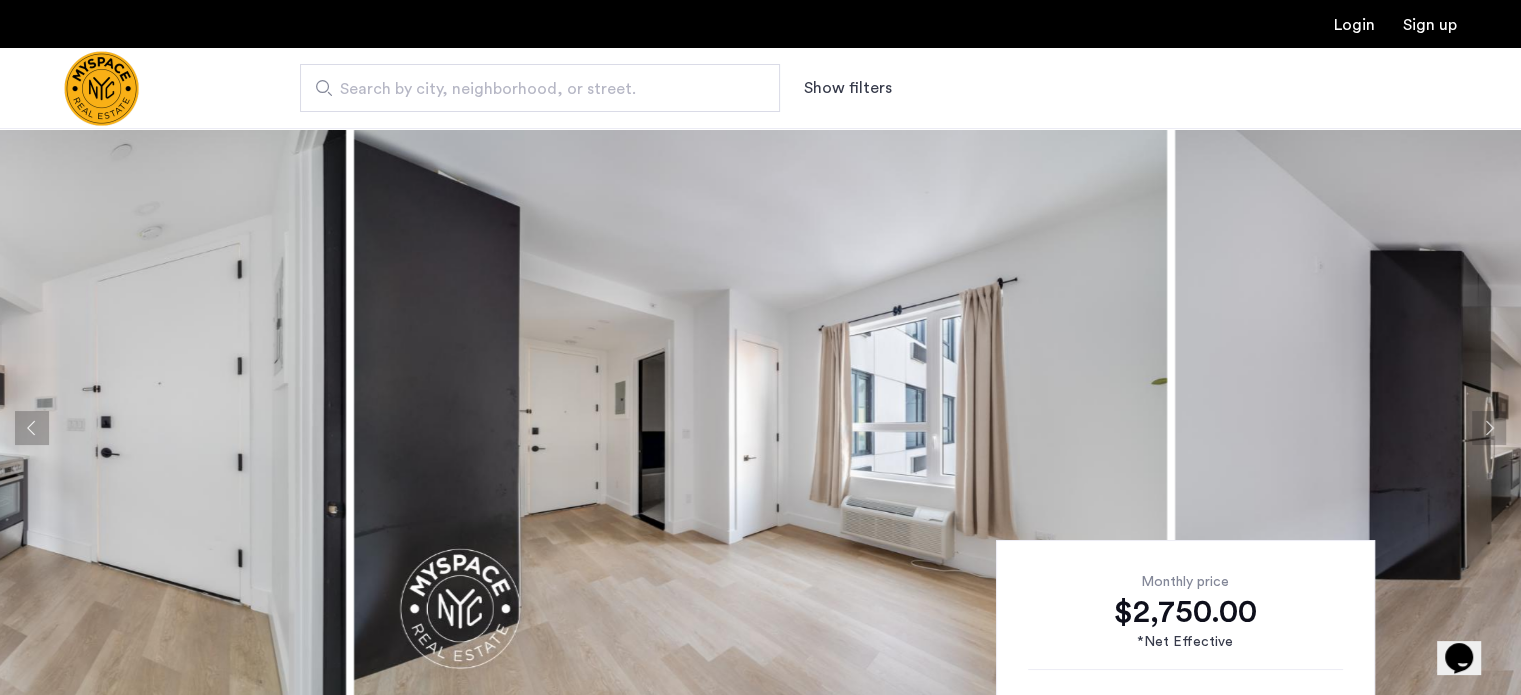 click 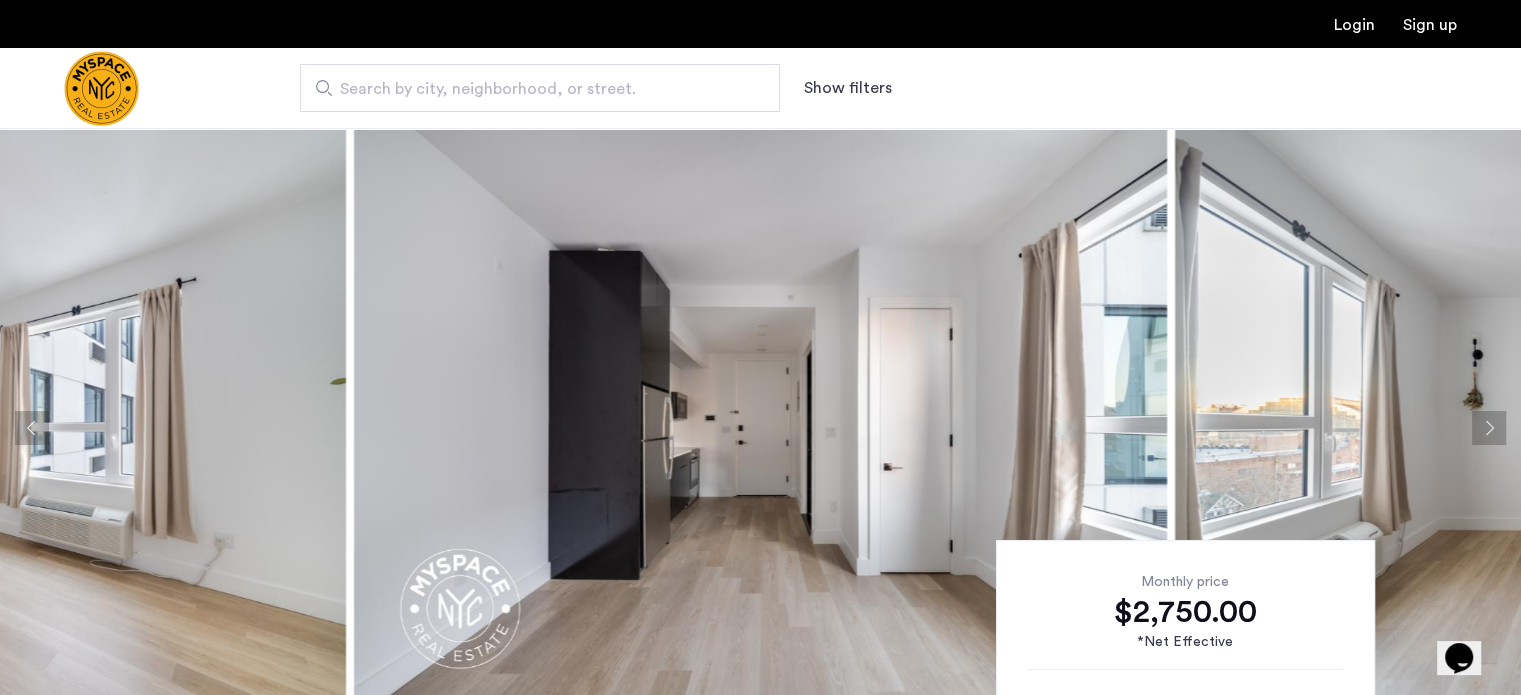 click 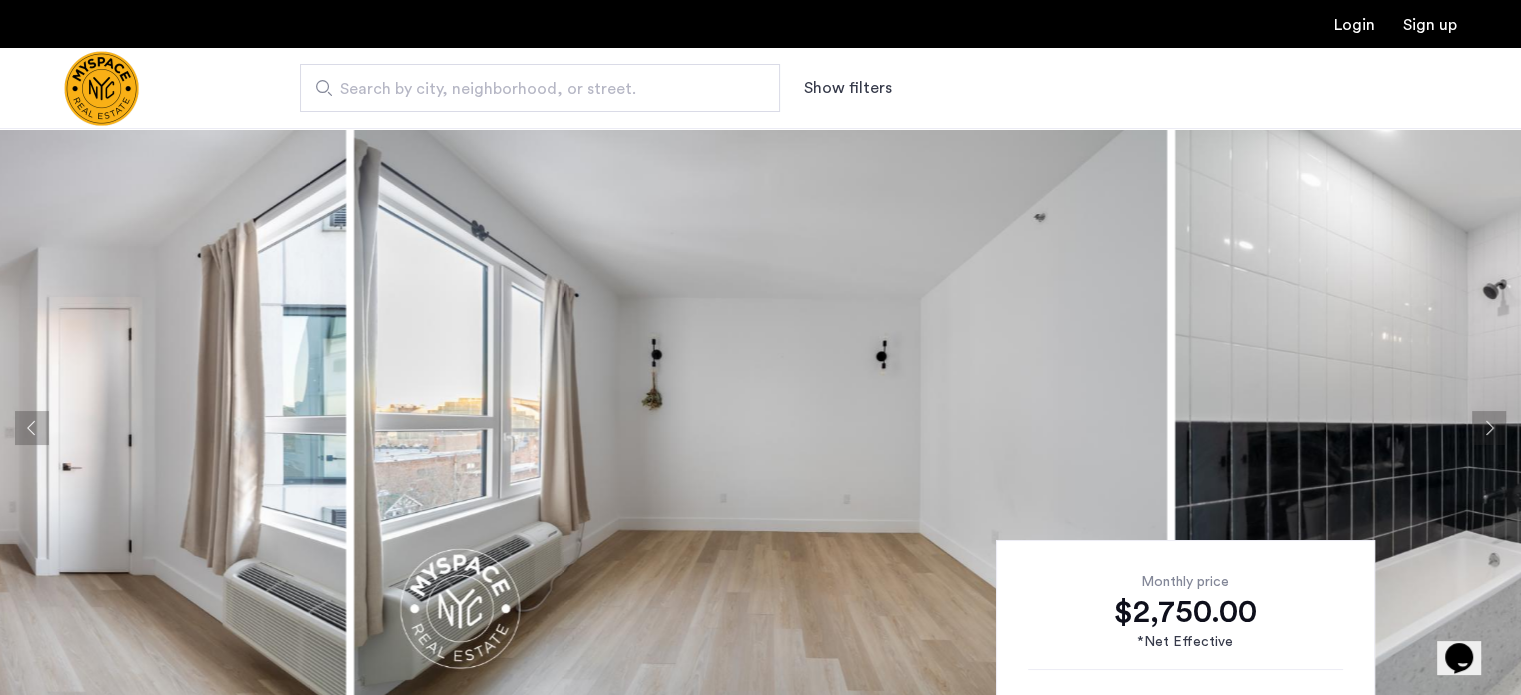 click 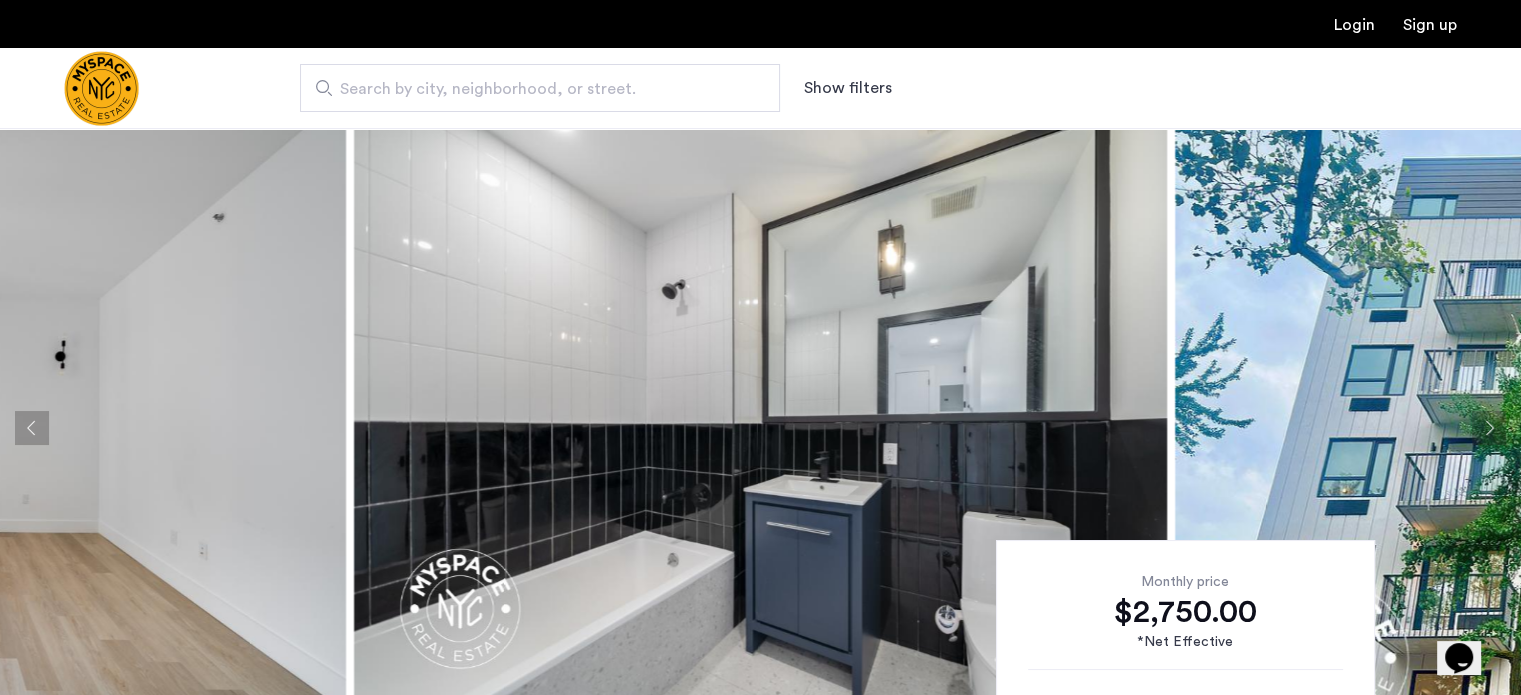 click 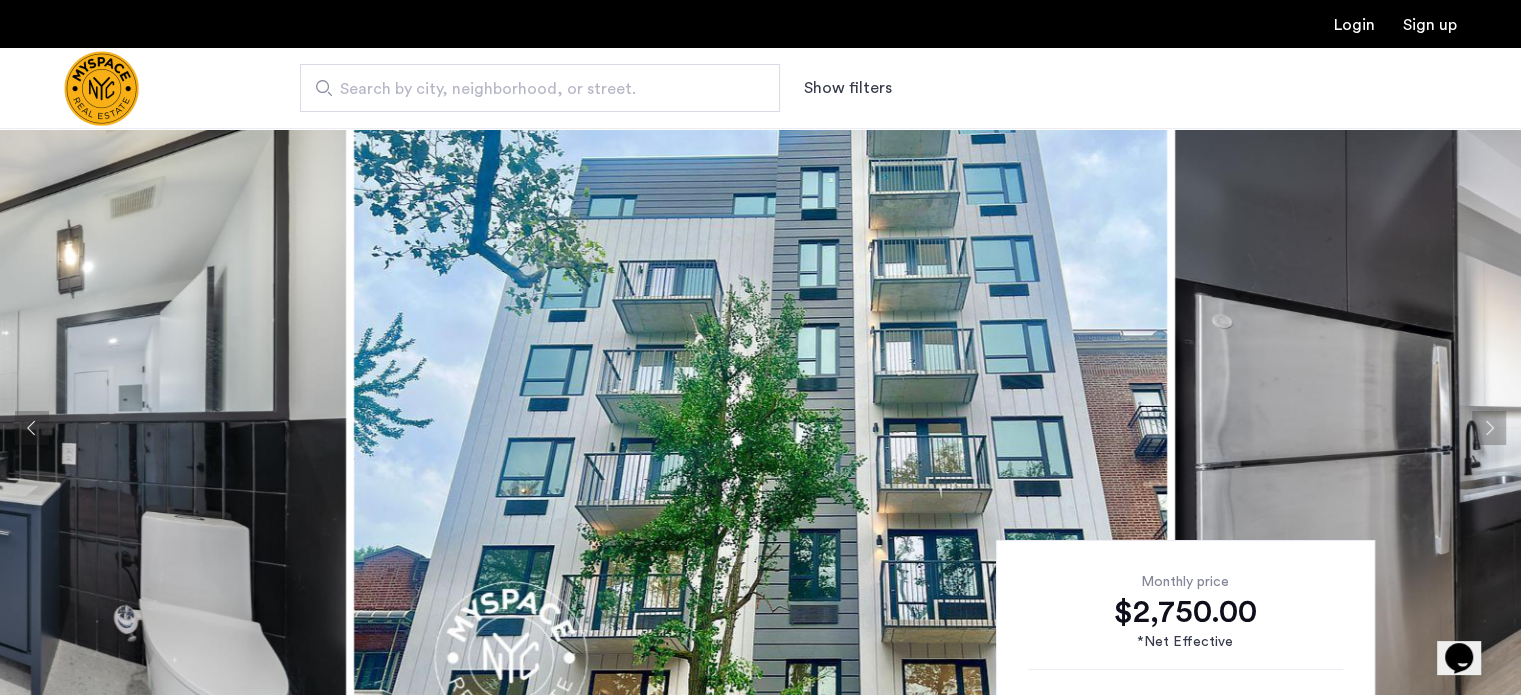 click 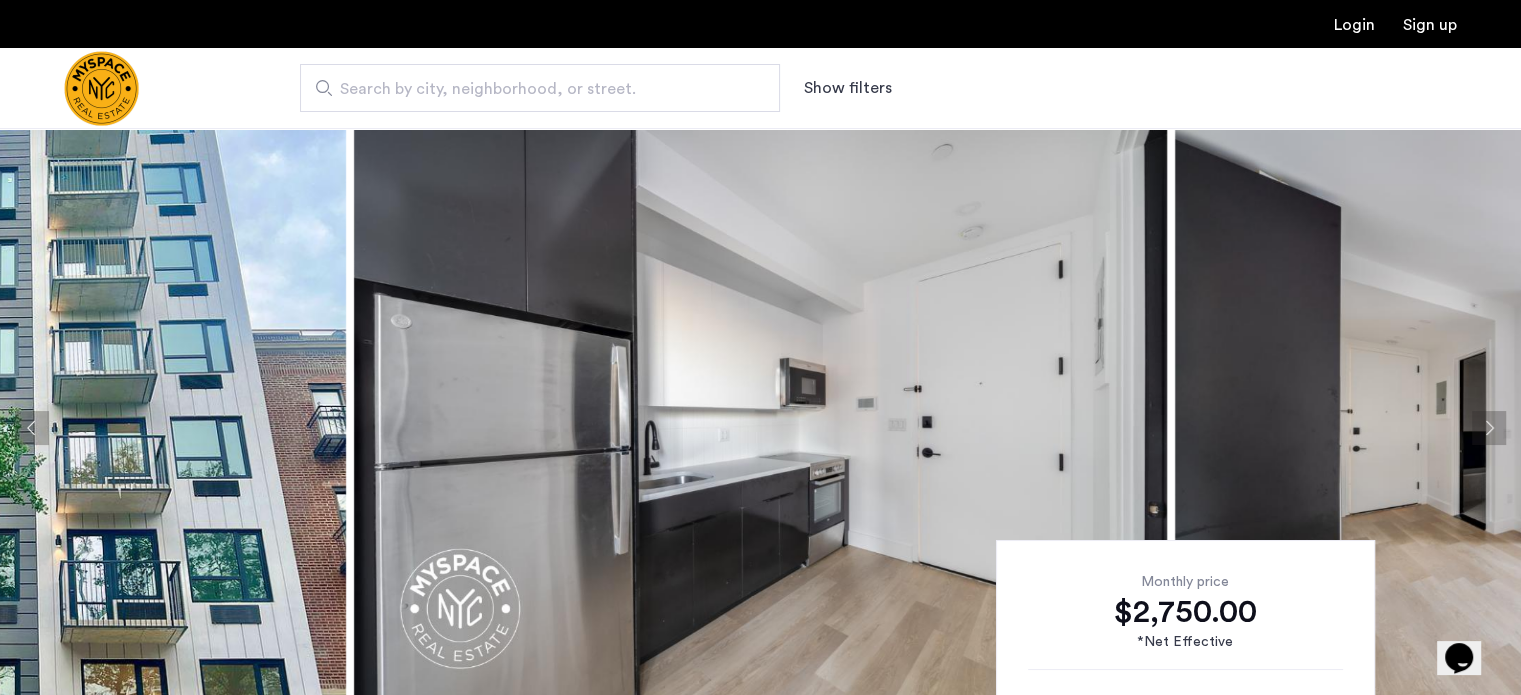 click 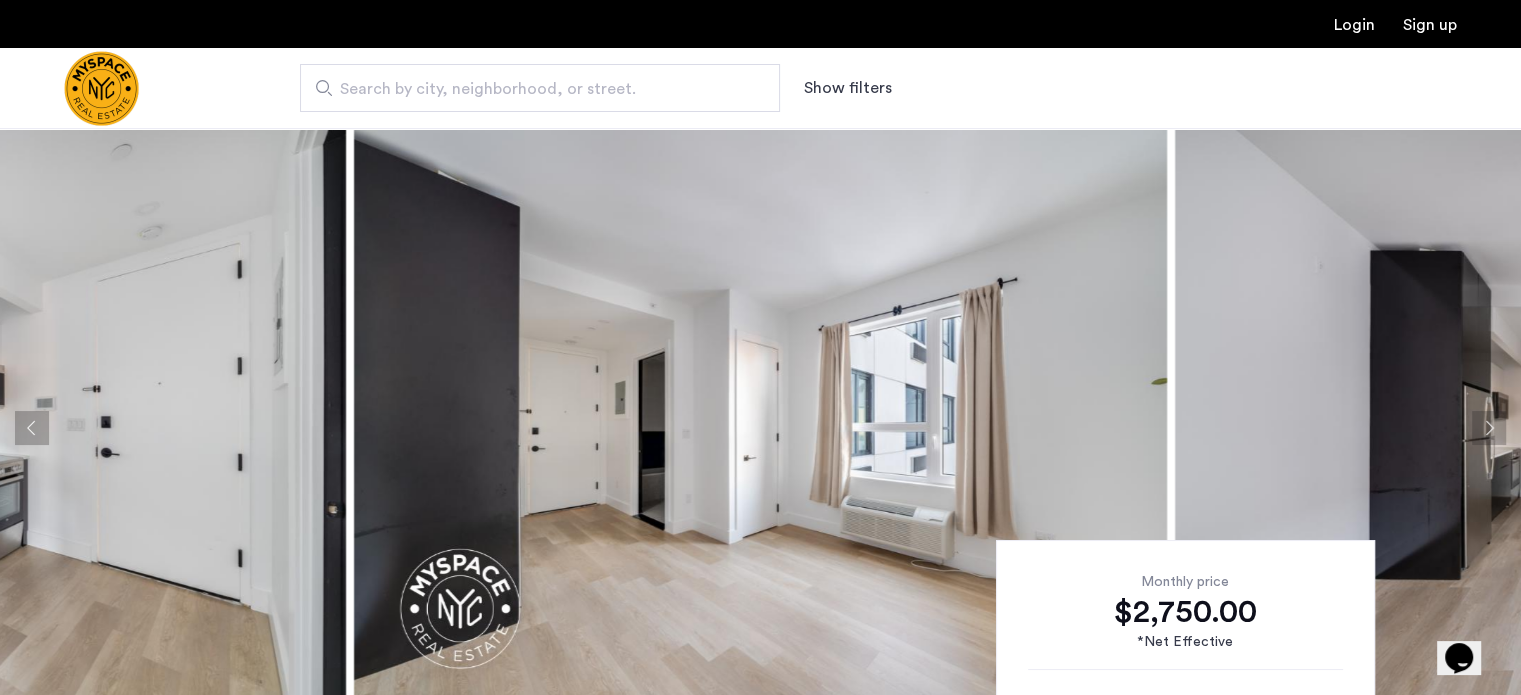 click 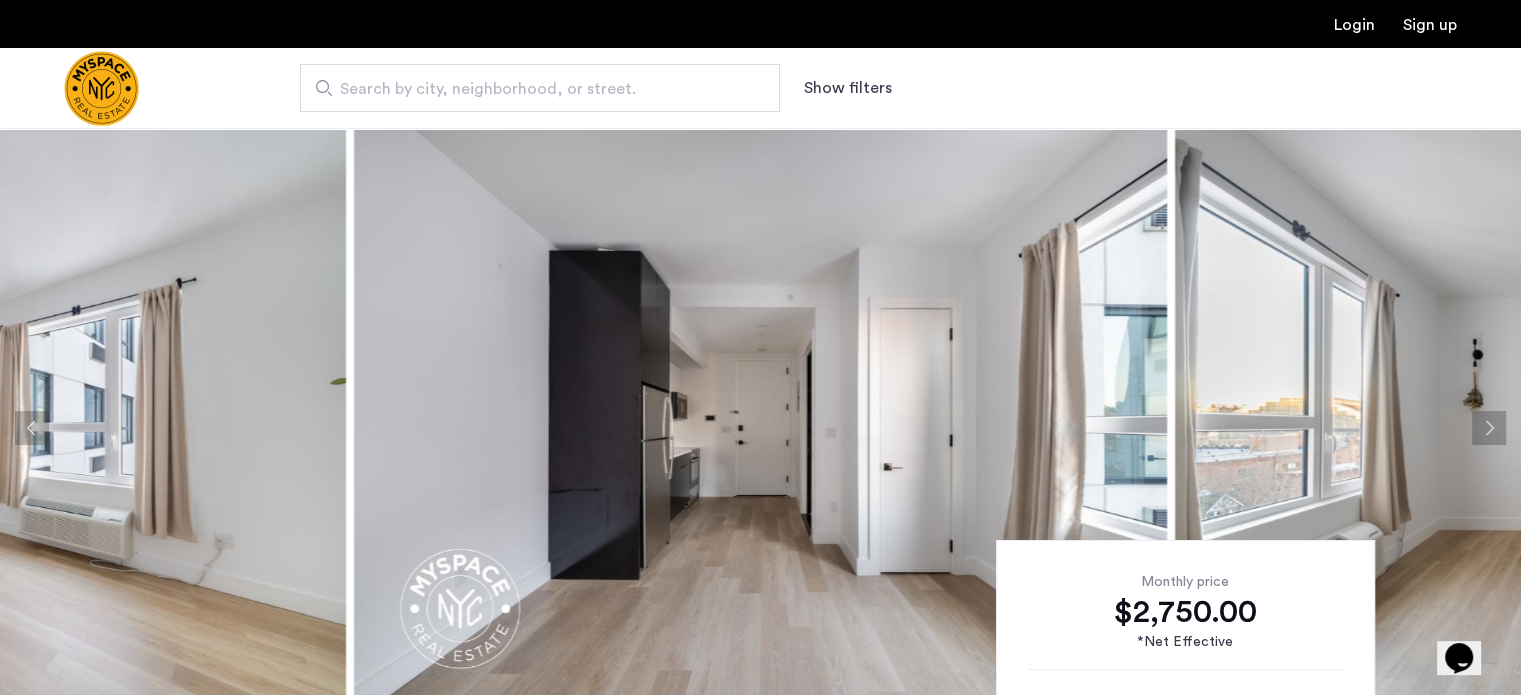 click 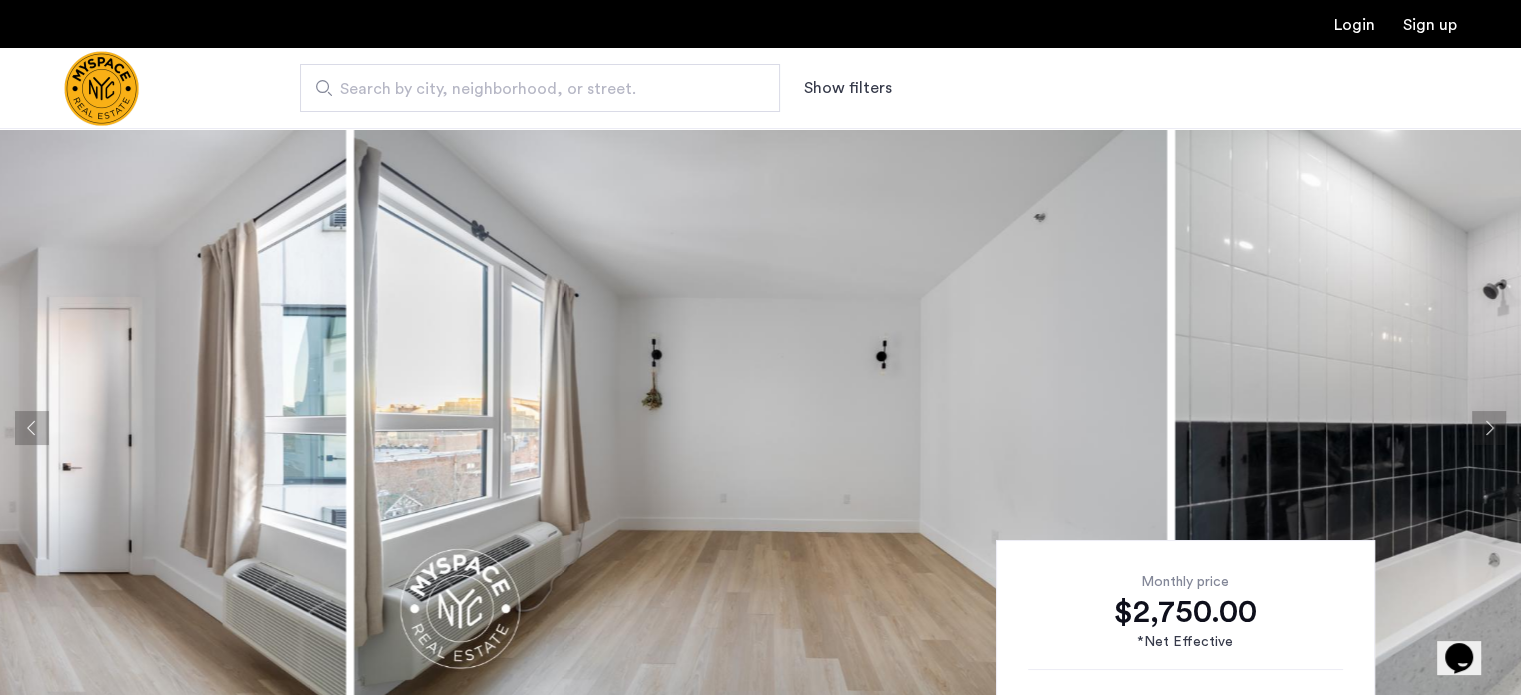 click 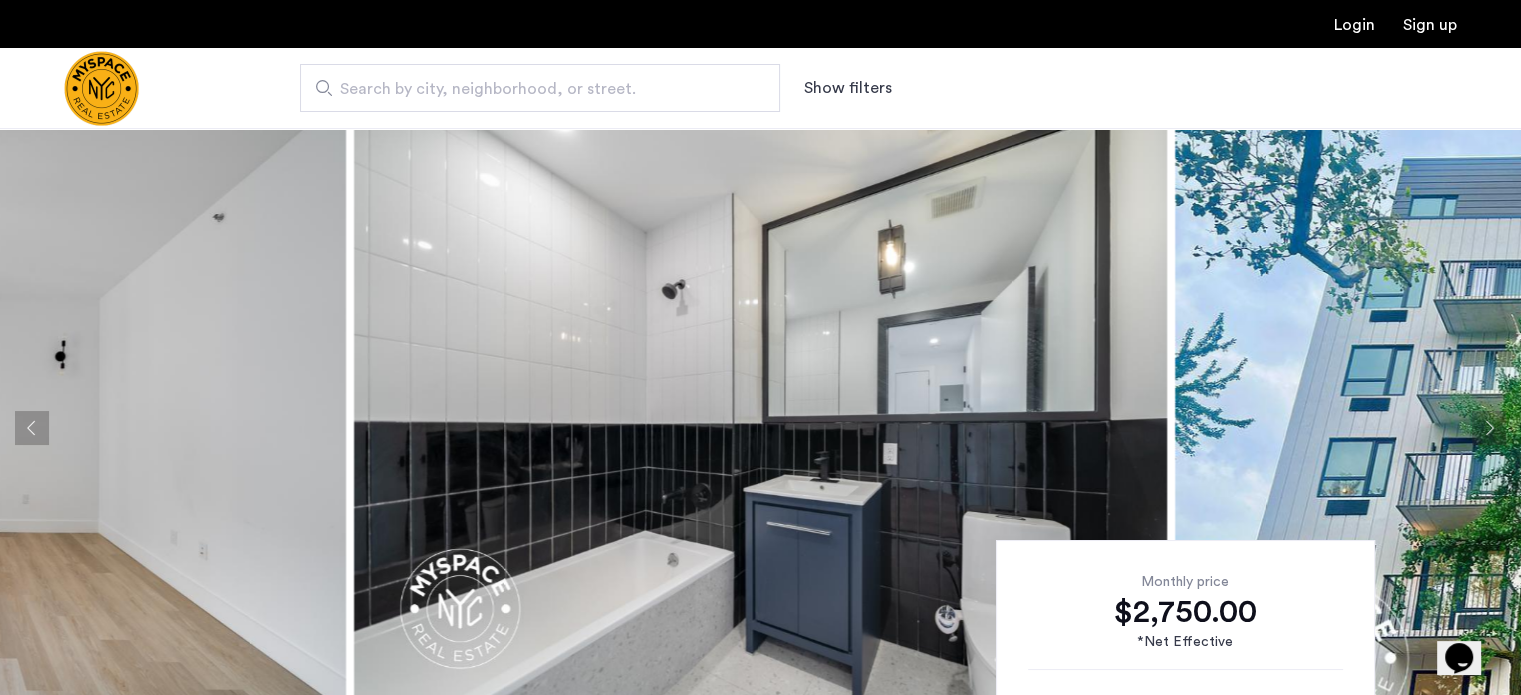 click 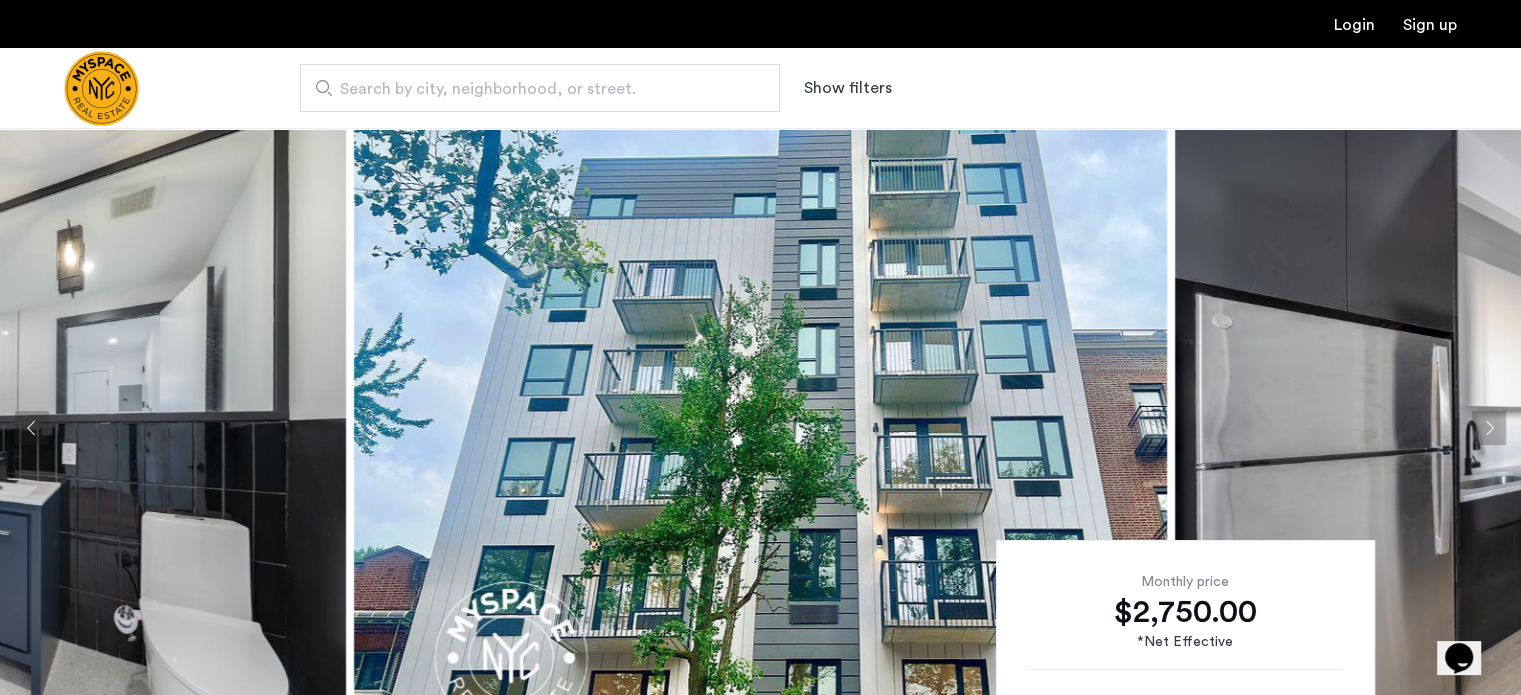 click 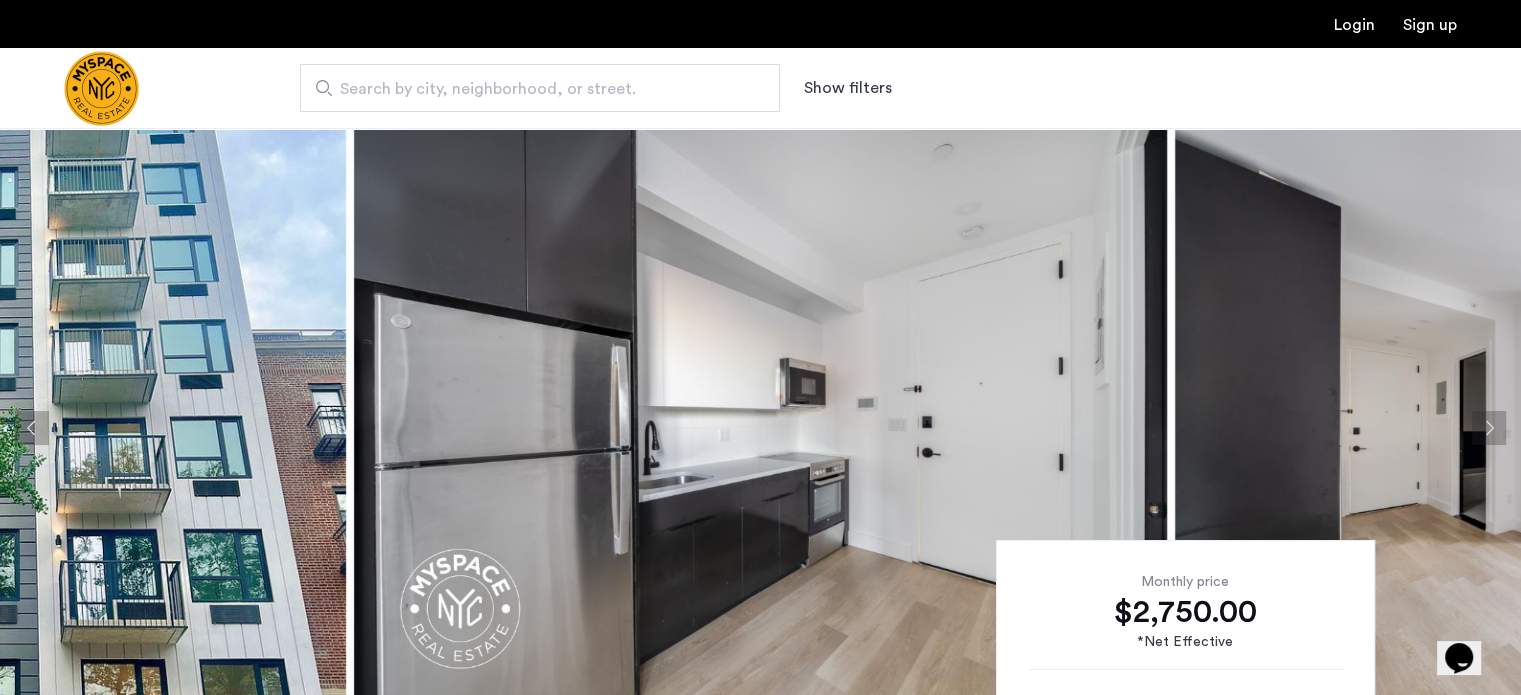 click 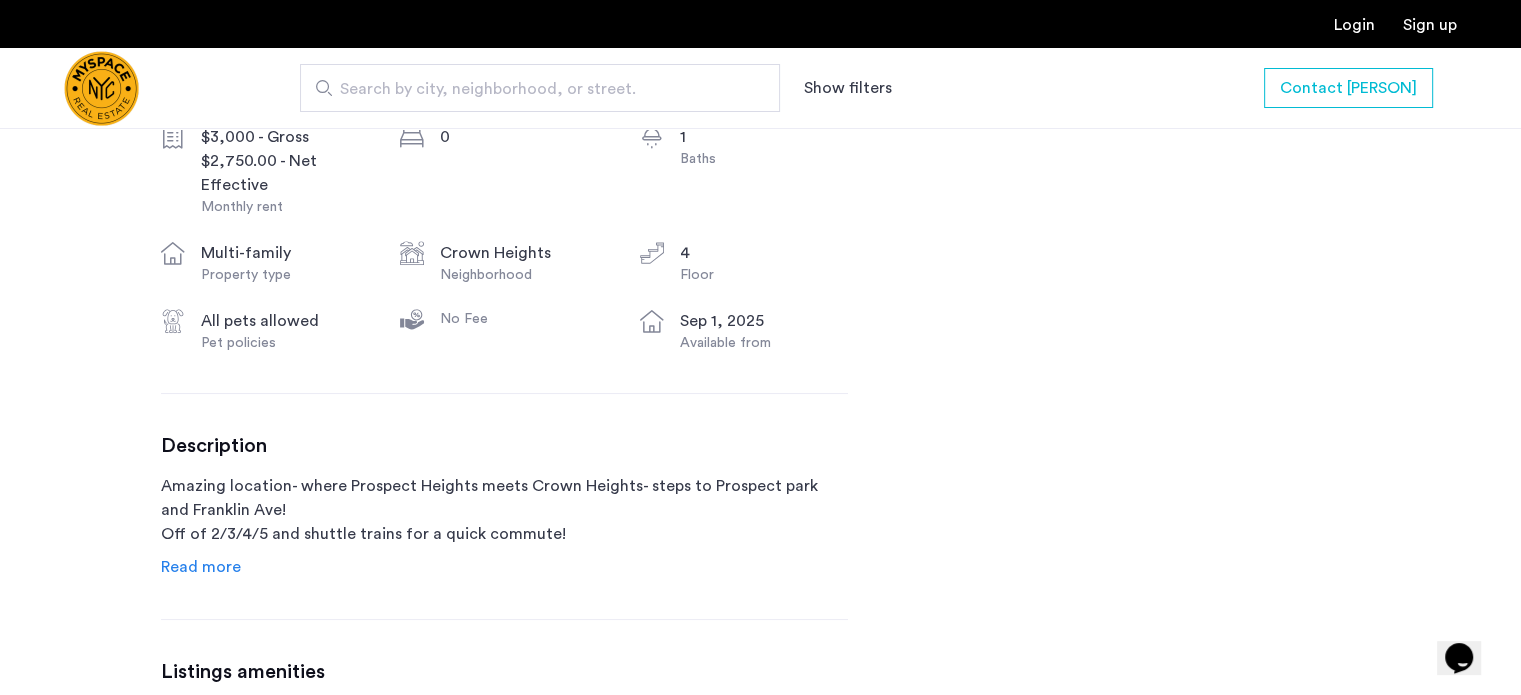 scroll, scrollTop: 600, scrollLeft: 0, axis: vertical 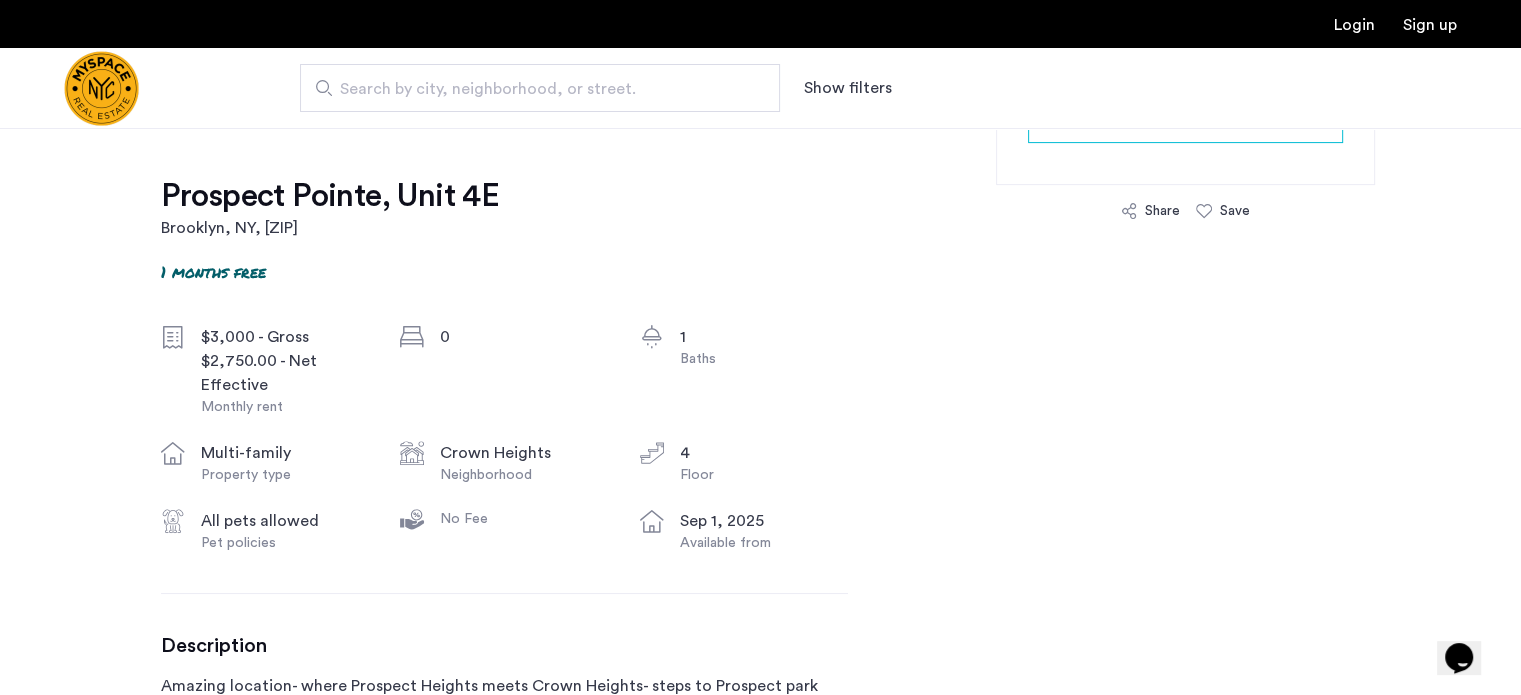 click on "Prospect Pointe, Unit 4E" 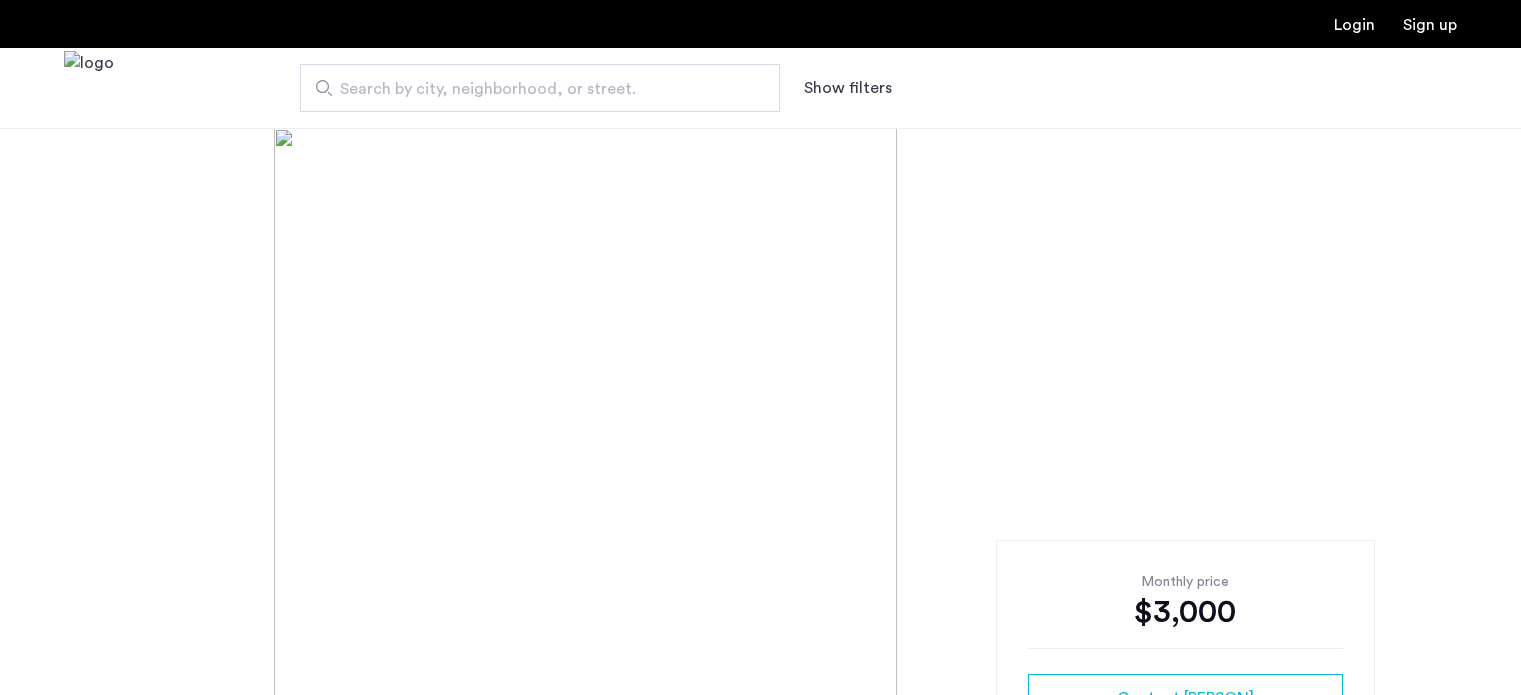 scroll, scrollTop: 0, scrollLeft: 0, axis: both 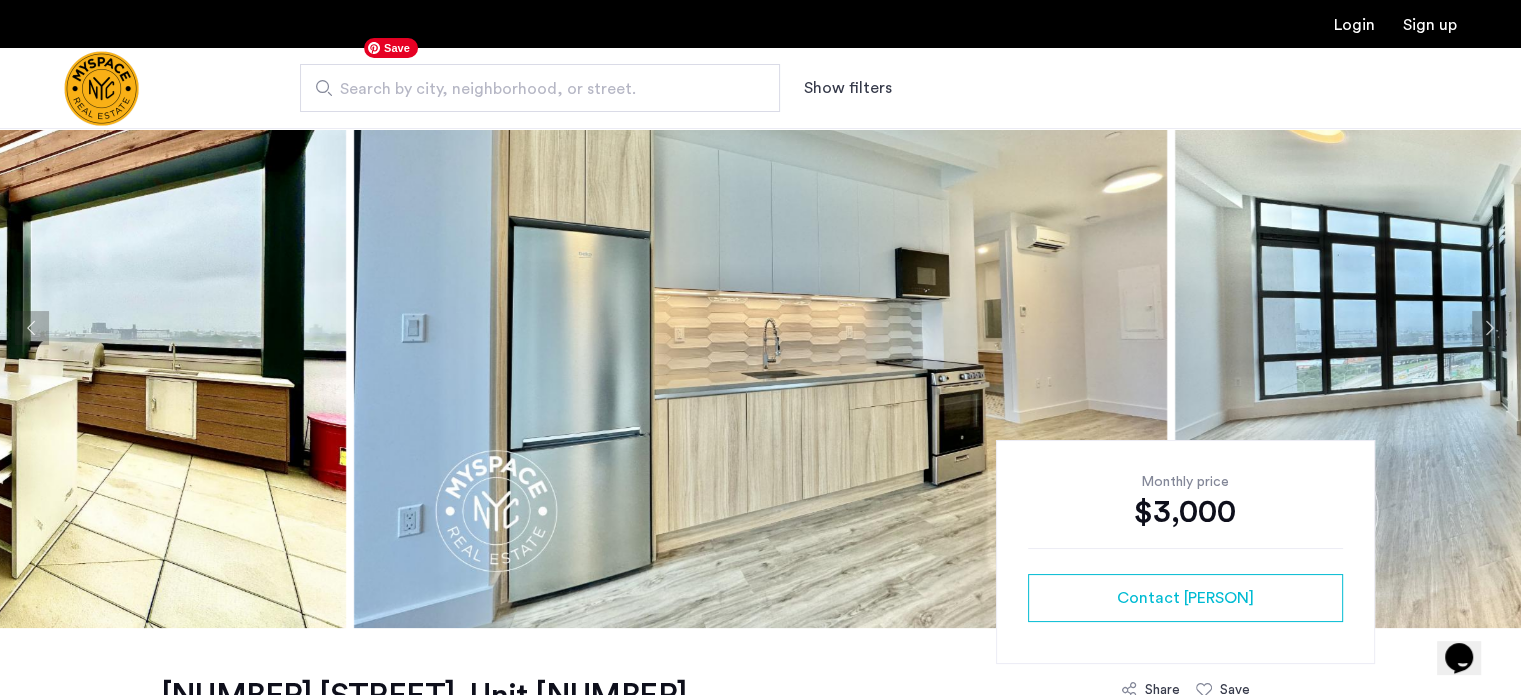 click 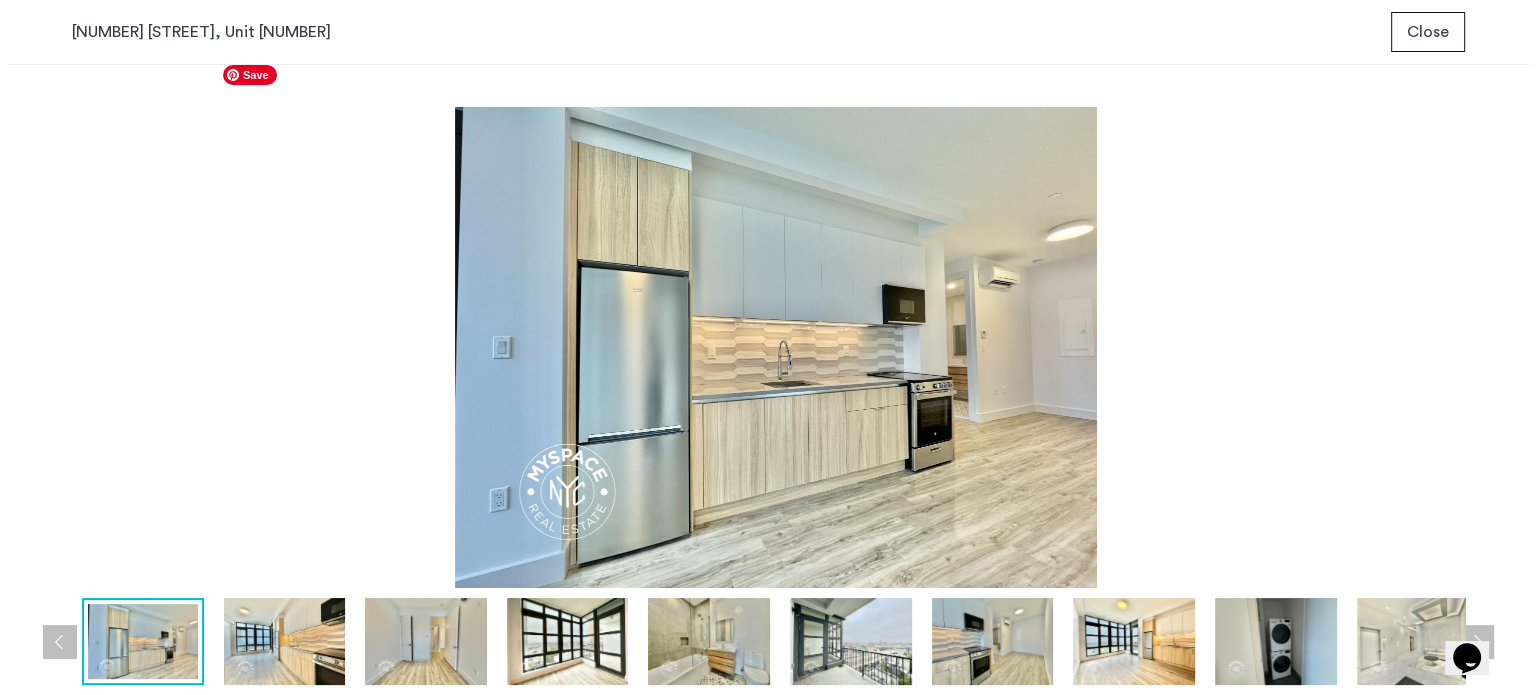 scroll, scrollTop: 0, scrollLeft: 0, axis: both 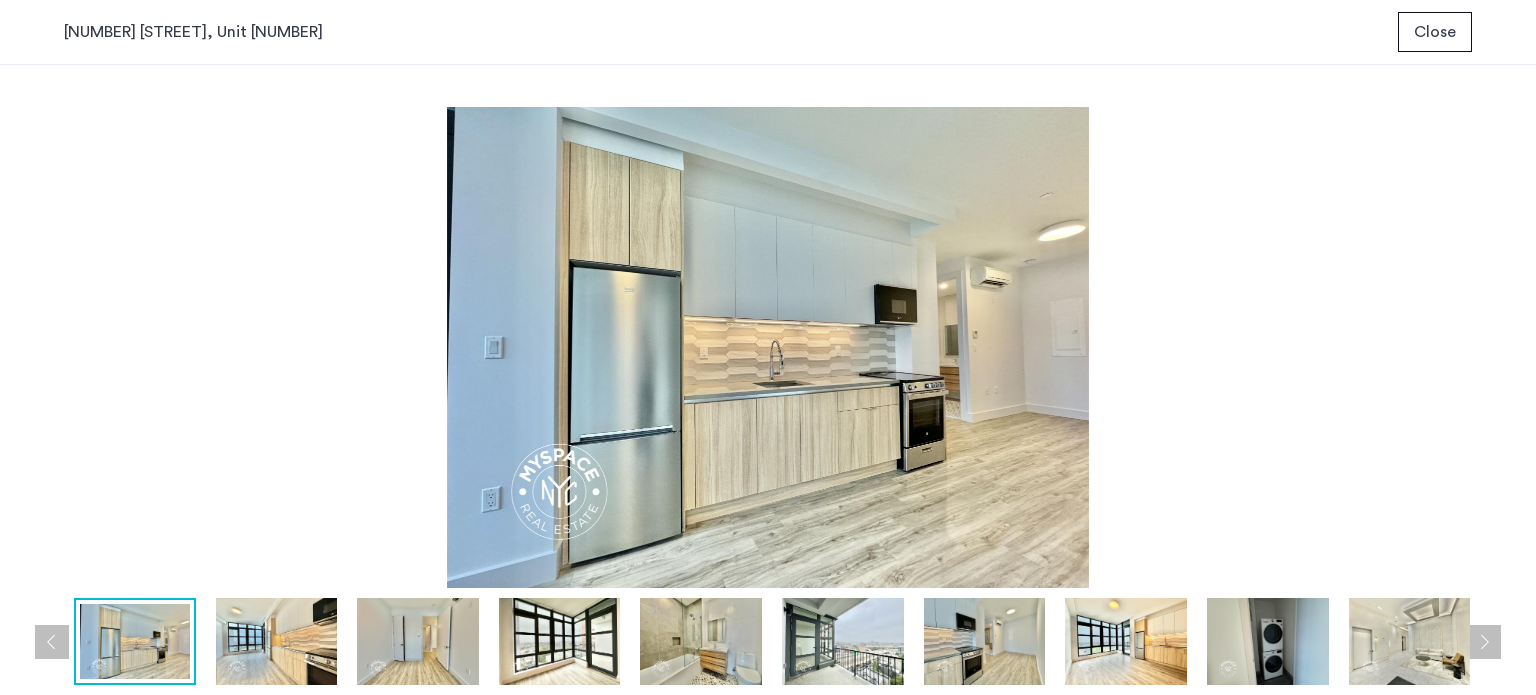 click at bounding box center [1484, 642] 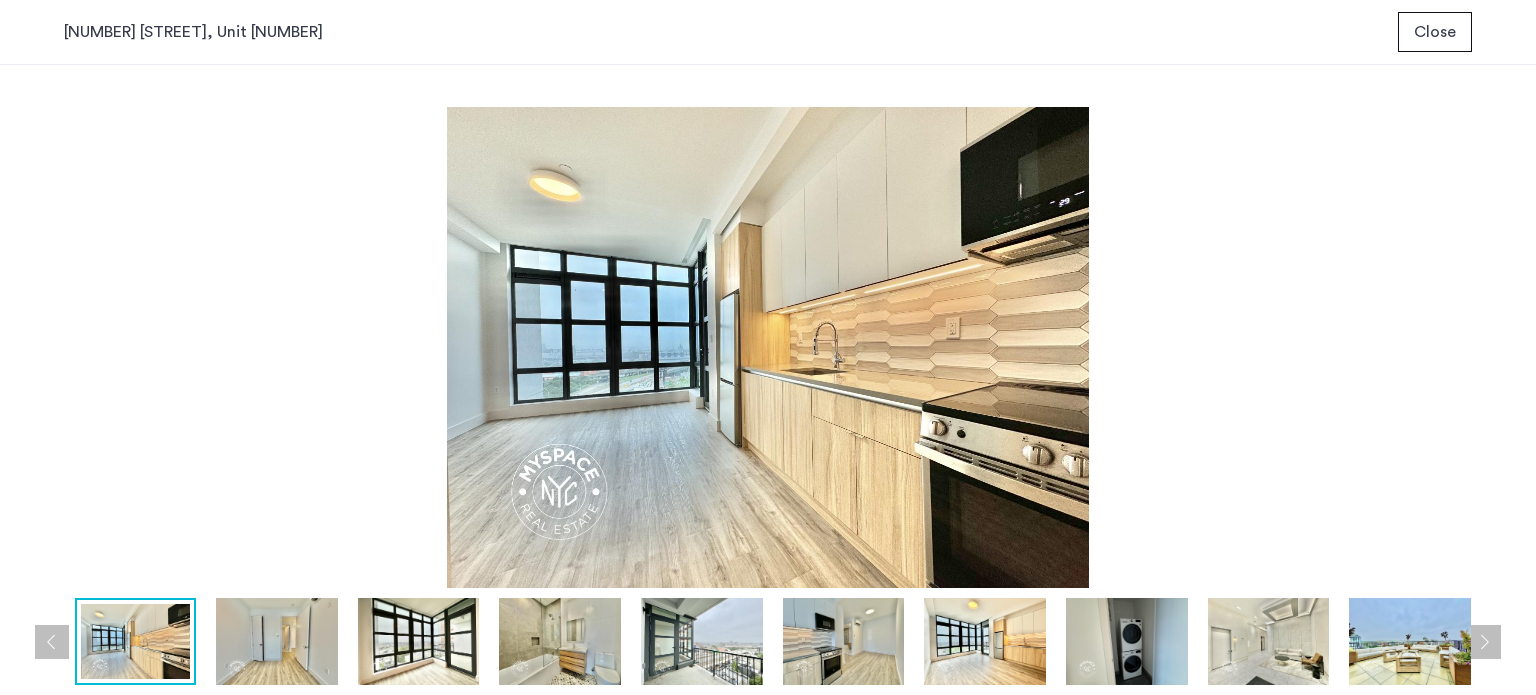 click at bounding box center [1484, 642] 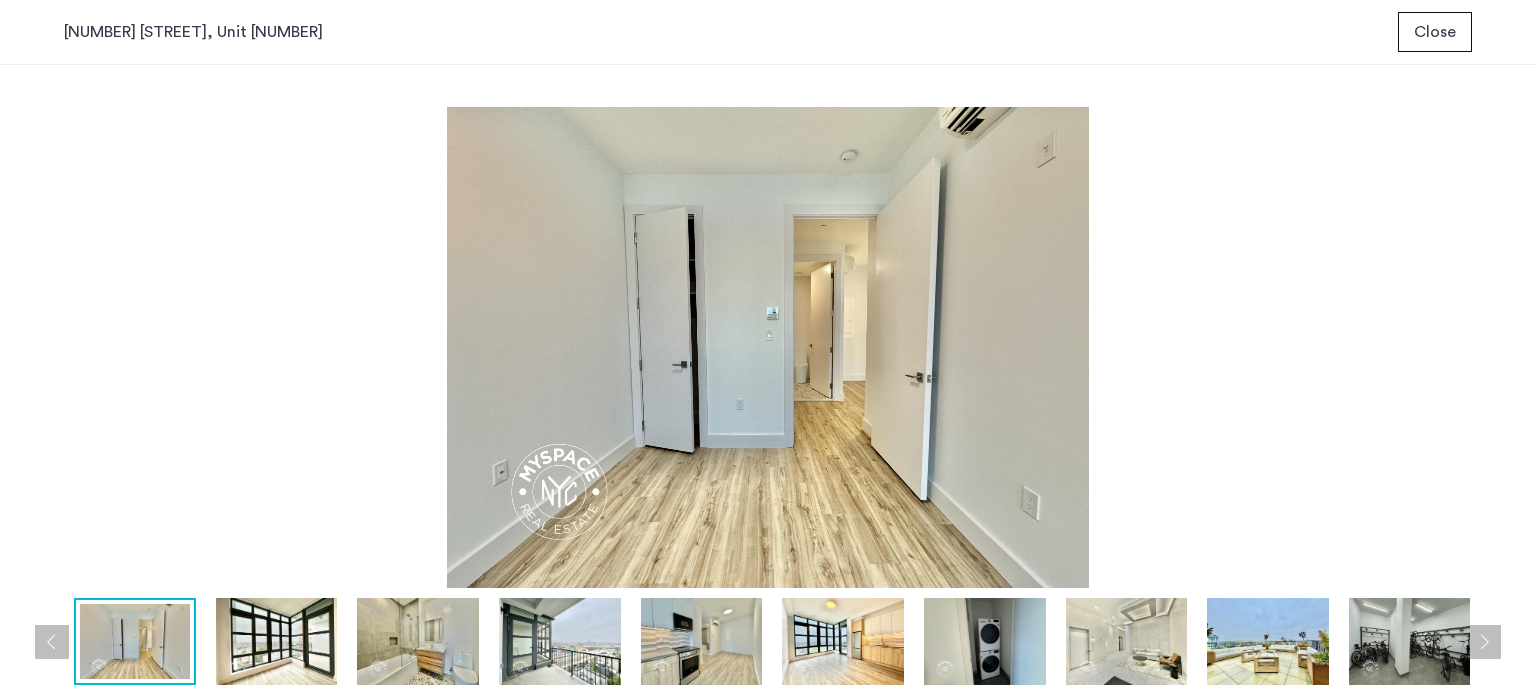 click at bounding box center [1484, 642] 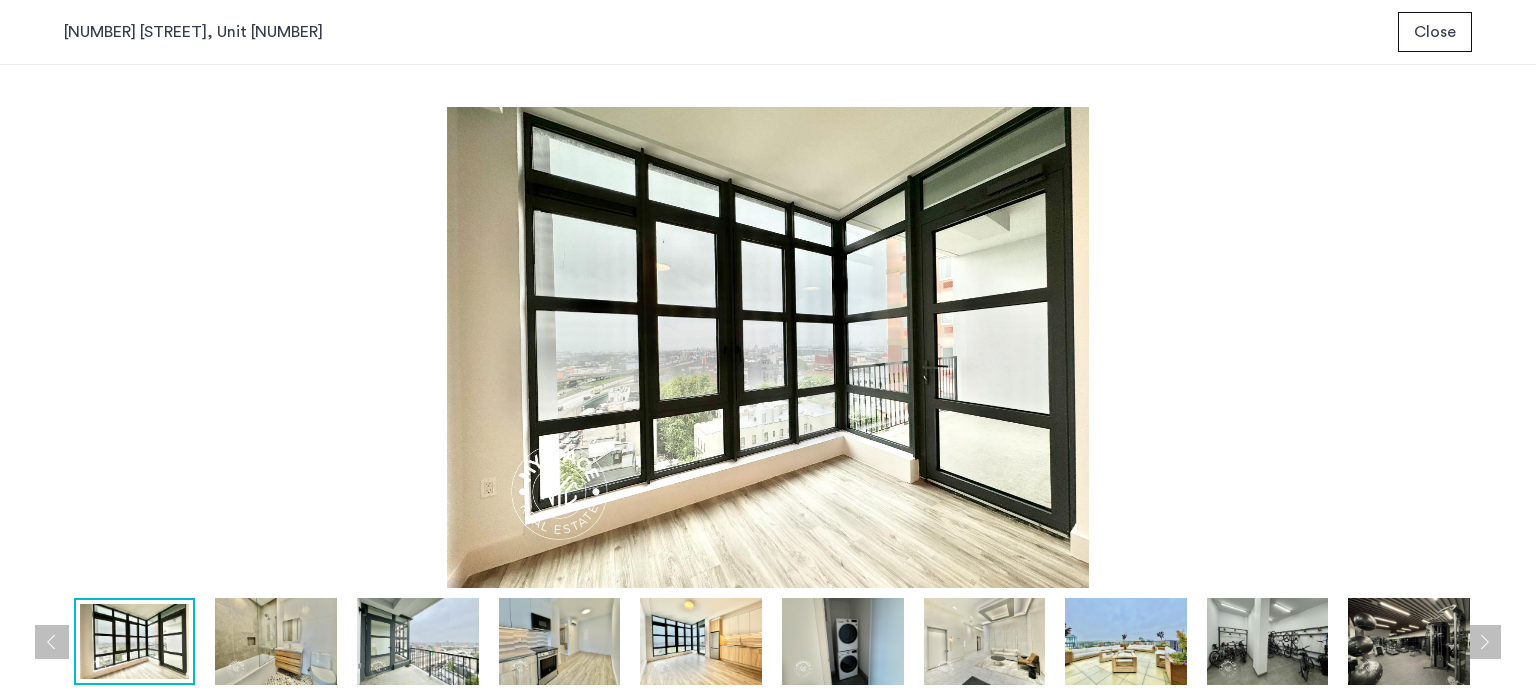 click at bounding box center (1484, 642) 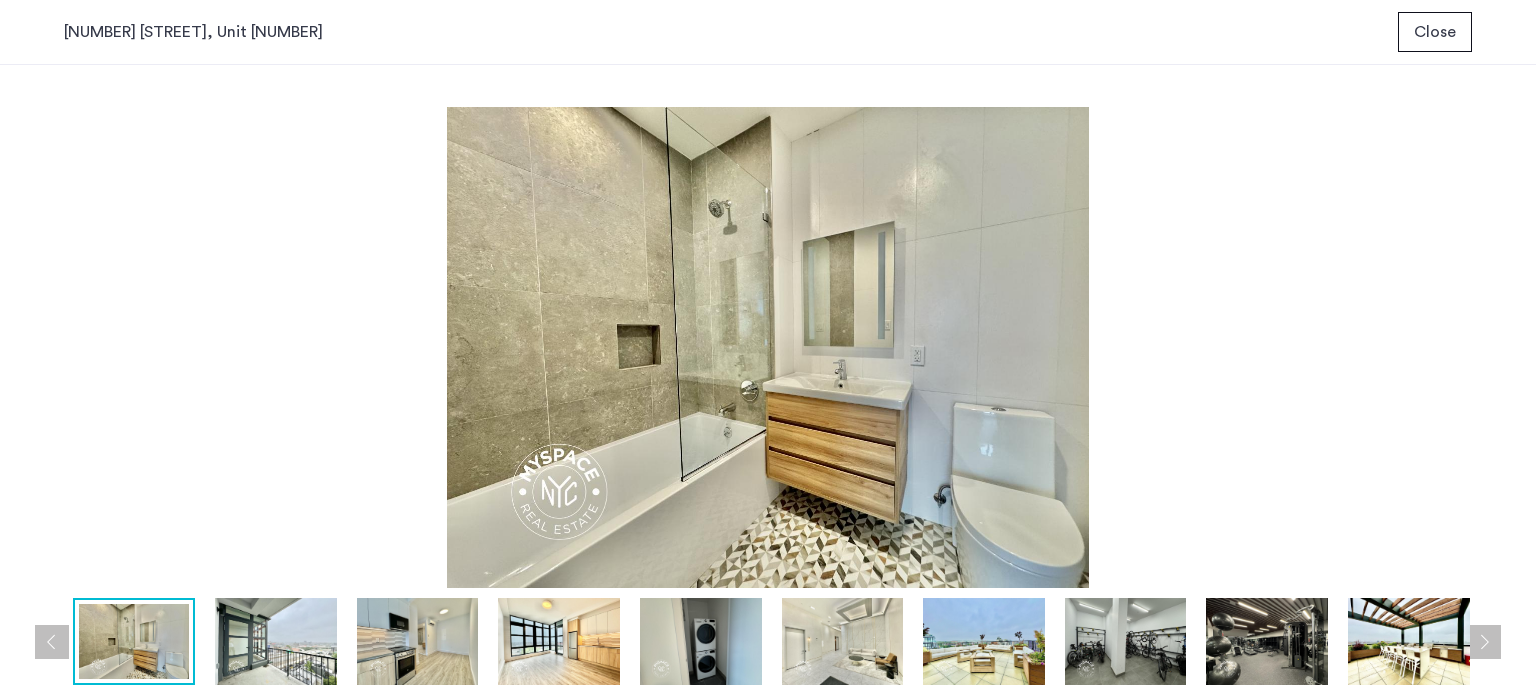 click at bounding box center [1484, 642] 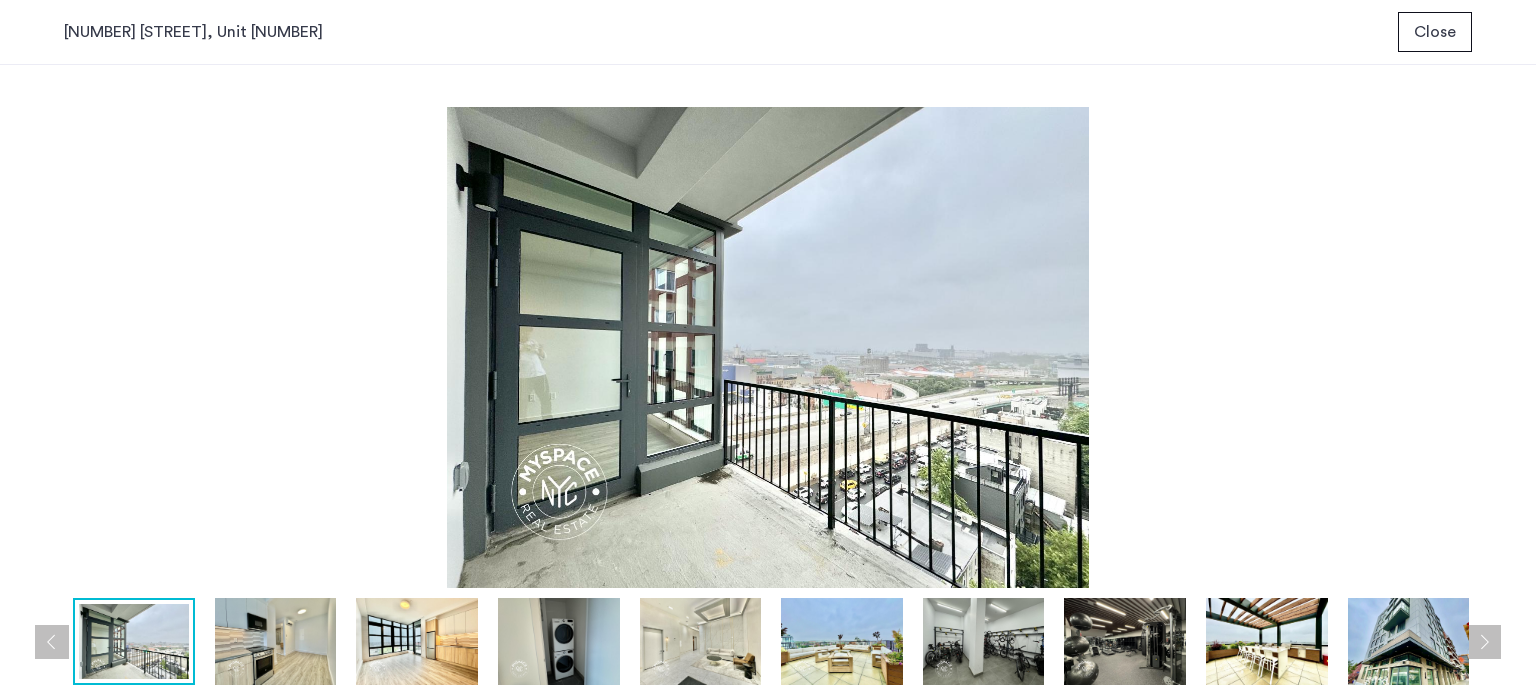 click at bounding box center [1484, 642] 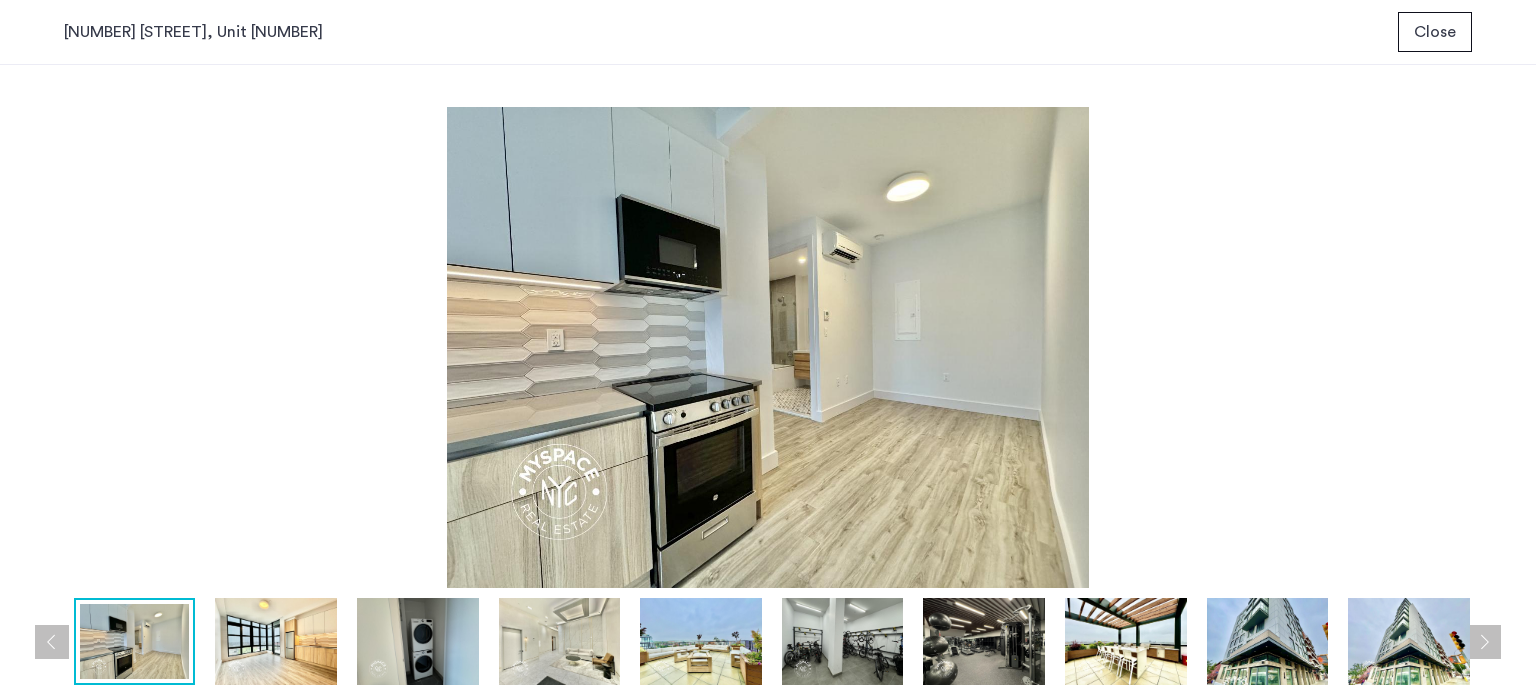 click at bounding box center [1484, 642] 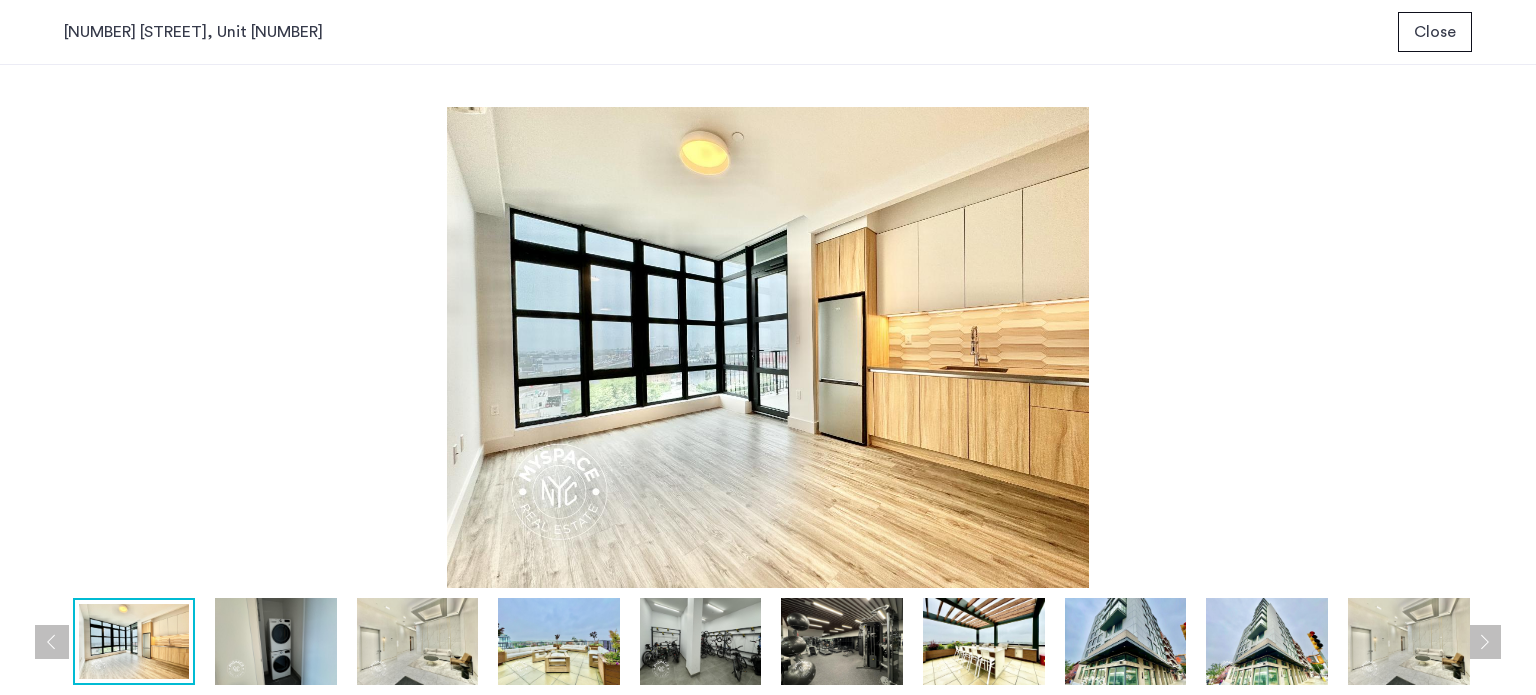 click at bounding box center [1484, 642] 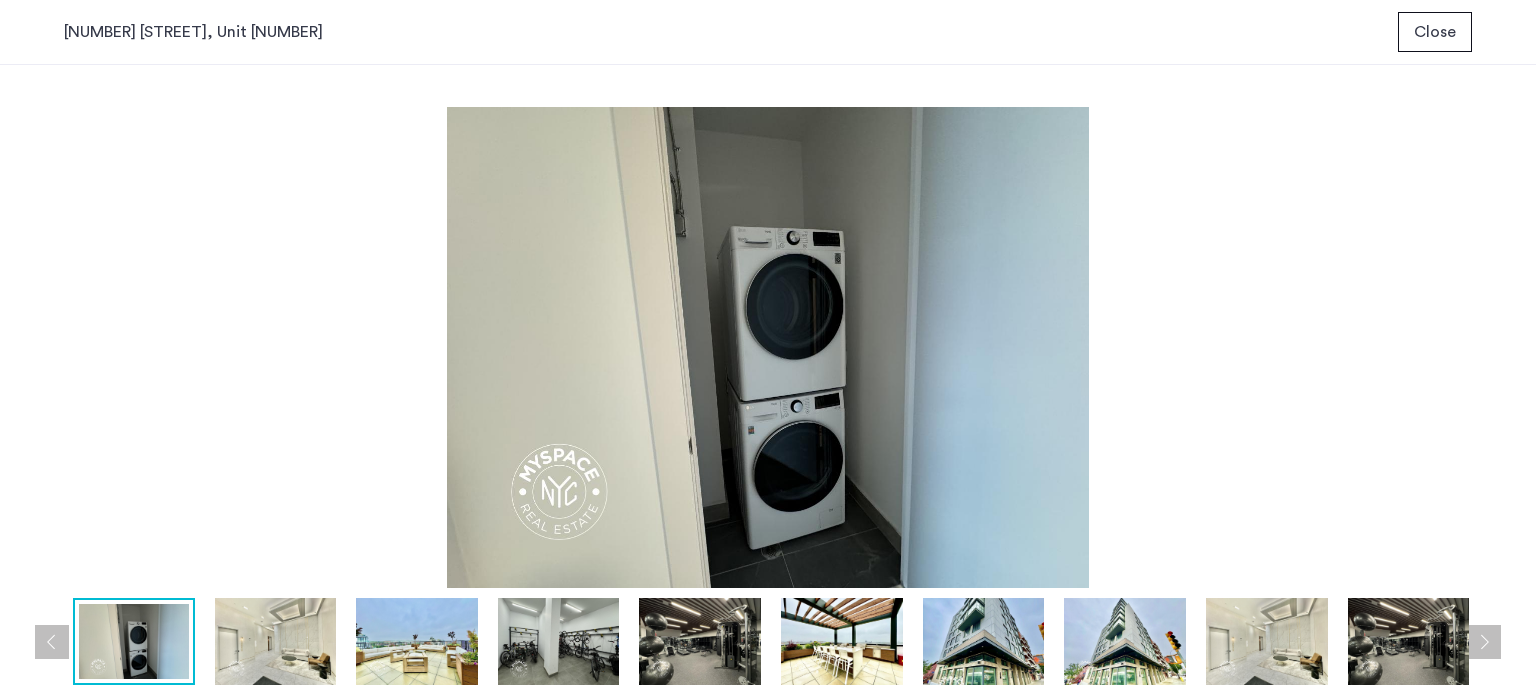 click at bounding box center (1484, 642) 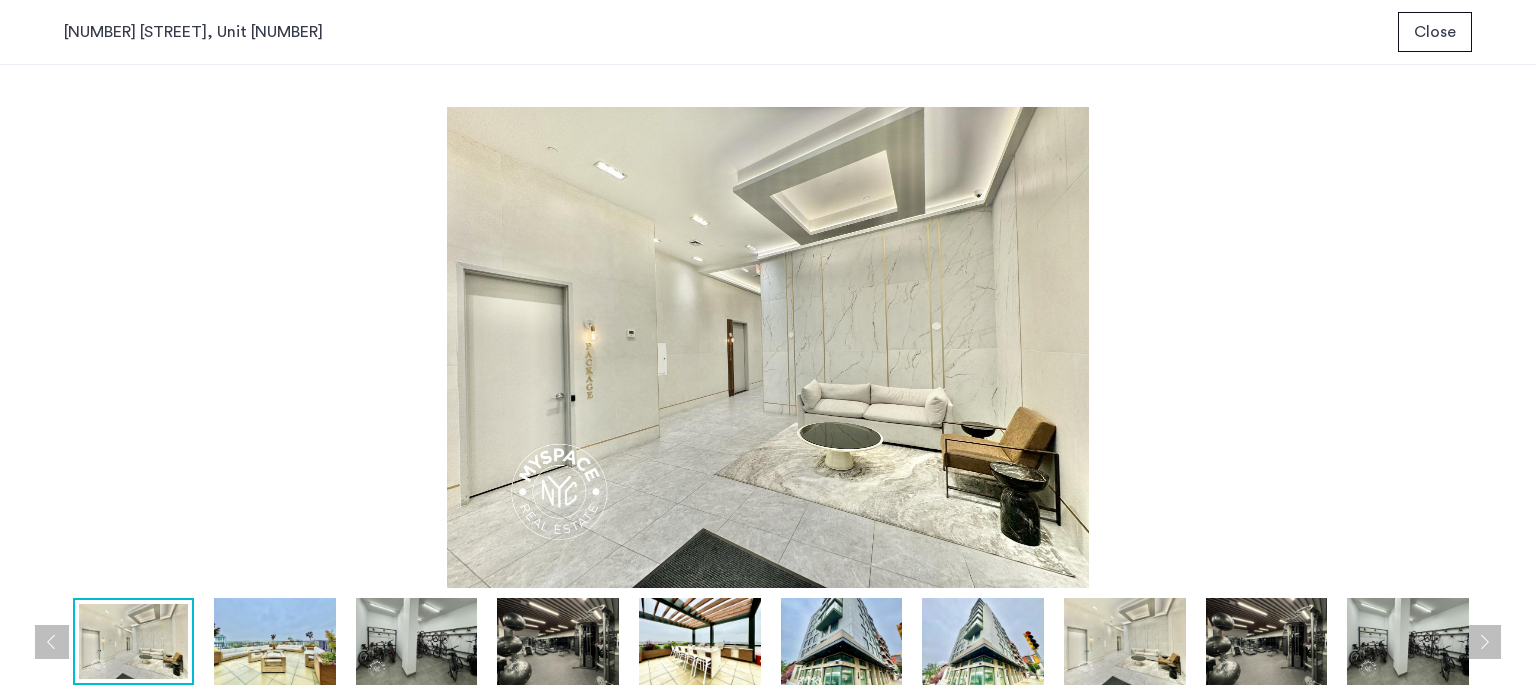 click at bounding box center [1484, 642] 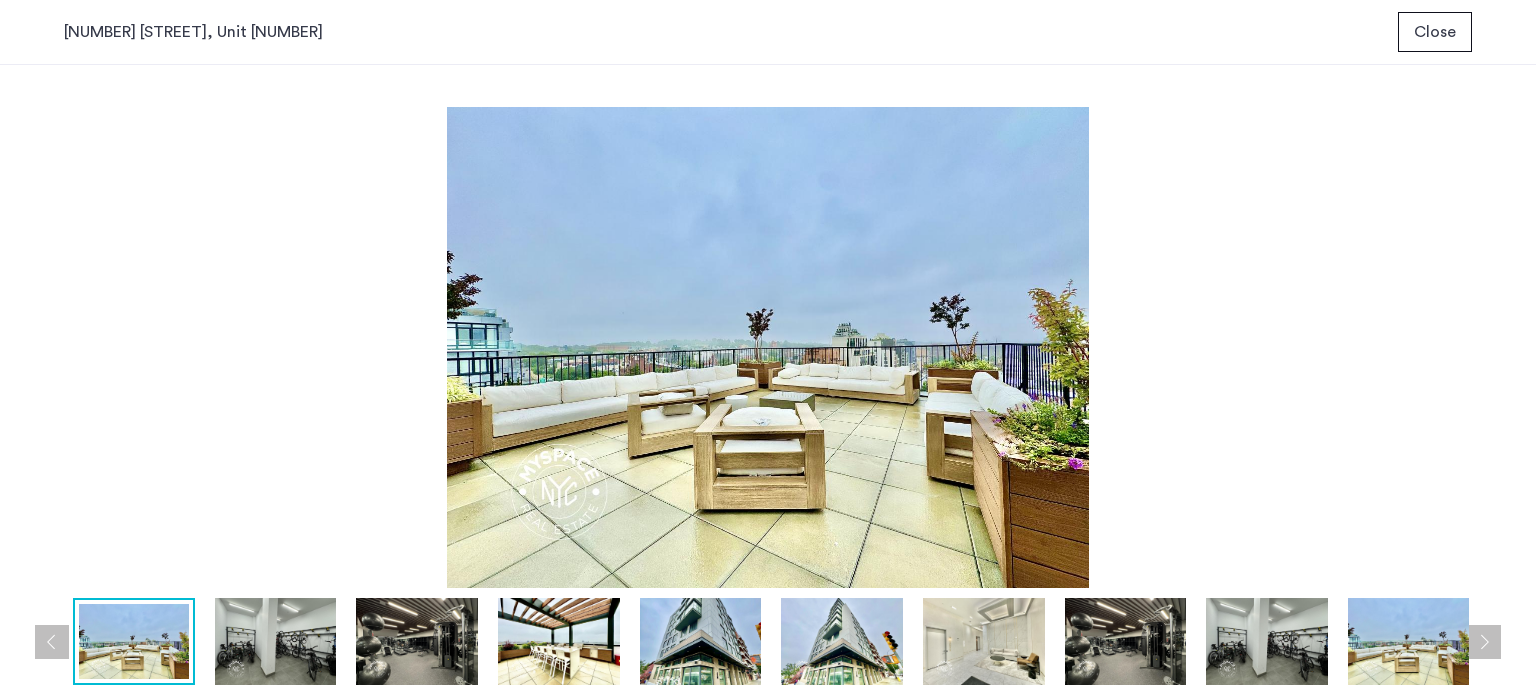 click at bounding box center [1484, 642] 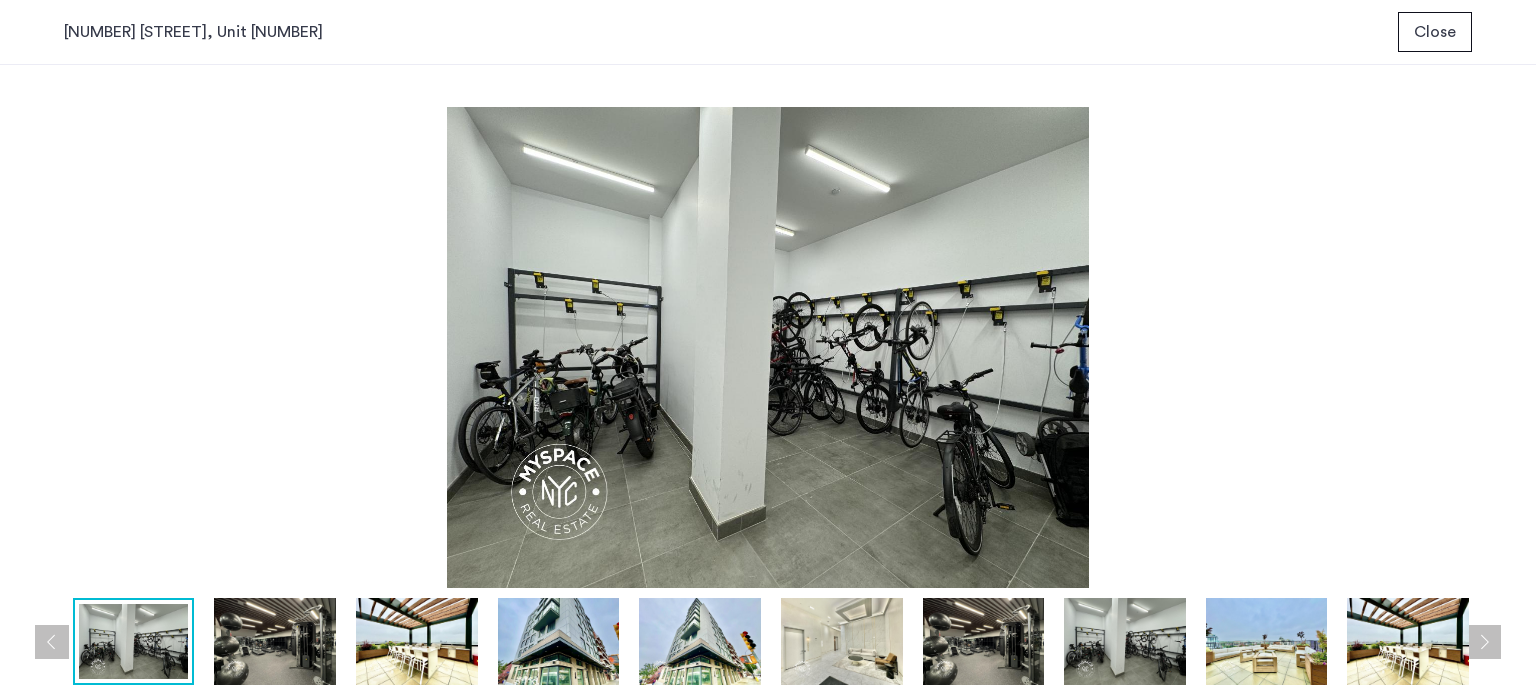 click at bounding box center (1484, 642) 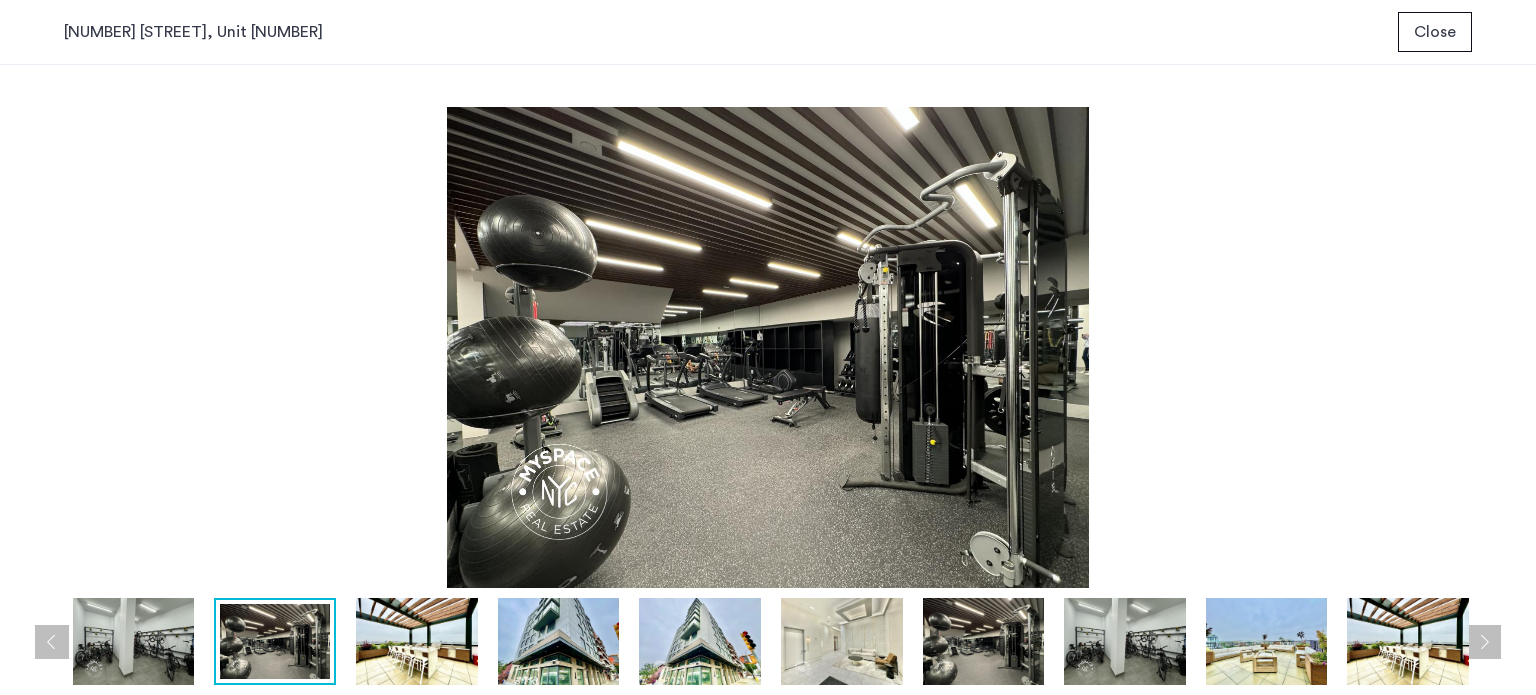 click at bounding box center [1484, 642] 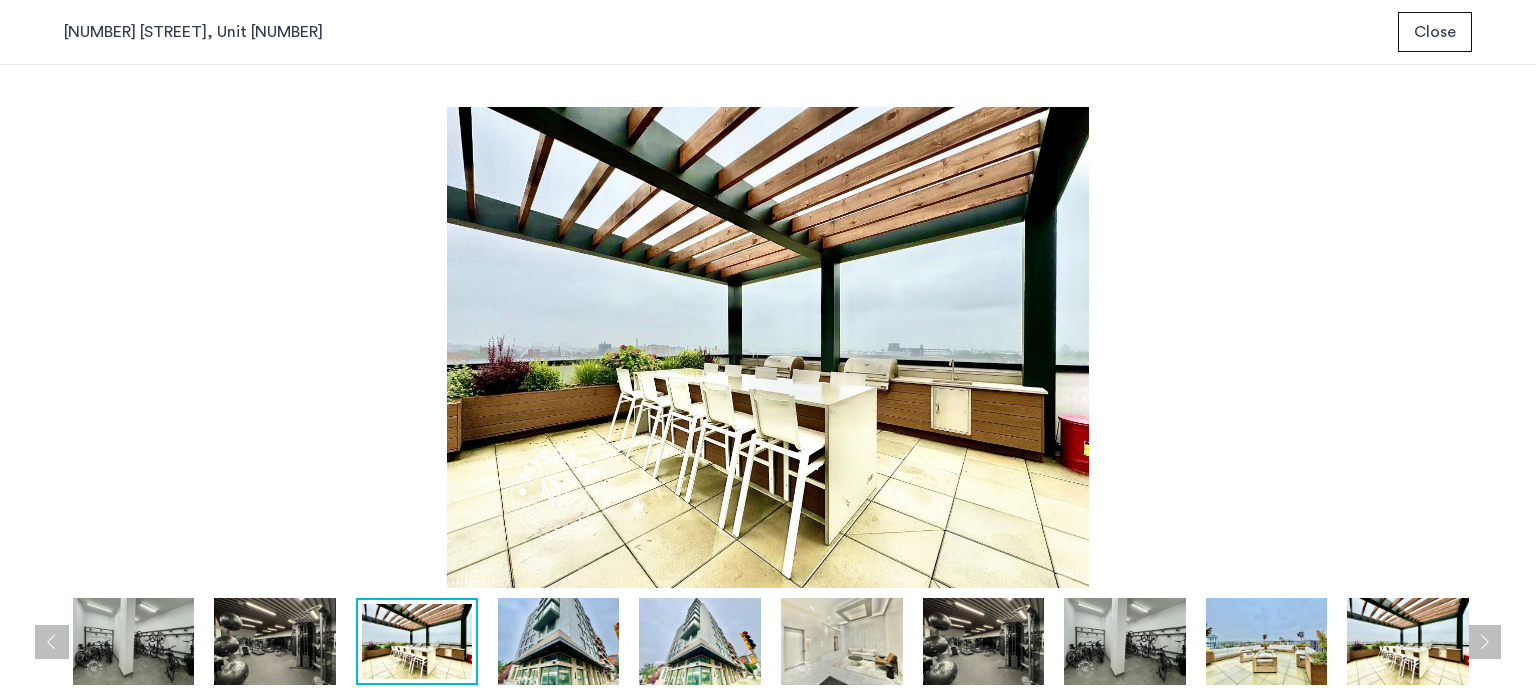 click at bounding box center [1484, 642] 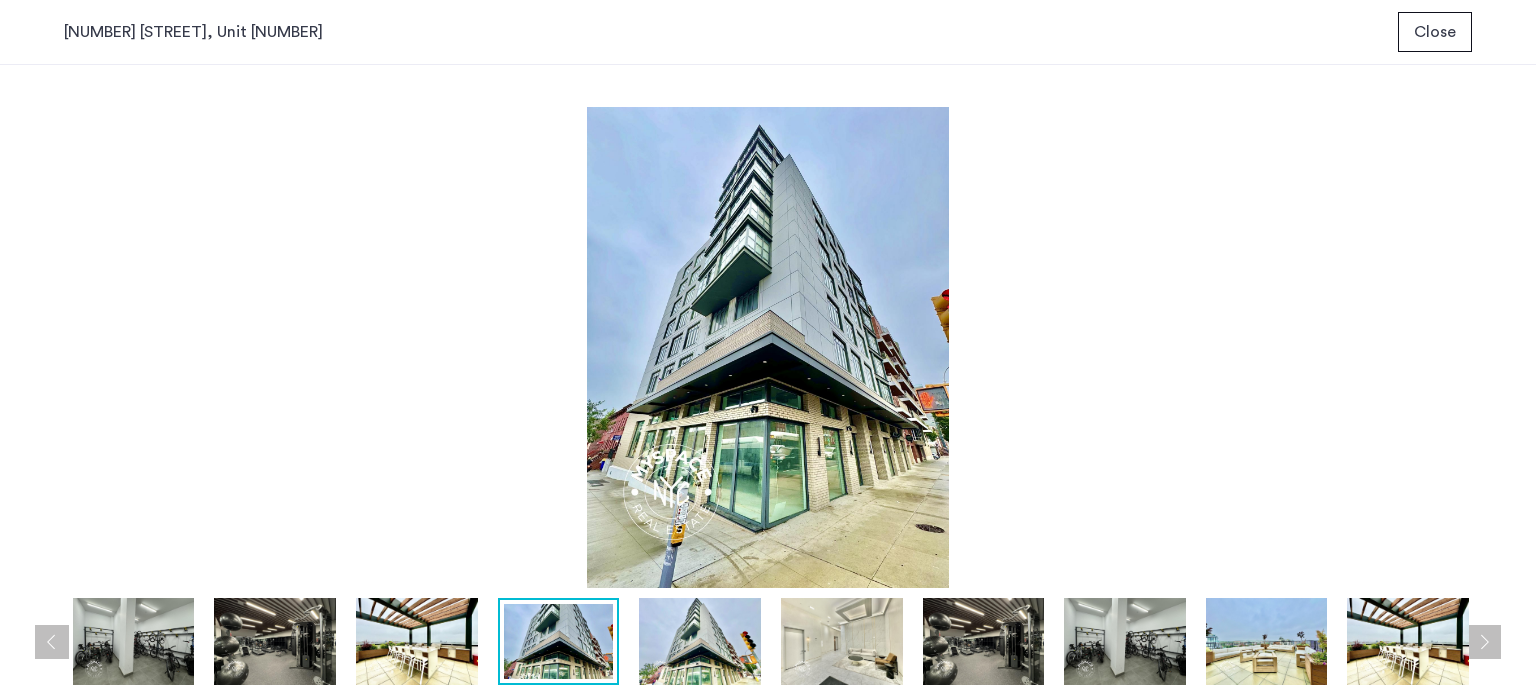 click at bounding box center (1484, 642) 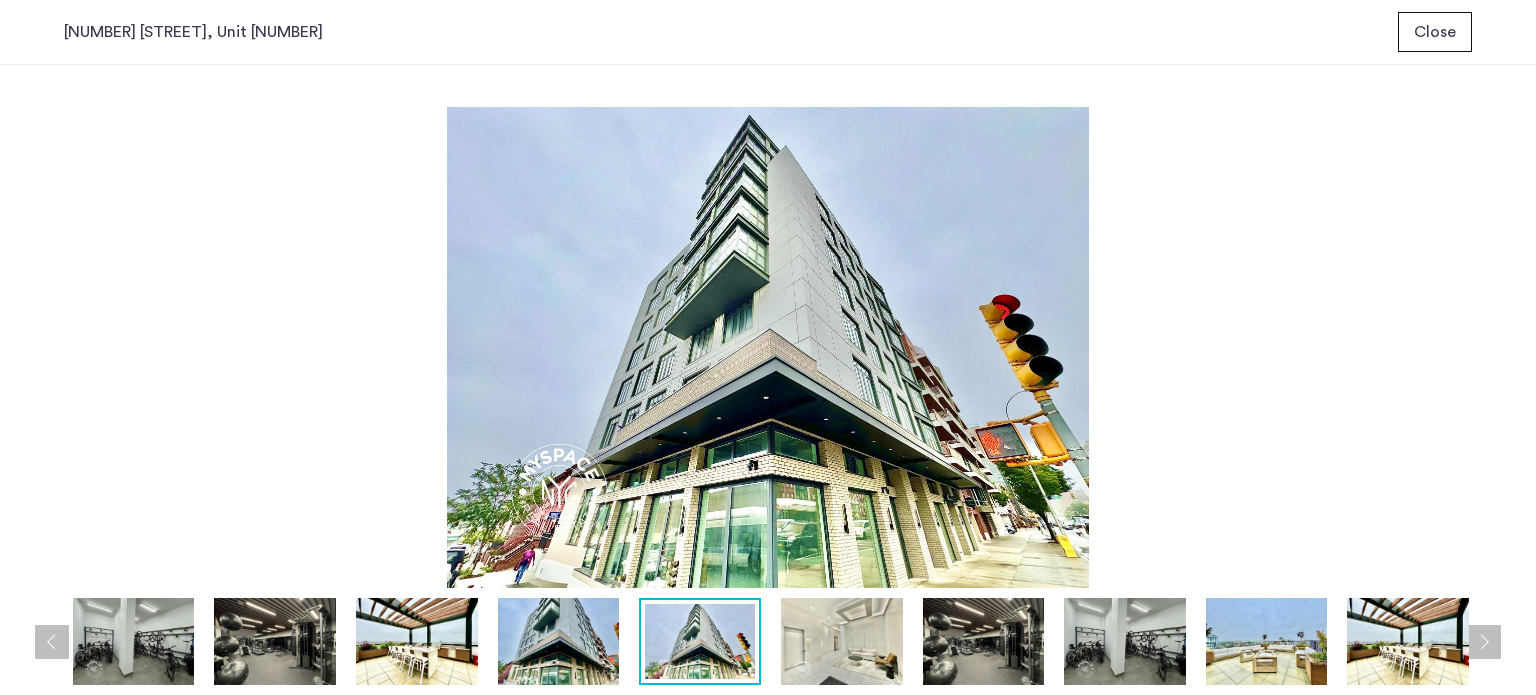 click at bounding box center [1484, 642] 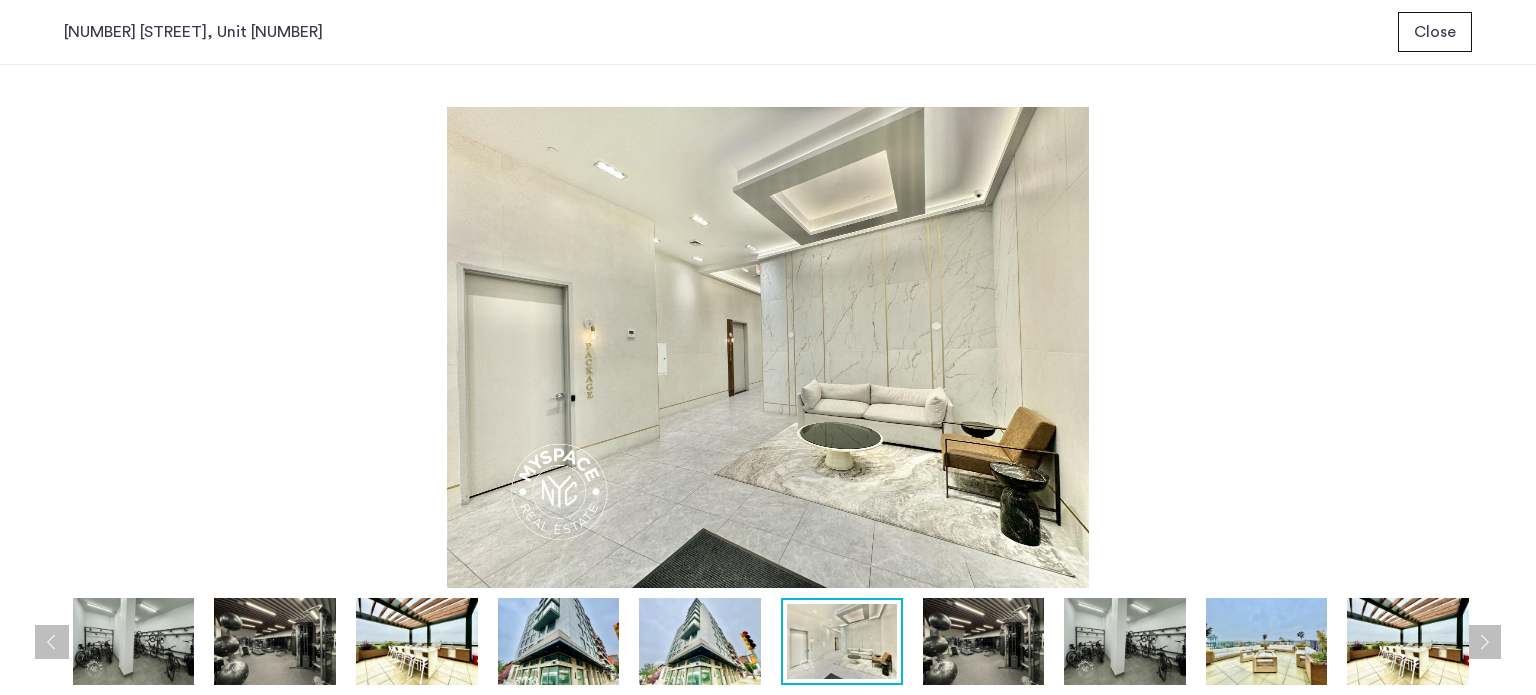 click at bounding box center (1484, 642) 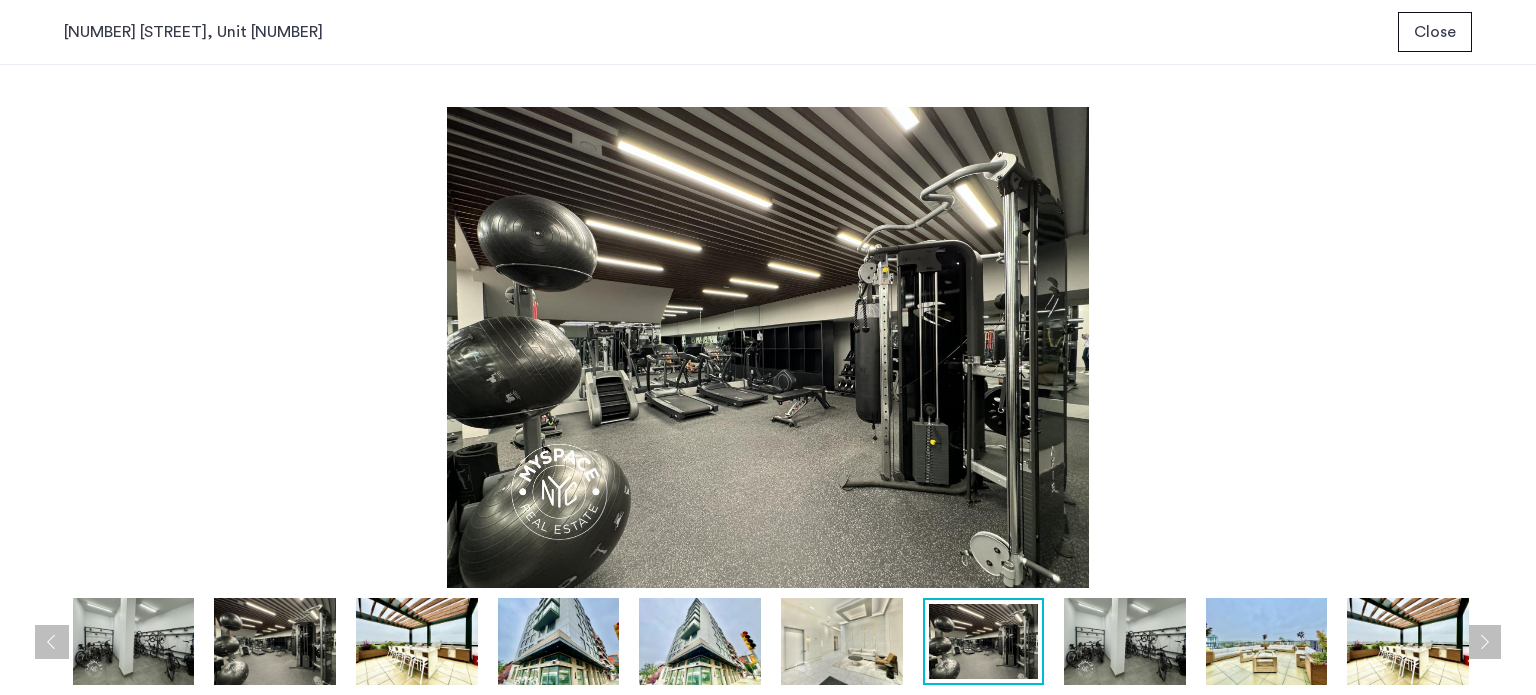 click at bounding box center (1484, 642) 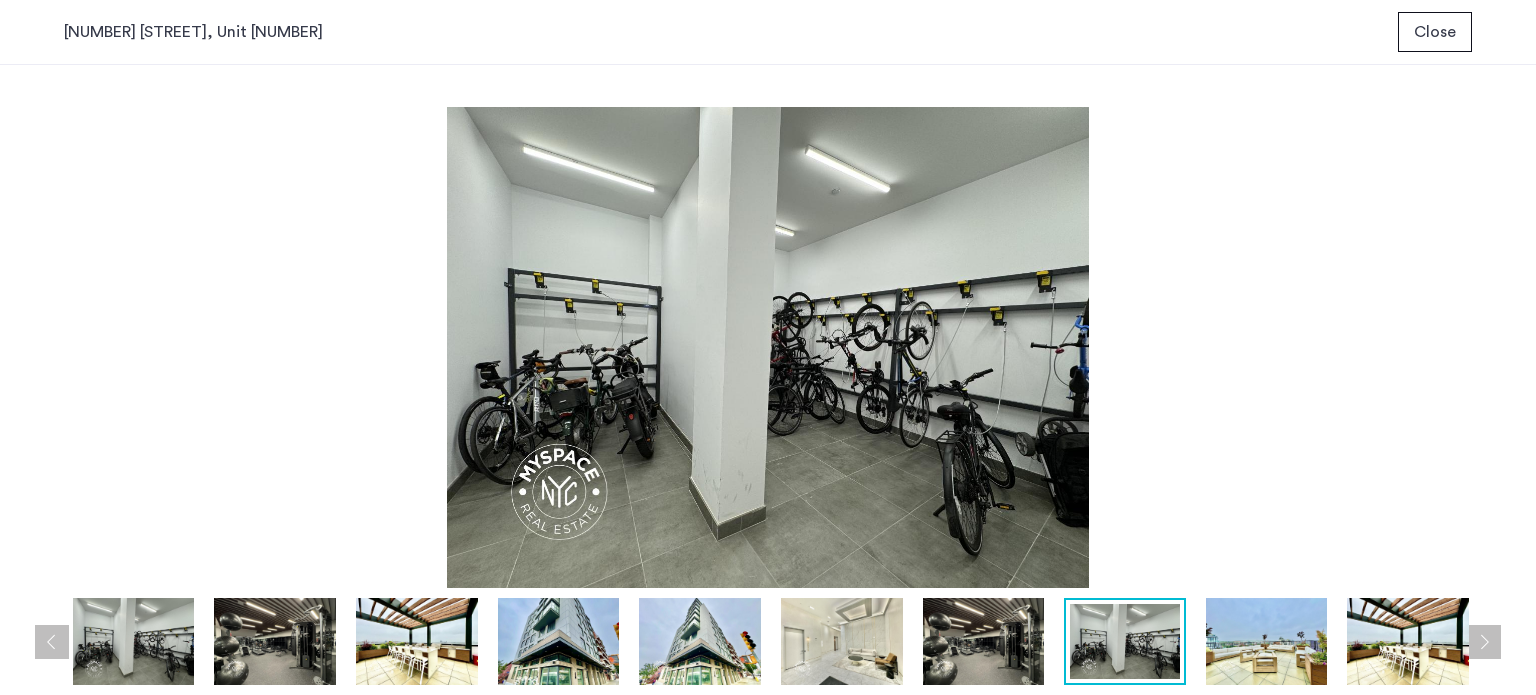 click at bounding box center [1484, 642] 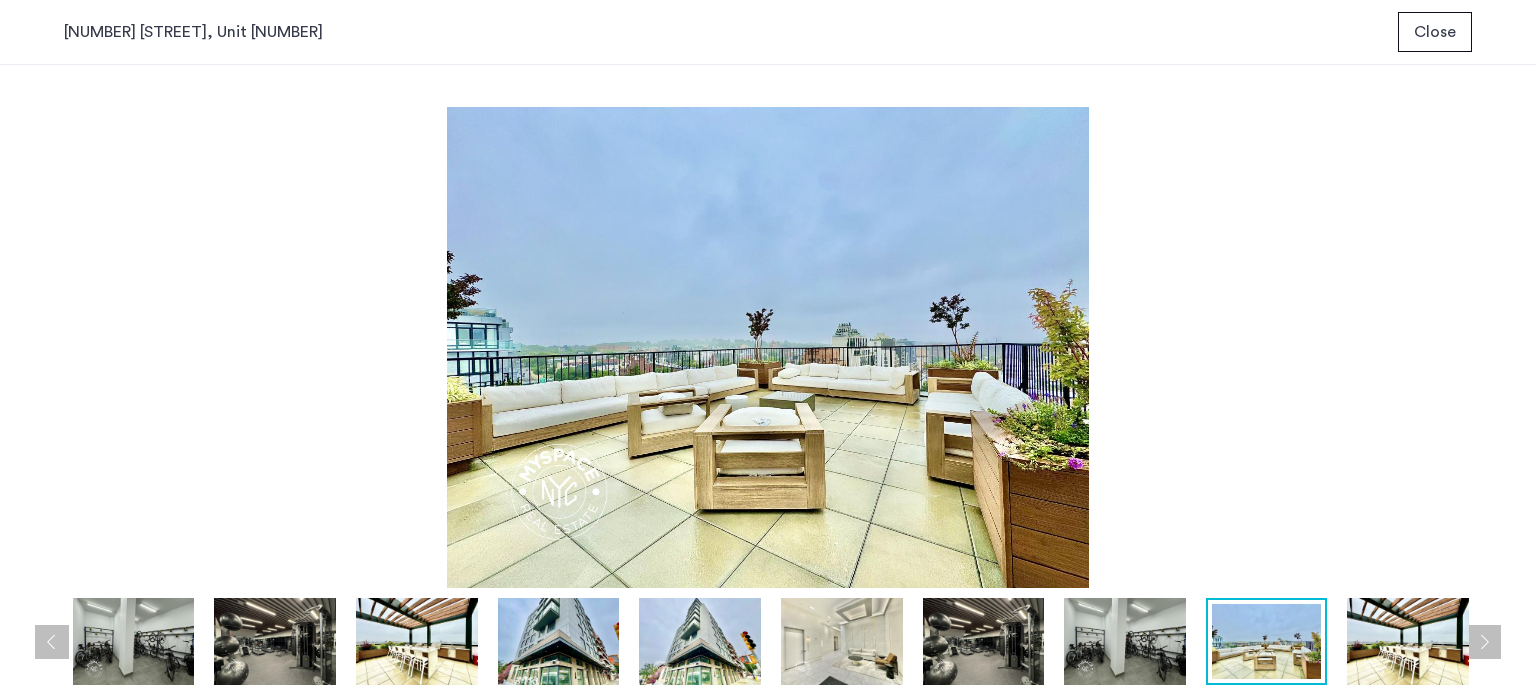 click at bounding box center (1484, 642) 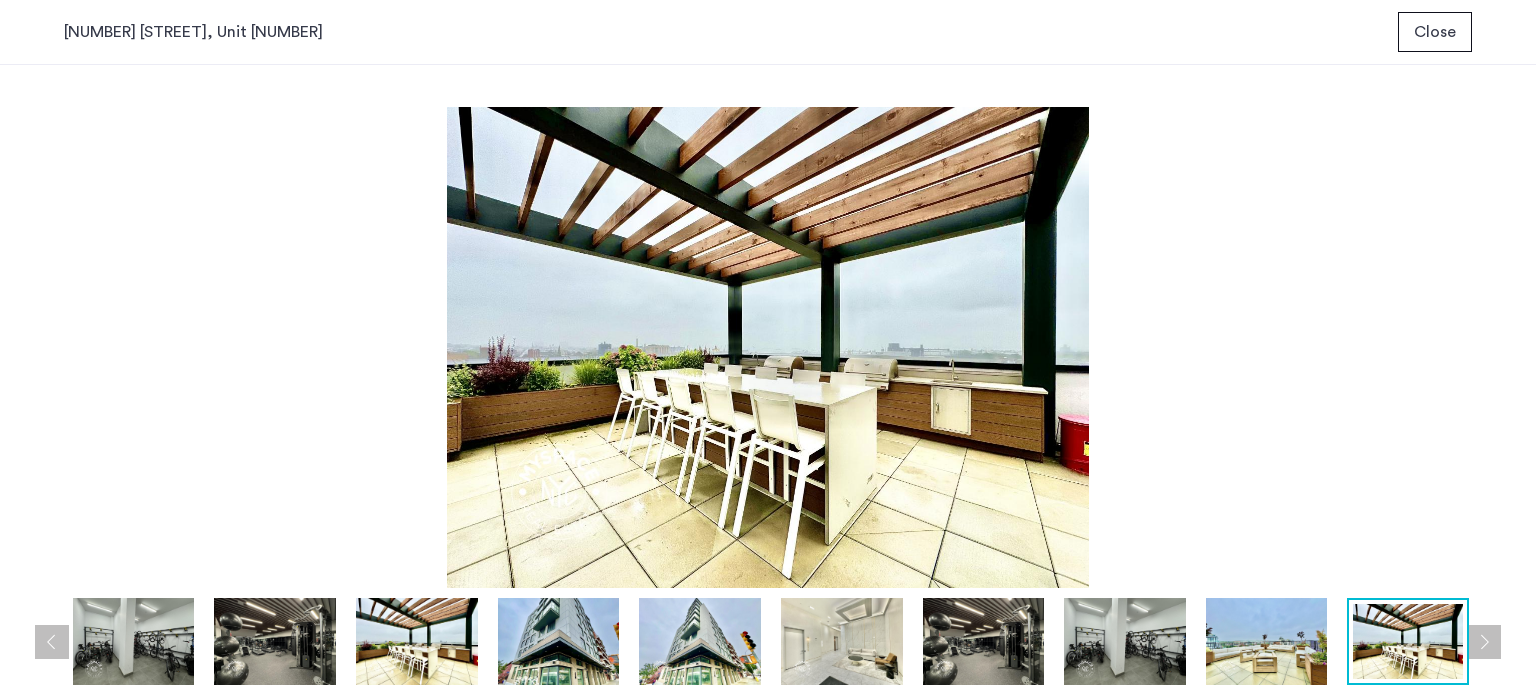 click on "Close" at bounding box center (1435, 32) 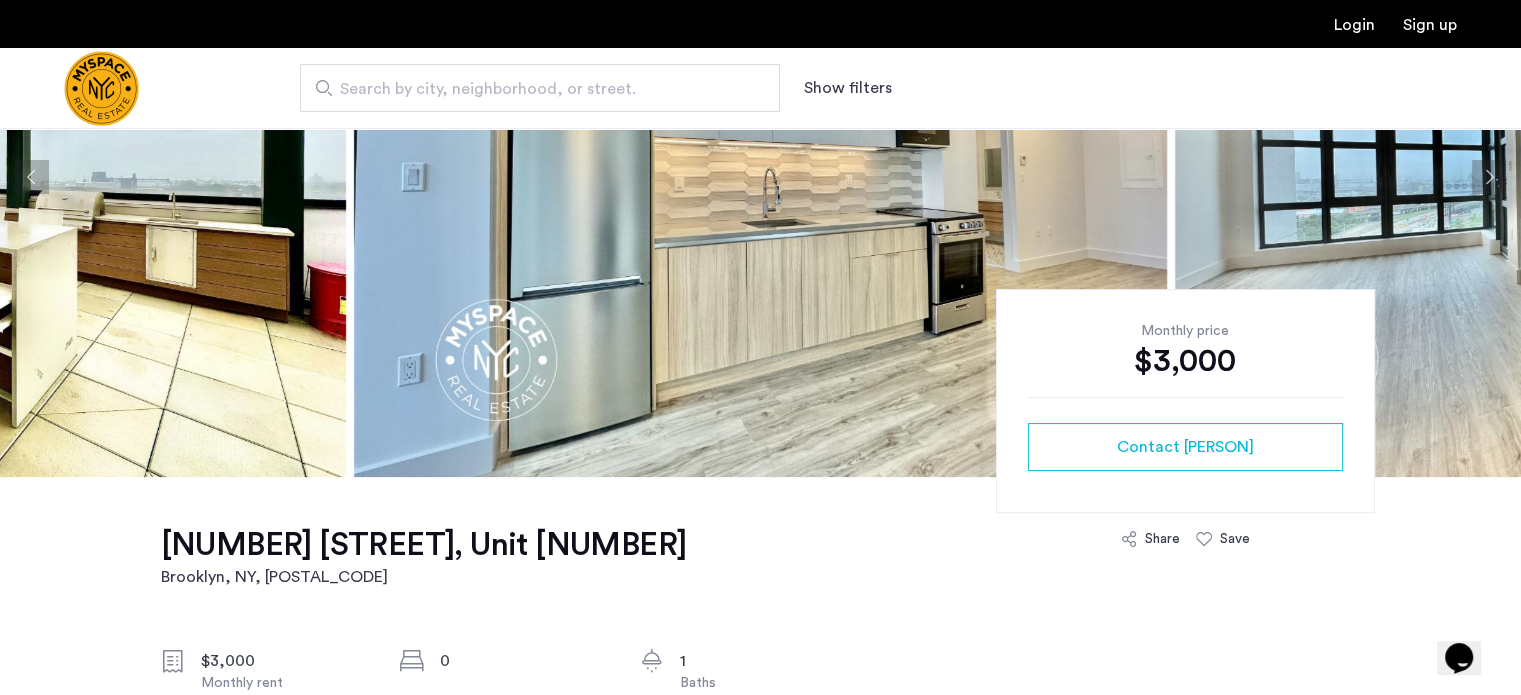 scroll, scrollTop: 500, scrollLeft: 0, axis: vertical 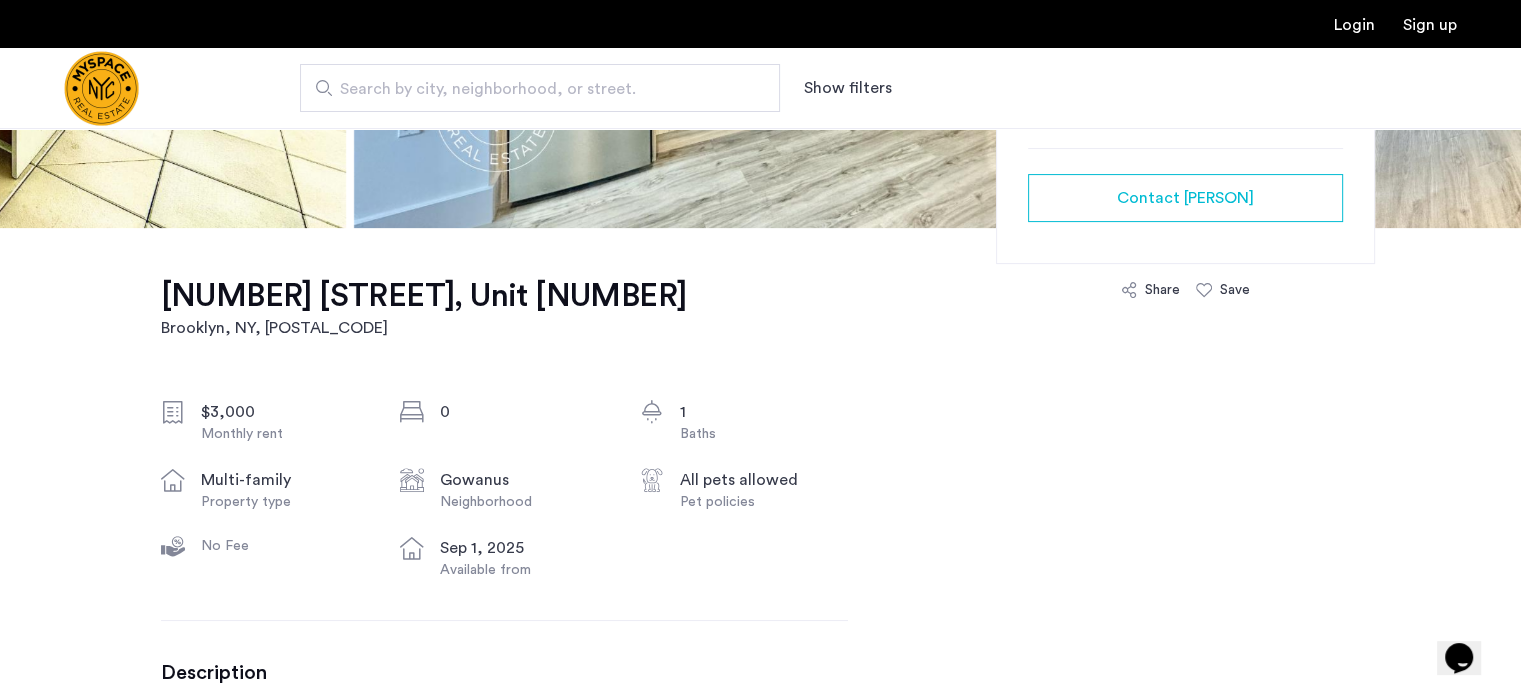 click on "[NUMBER] [STREET], Unit [NUMBER]" 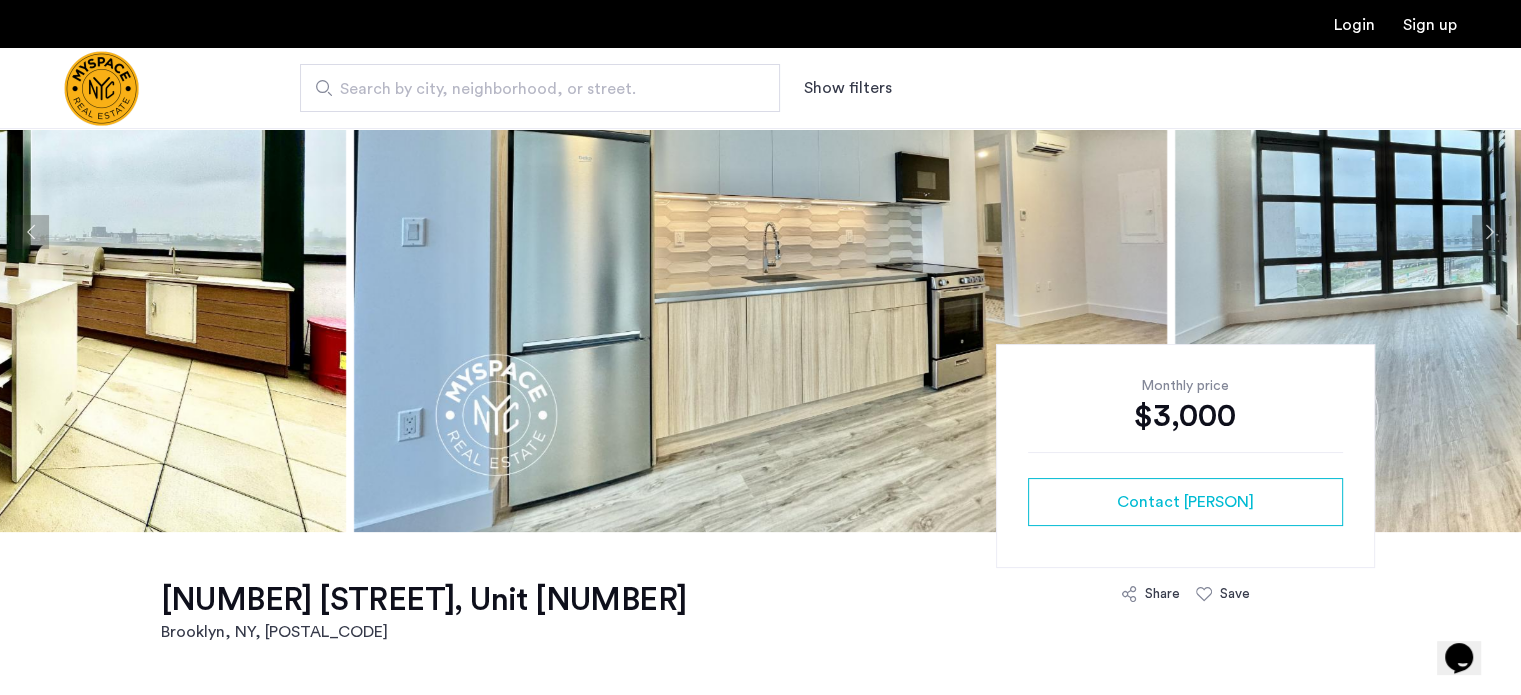 scroll, scrollTop: 0, scrollLeft: 0, axis: both 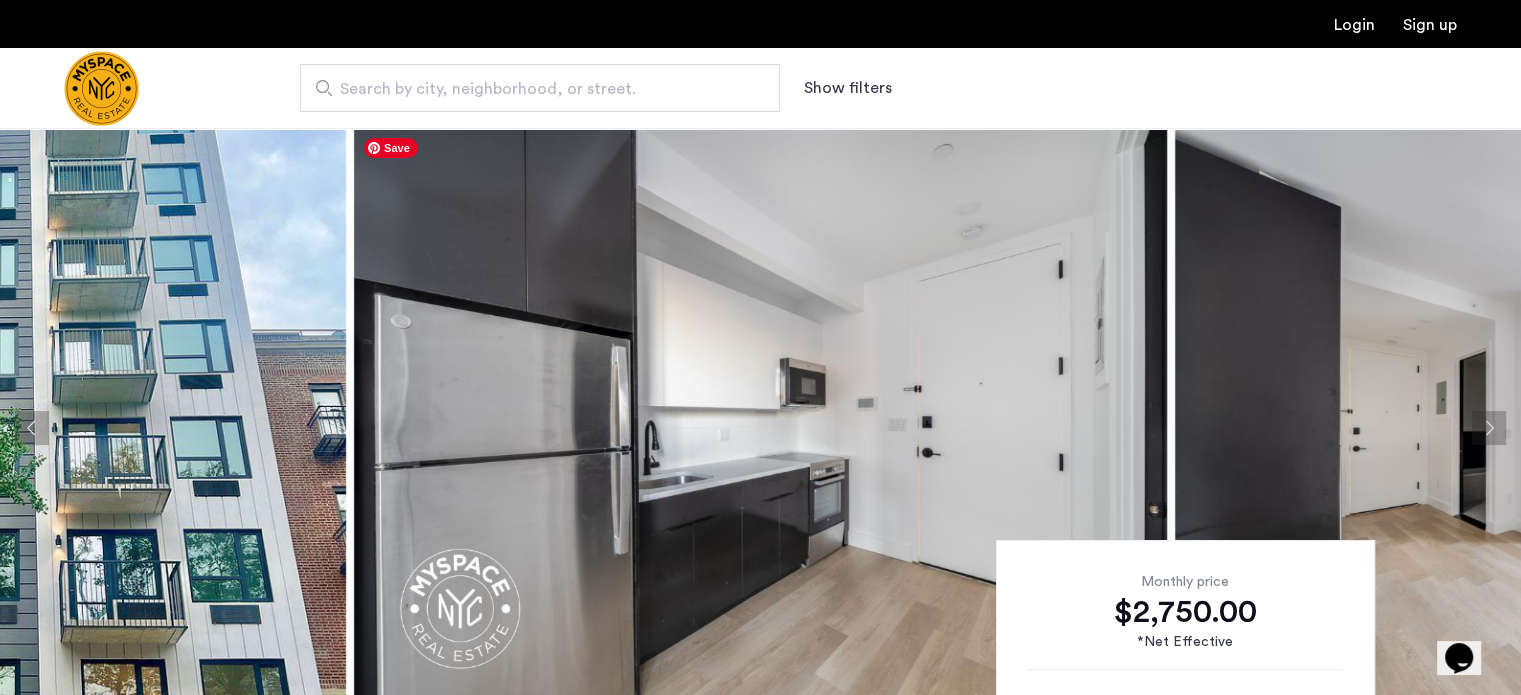 click 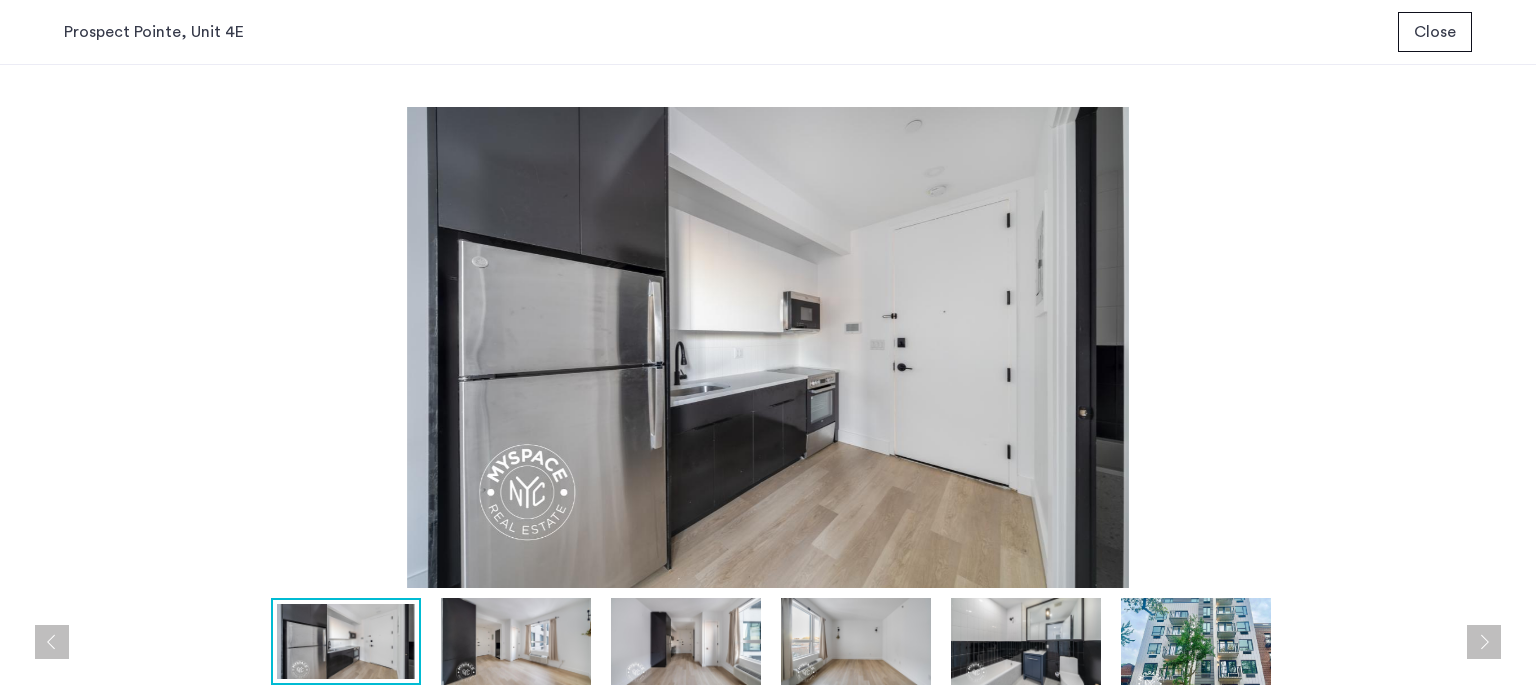 click at bounding box center (516, 641) 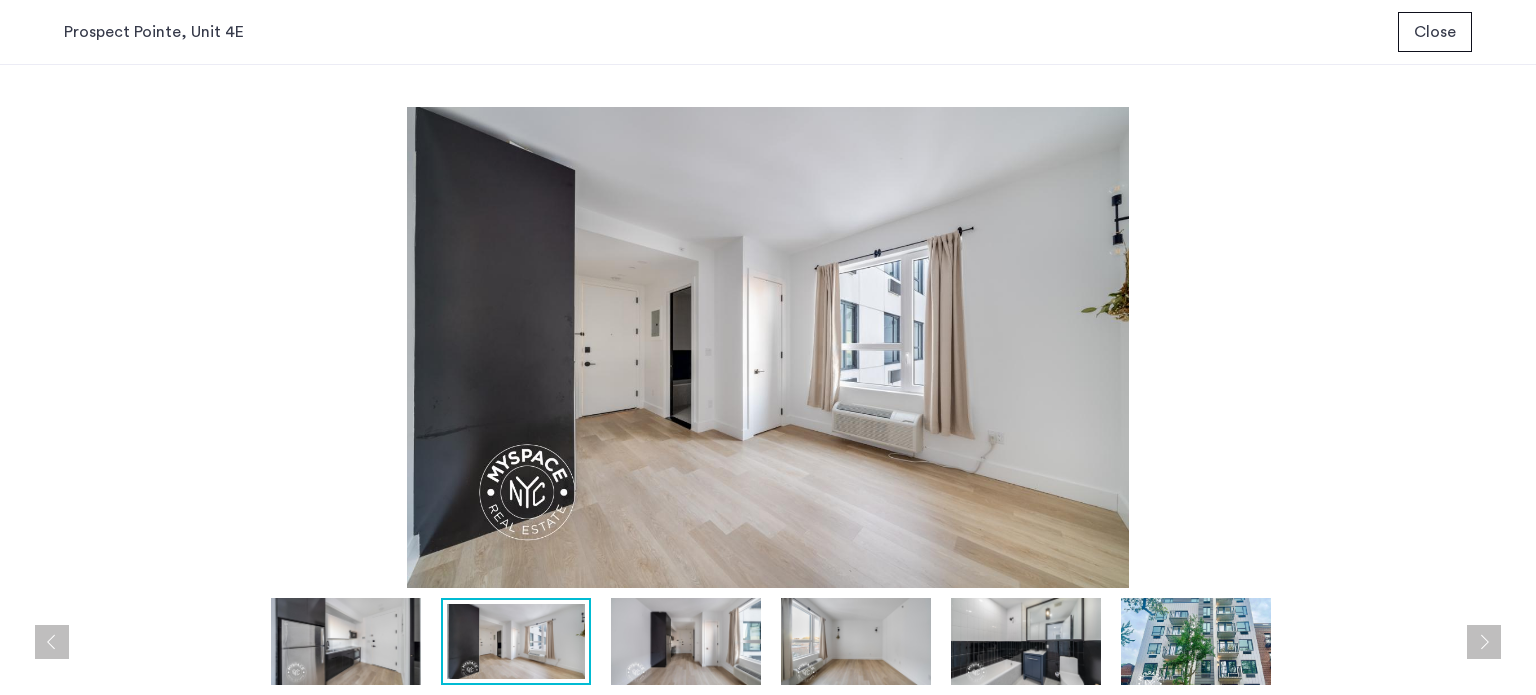 click at bounding box center [686, 641] 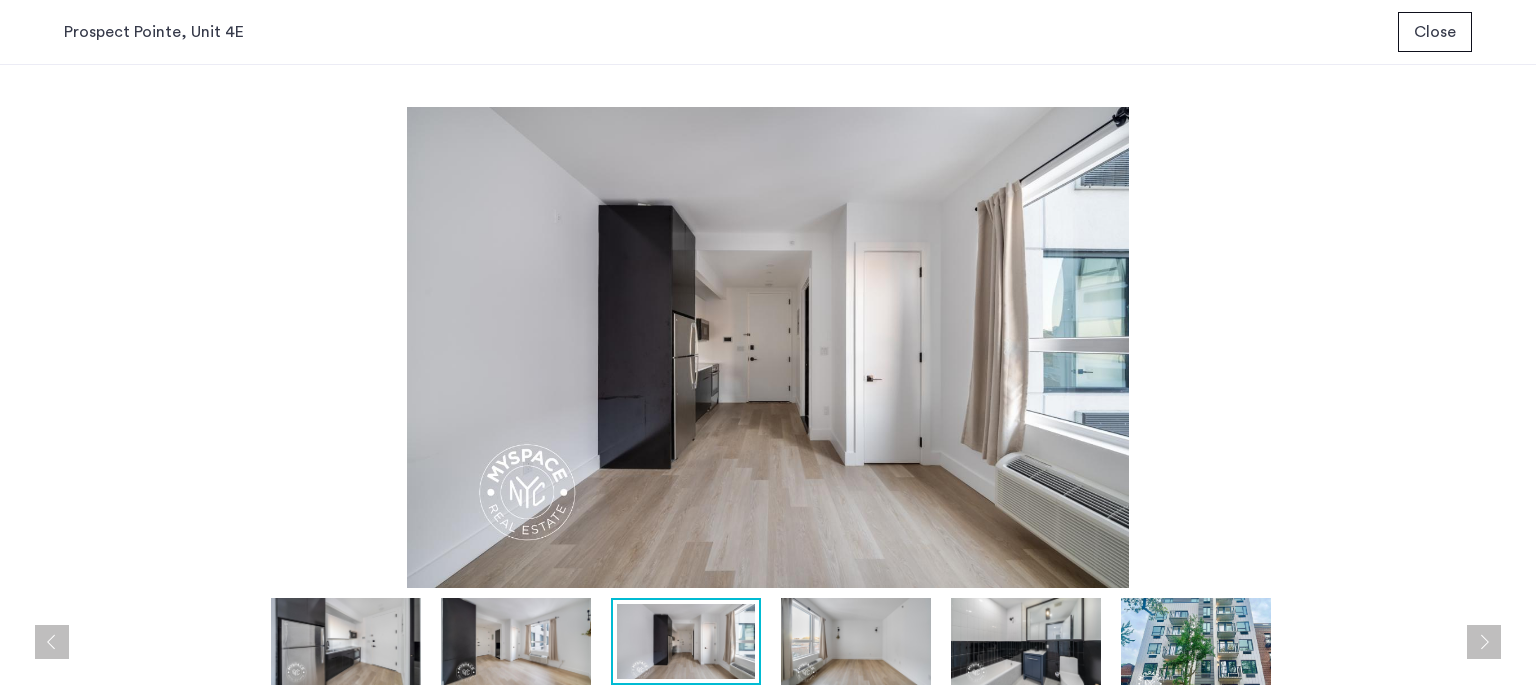 click at bounding box center (856, 641) 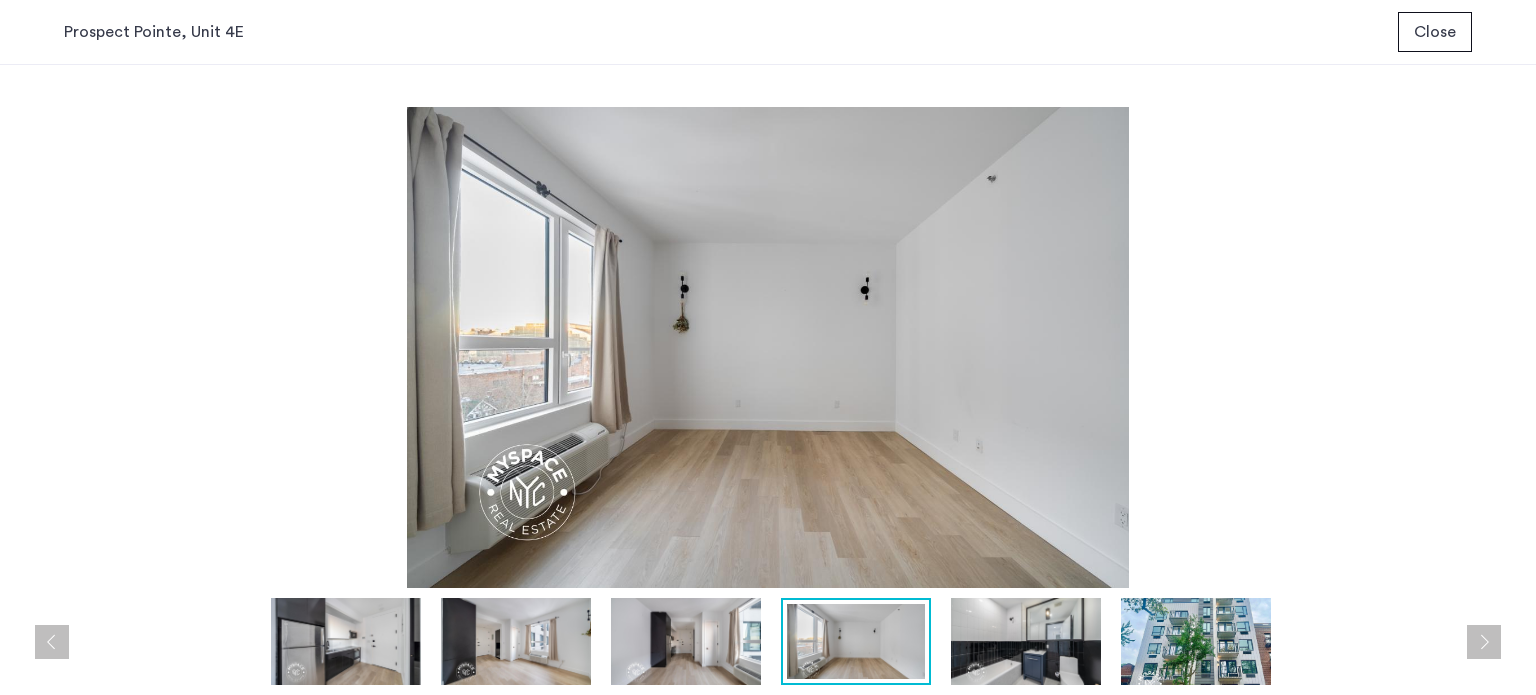 click at bounding box center [1026, 641] 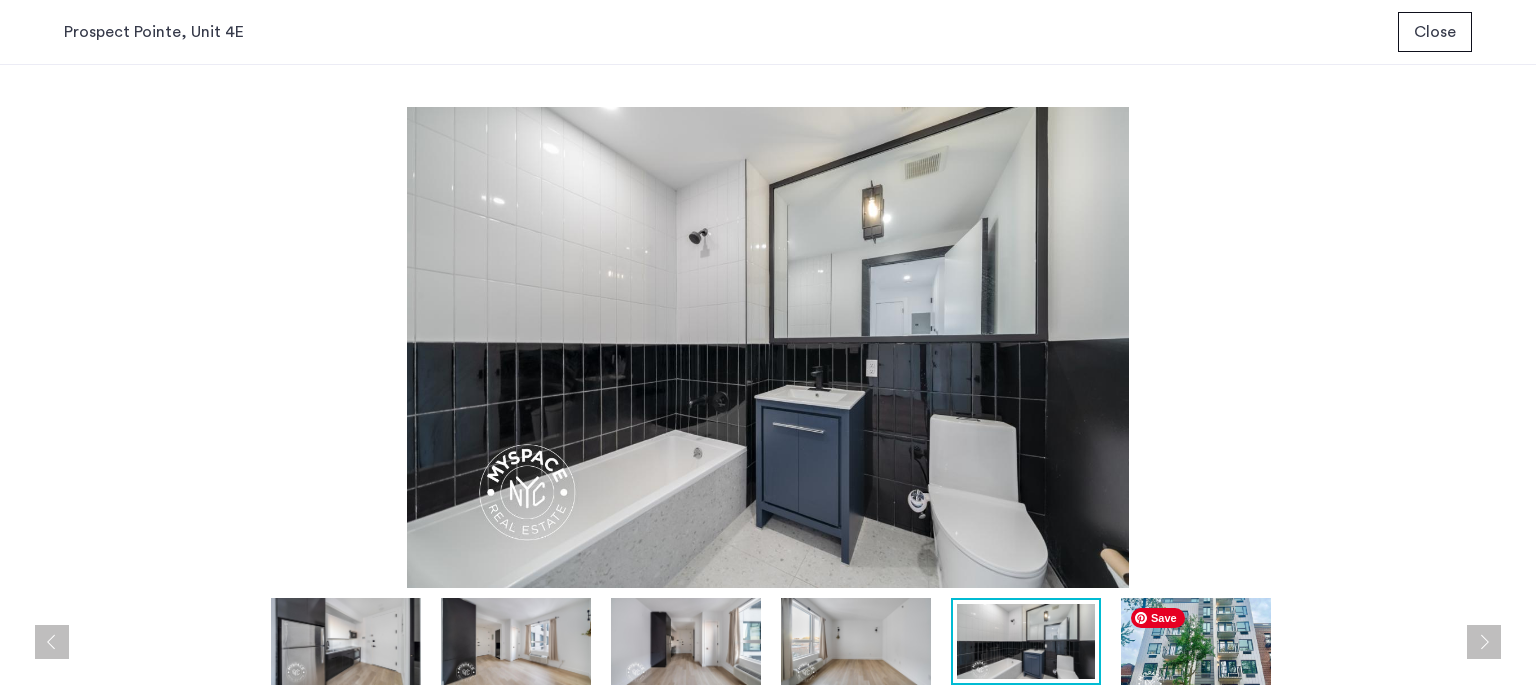 click at bounding box center (1196, 641) 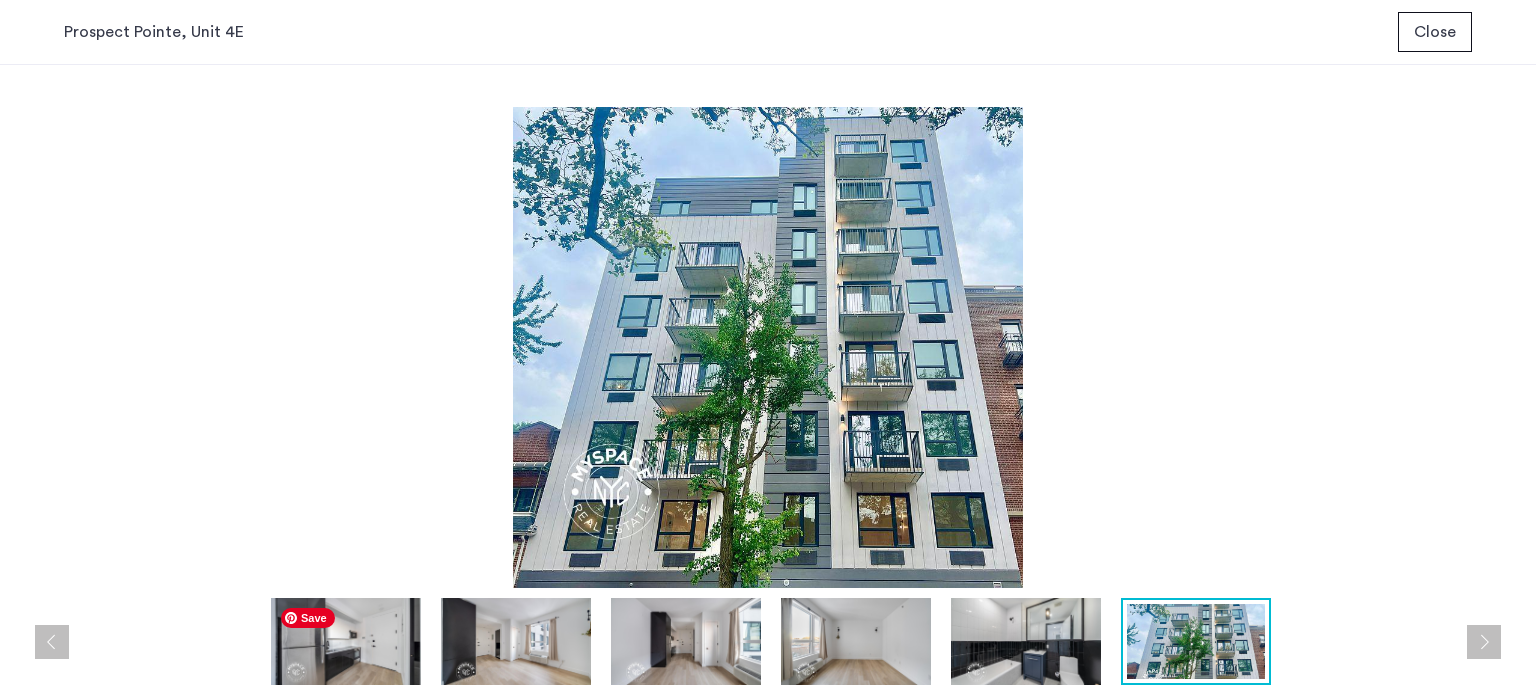 click at bounding box center [346, 641] 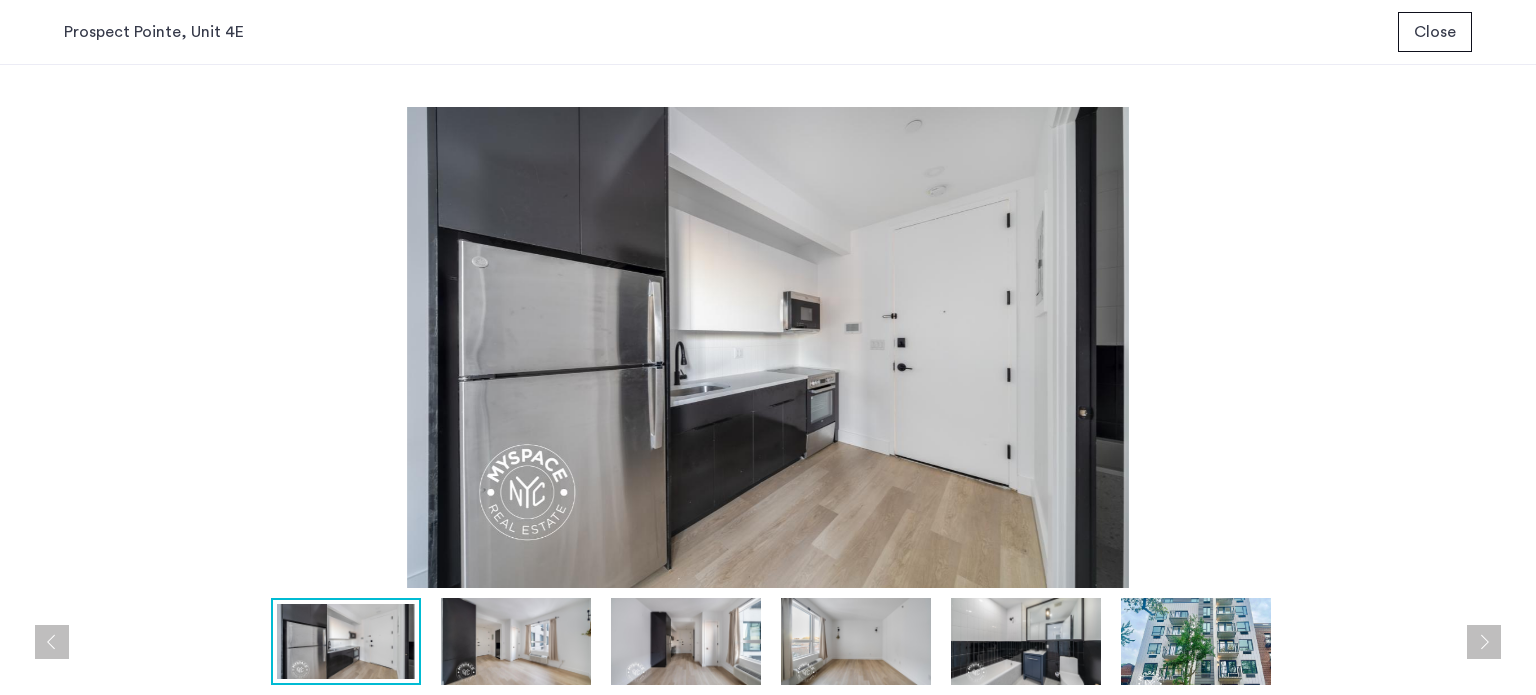 click at bounding box center (516, 641) 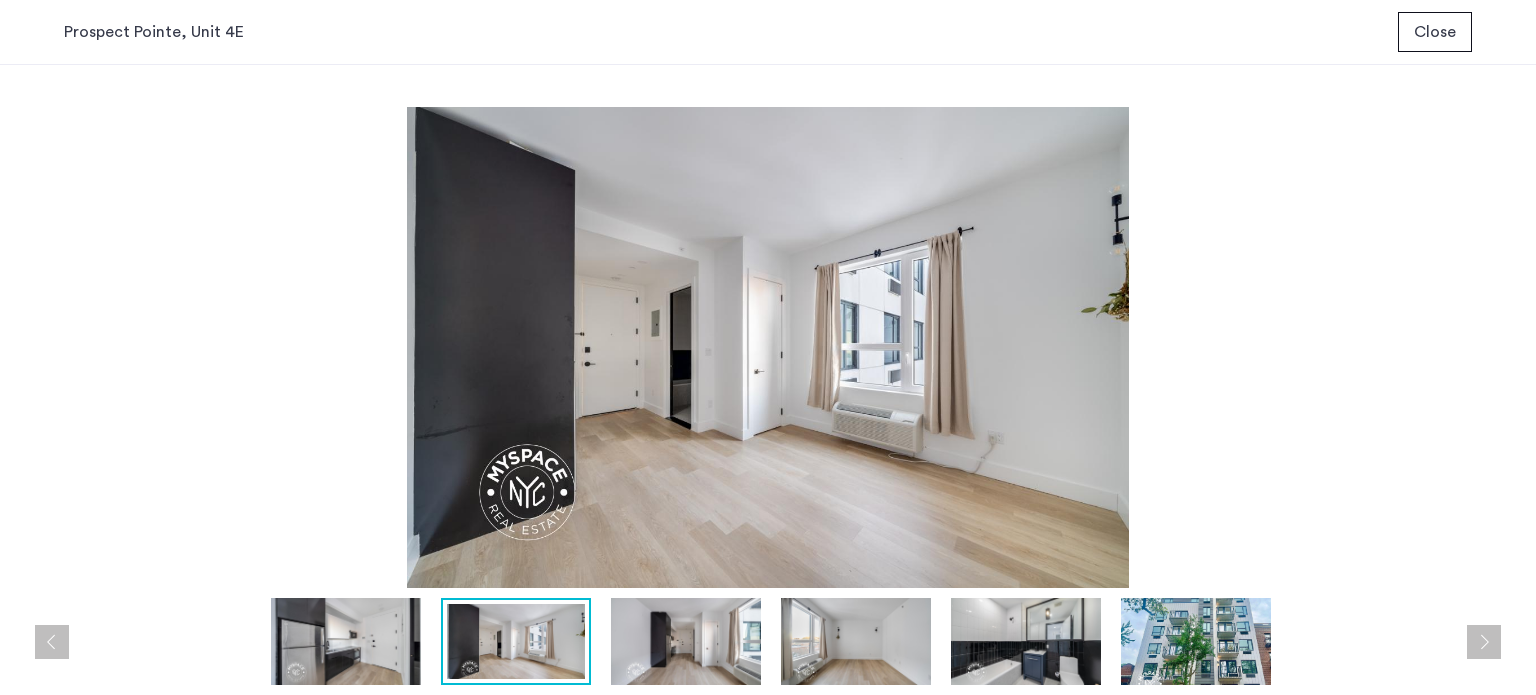 click at bounding box center [686, 641] 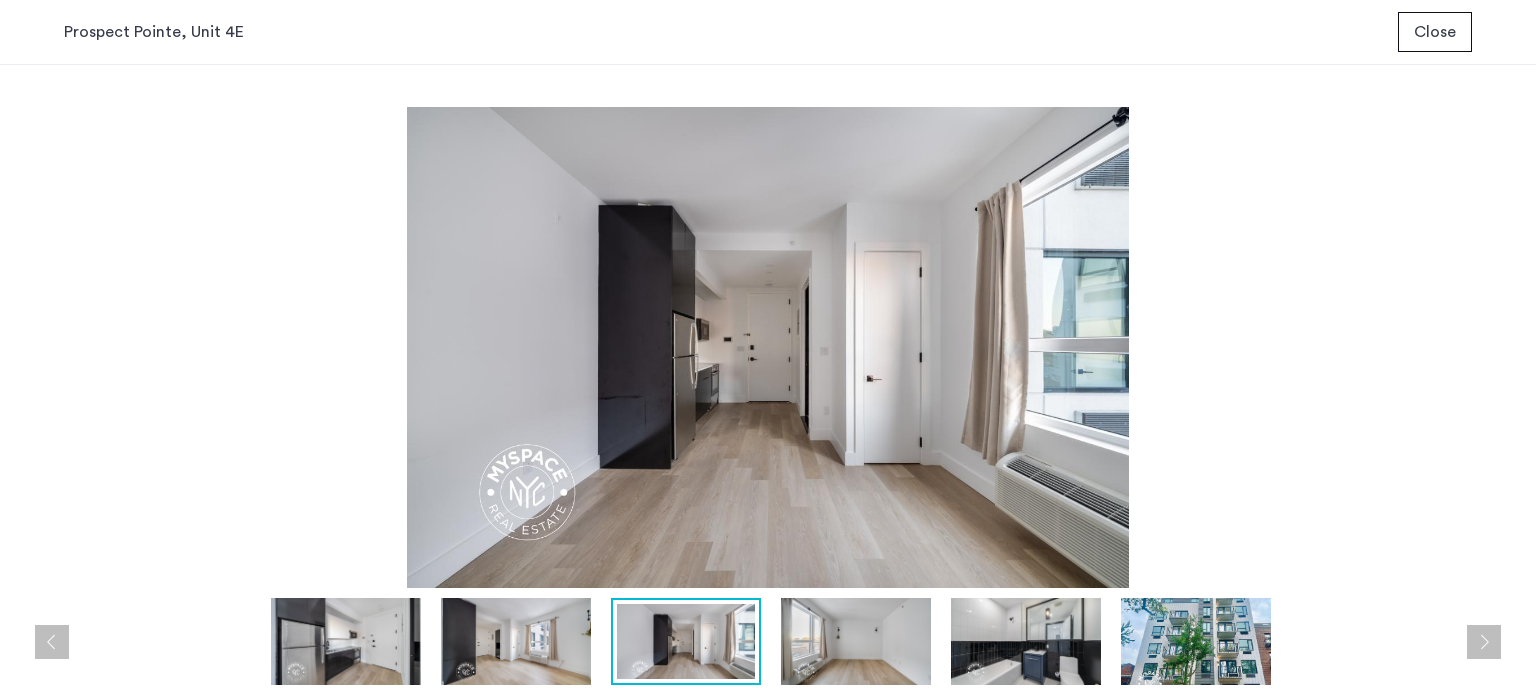 click at bounding box center [856, 641] 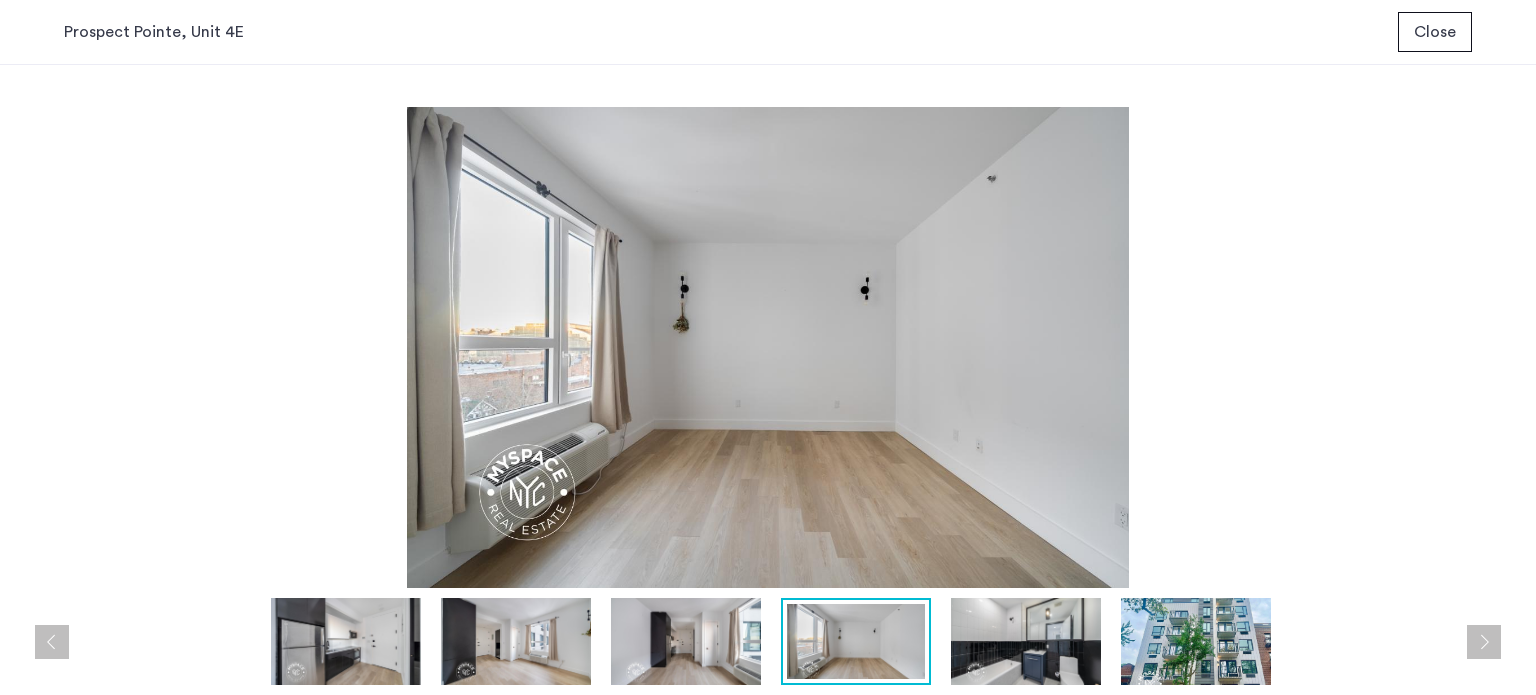 click at bounding box center (1026, 641) 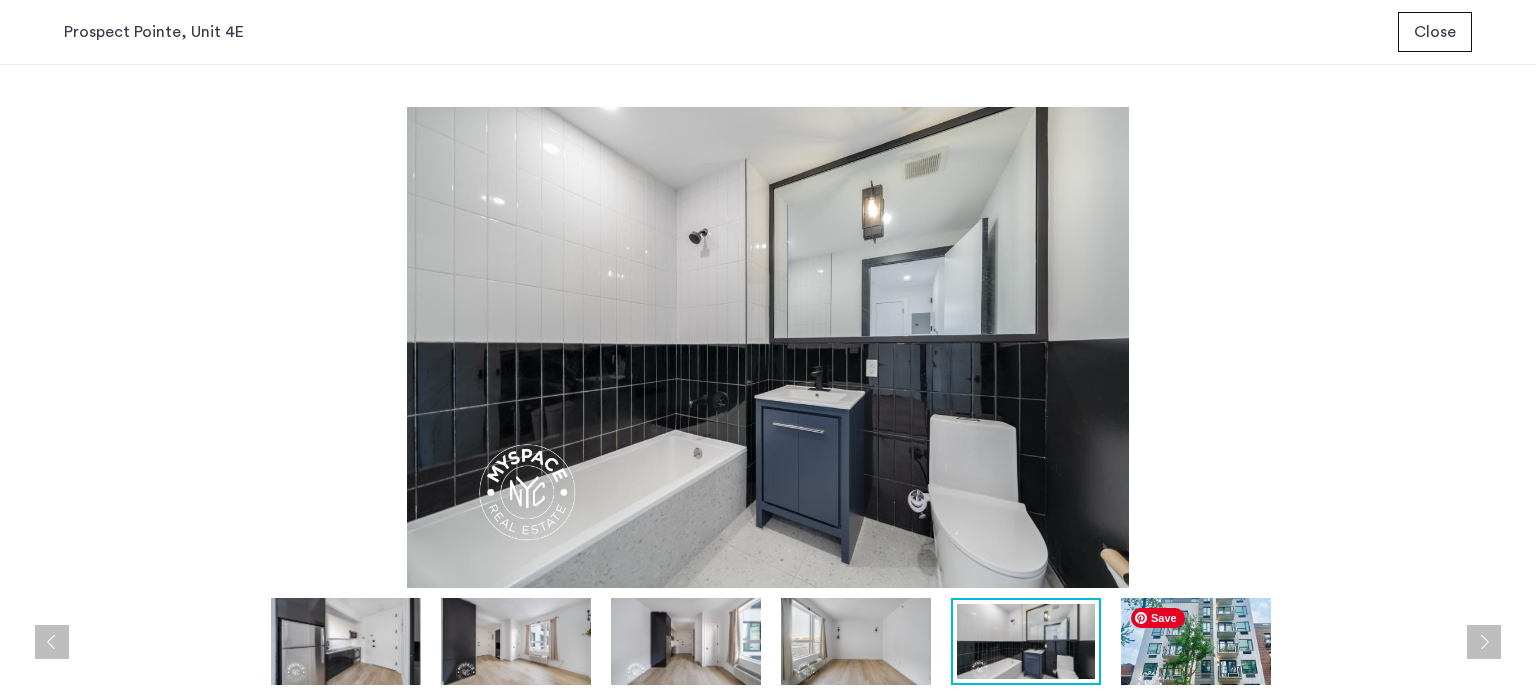 click at bounding box center (1196, 641) 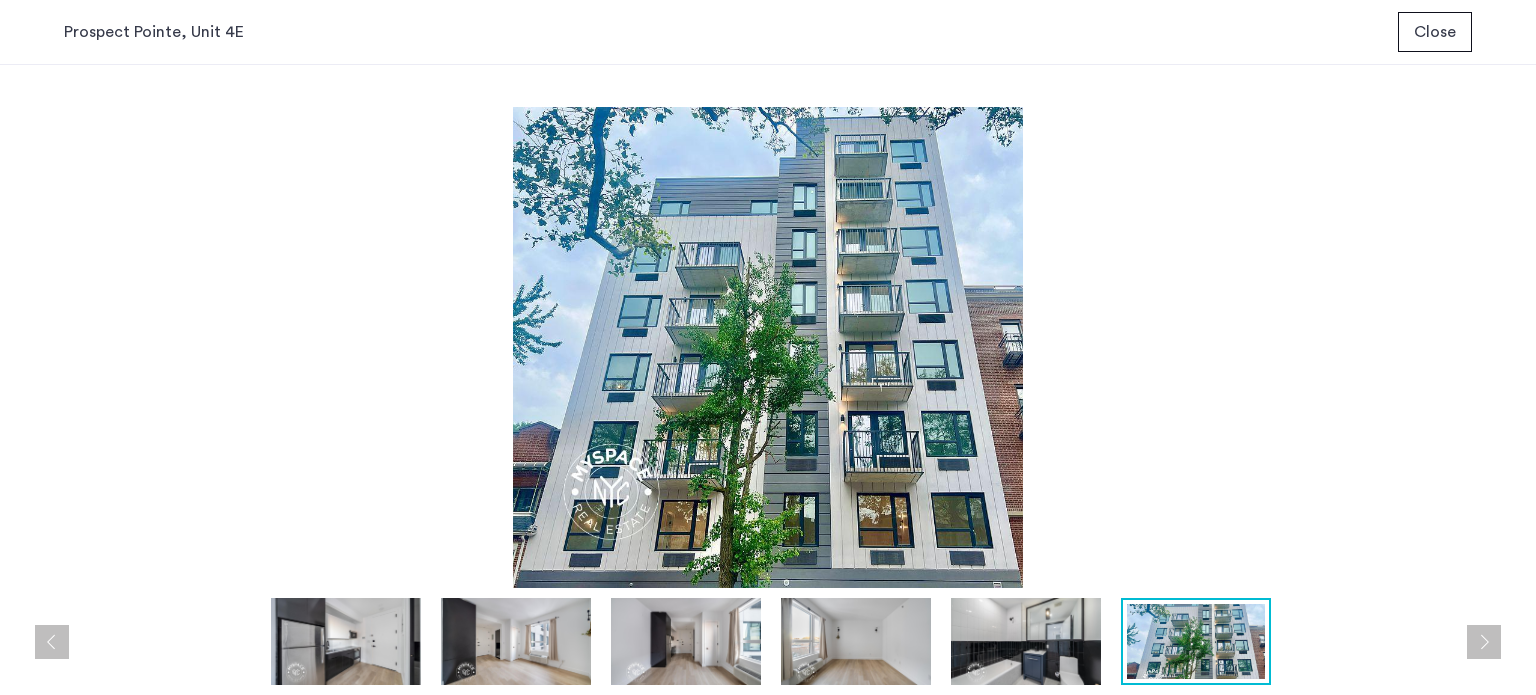 click on "Close" at bounding box center (1435, 32) 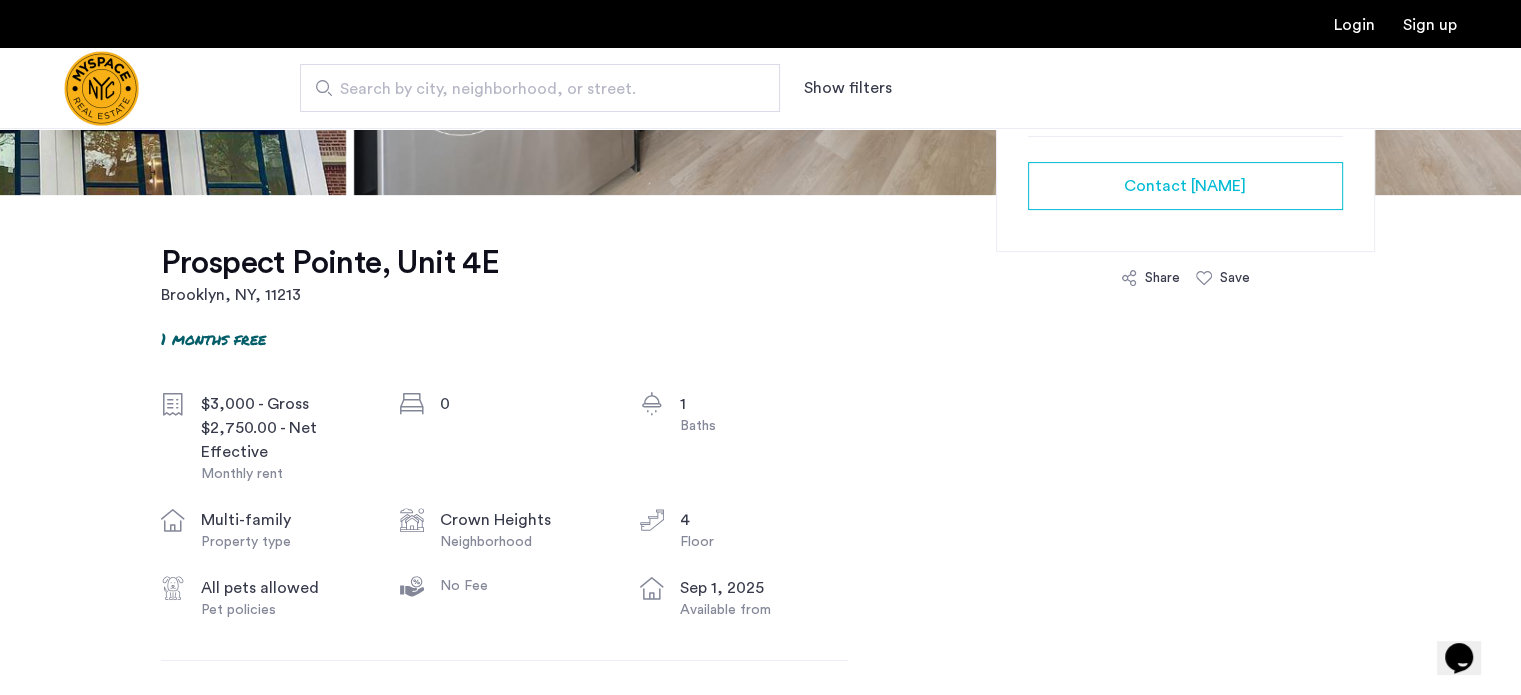 scroll, scrollTop: 532, scrollLeft: 0, axis: vertical 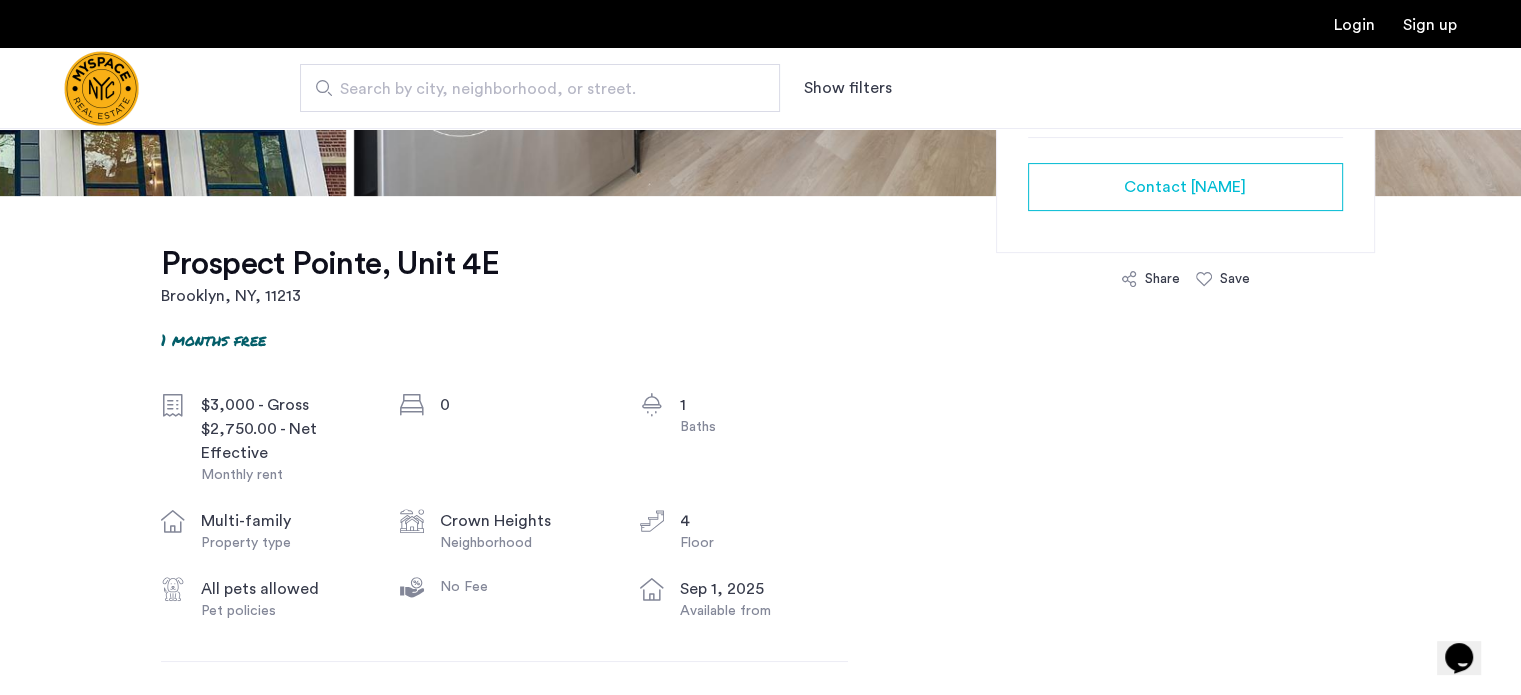 click on "Prospect Pointe, Unit 4E" 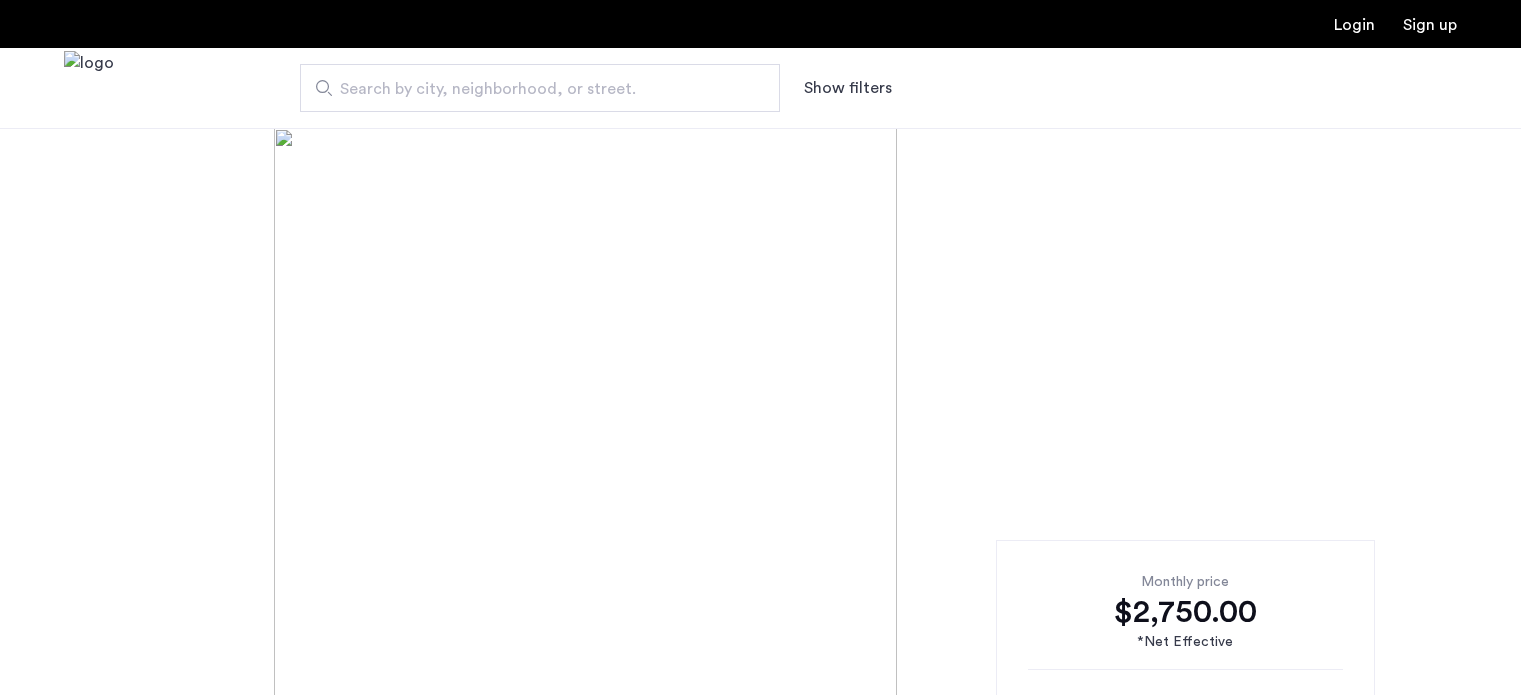 scroll, scrollTop: 0, scrollLeft: 0, axis: both 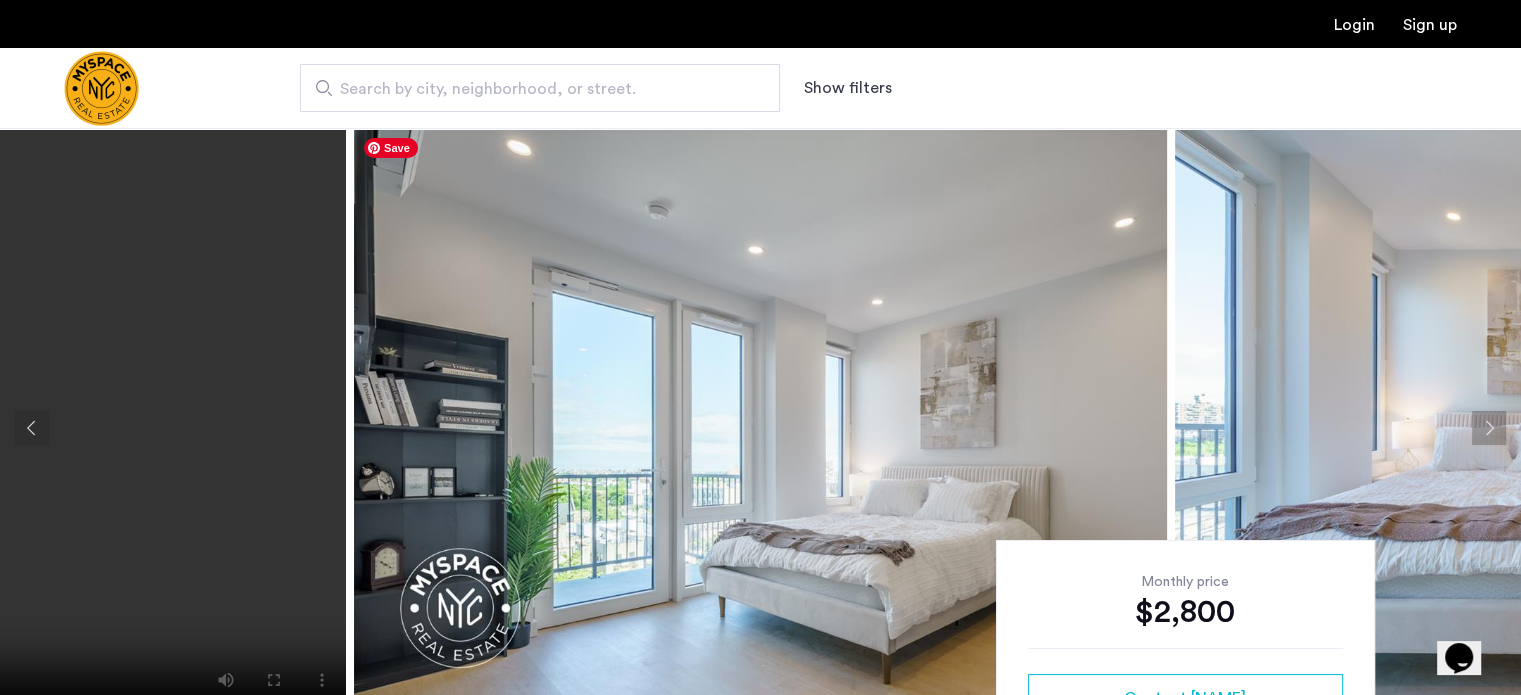 click 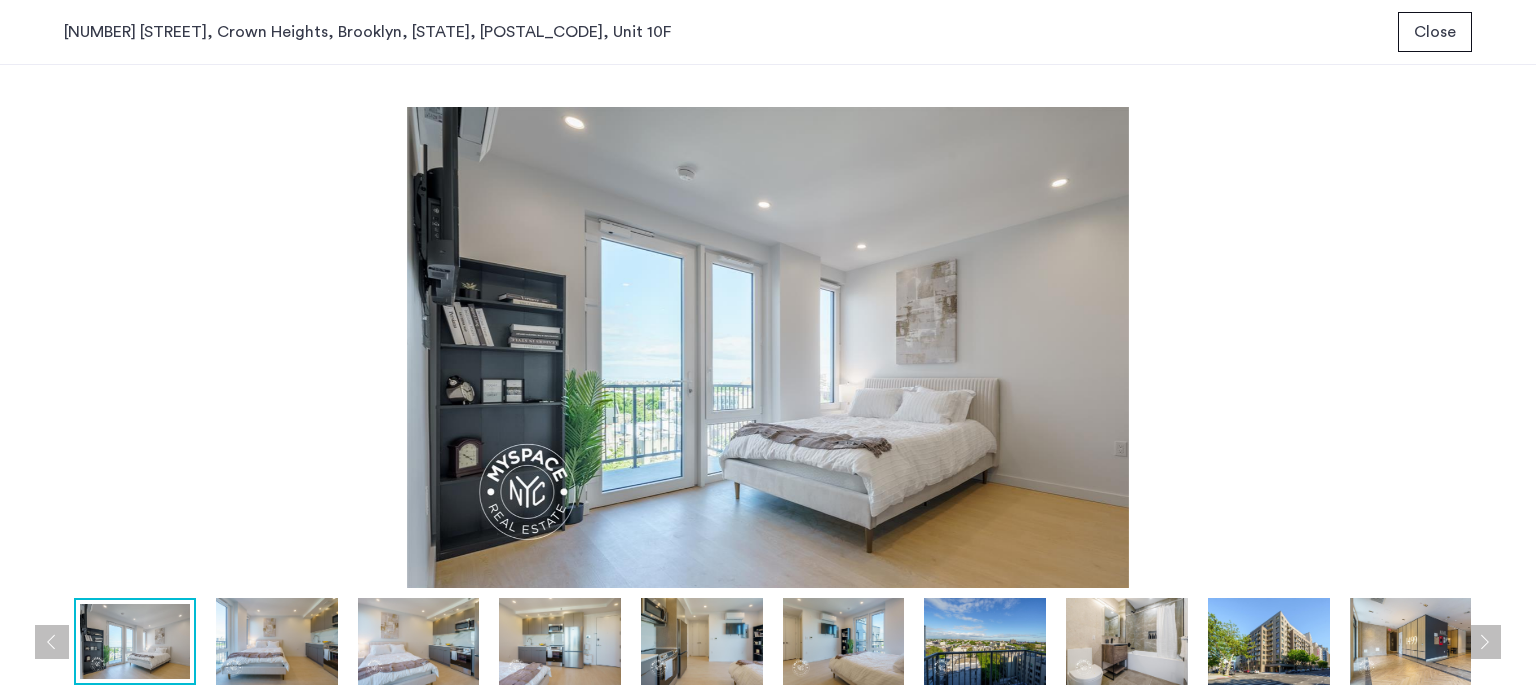 click at bounding box center [1484, 642] 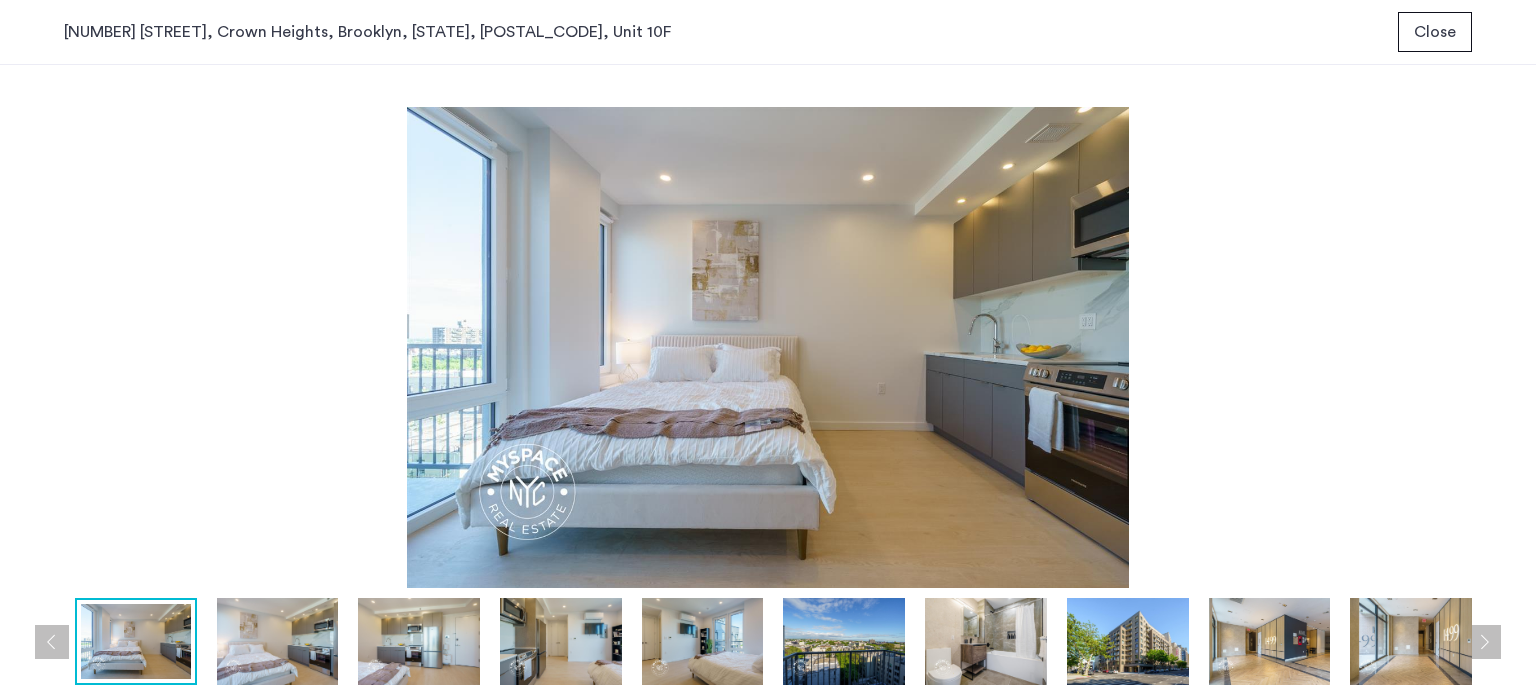 click at bounding box center [1484, 642] 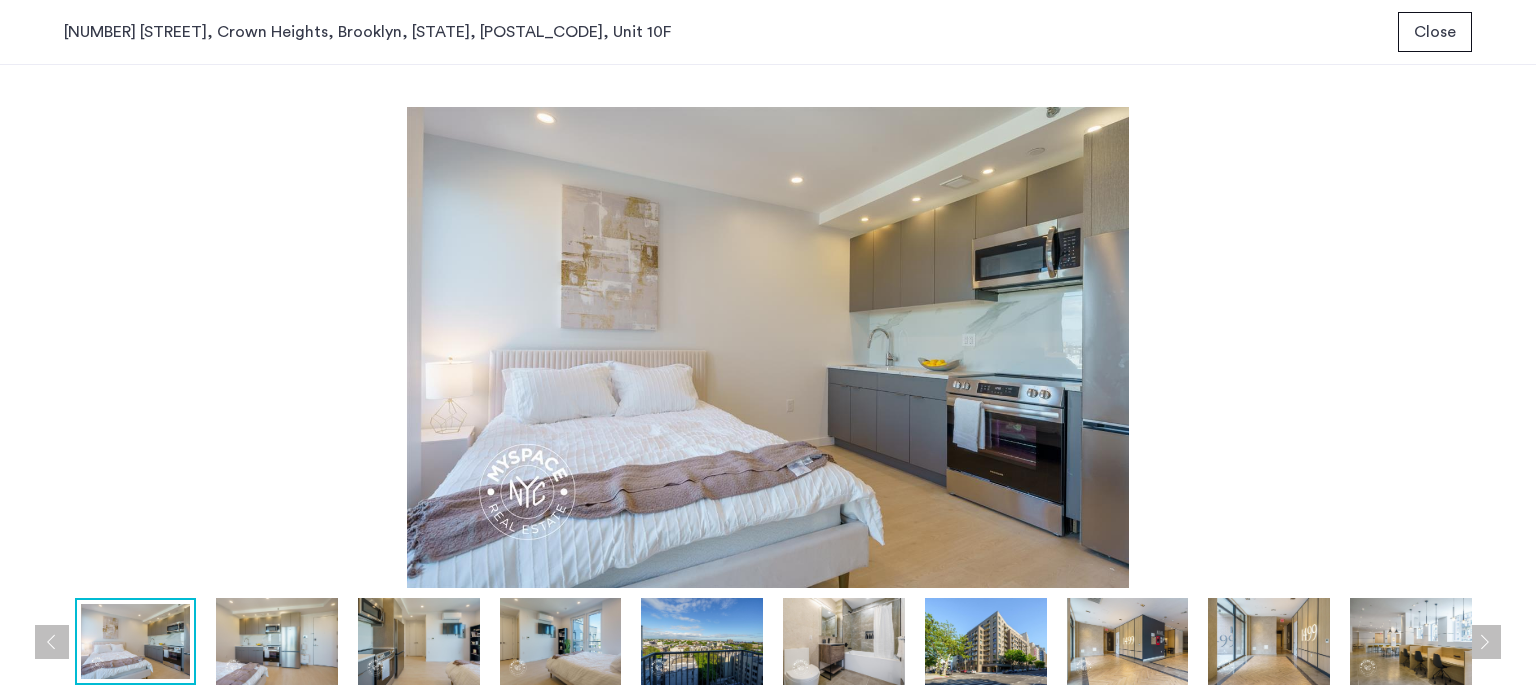 click at bounding box center [1484, 642] 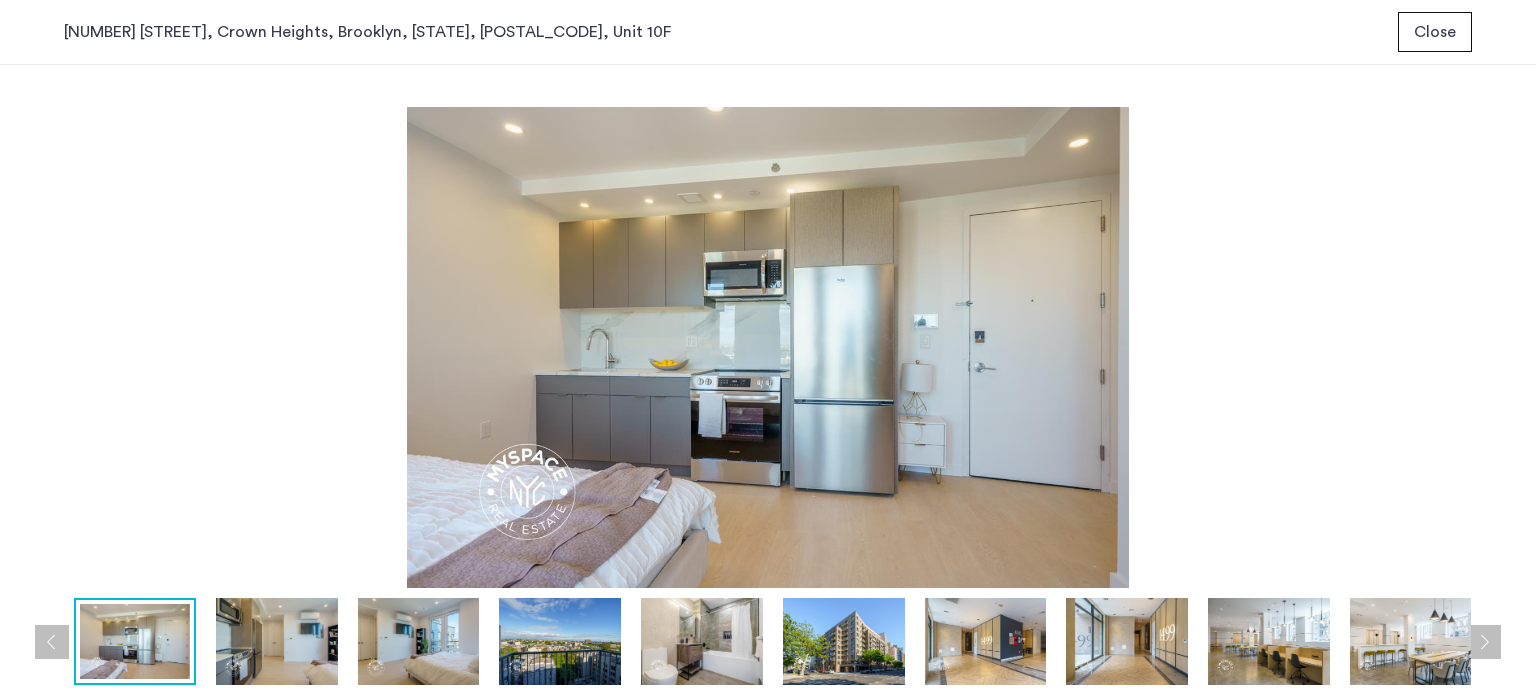 click at bounding box center [1484, 642] 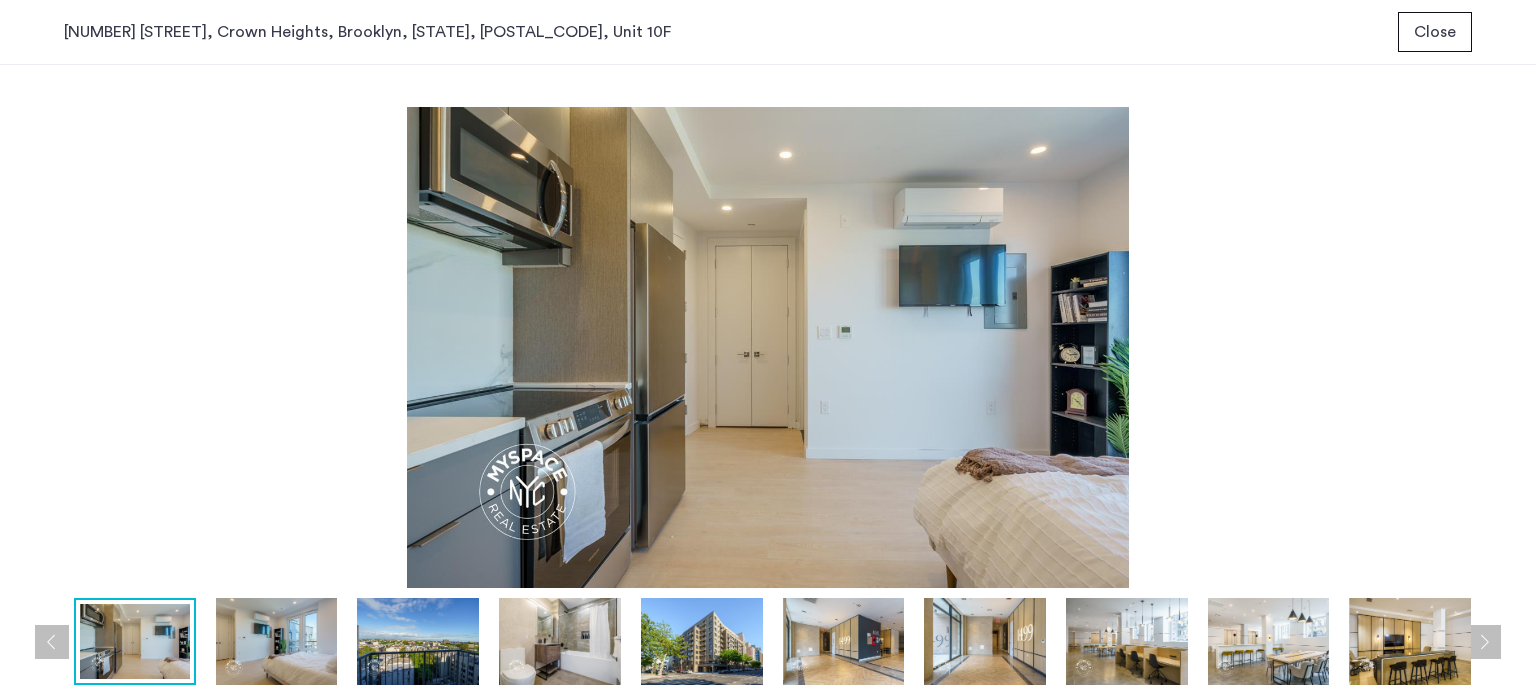 click at bounding box center (1484, 642) 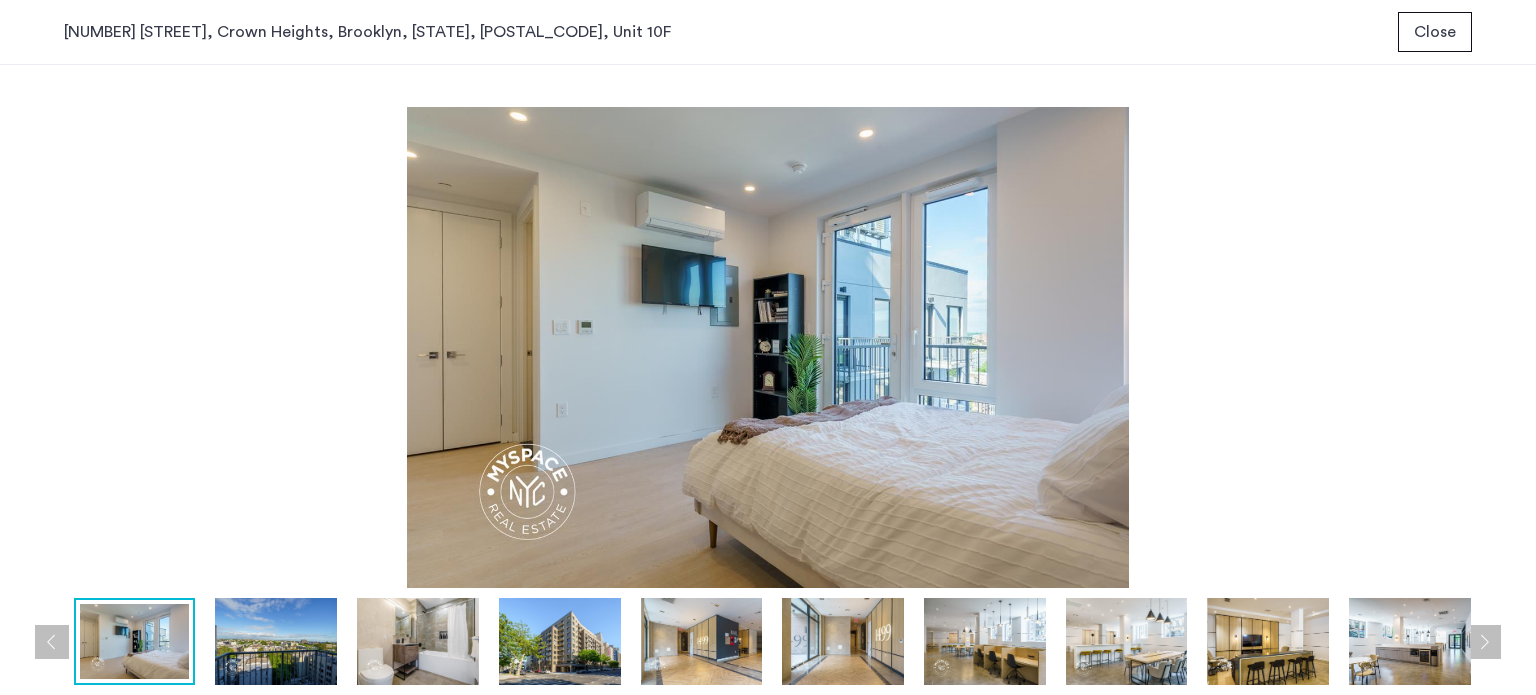 click at bounding box center (1484, 642) 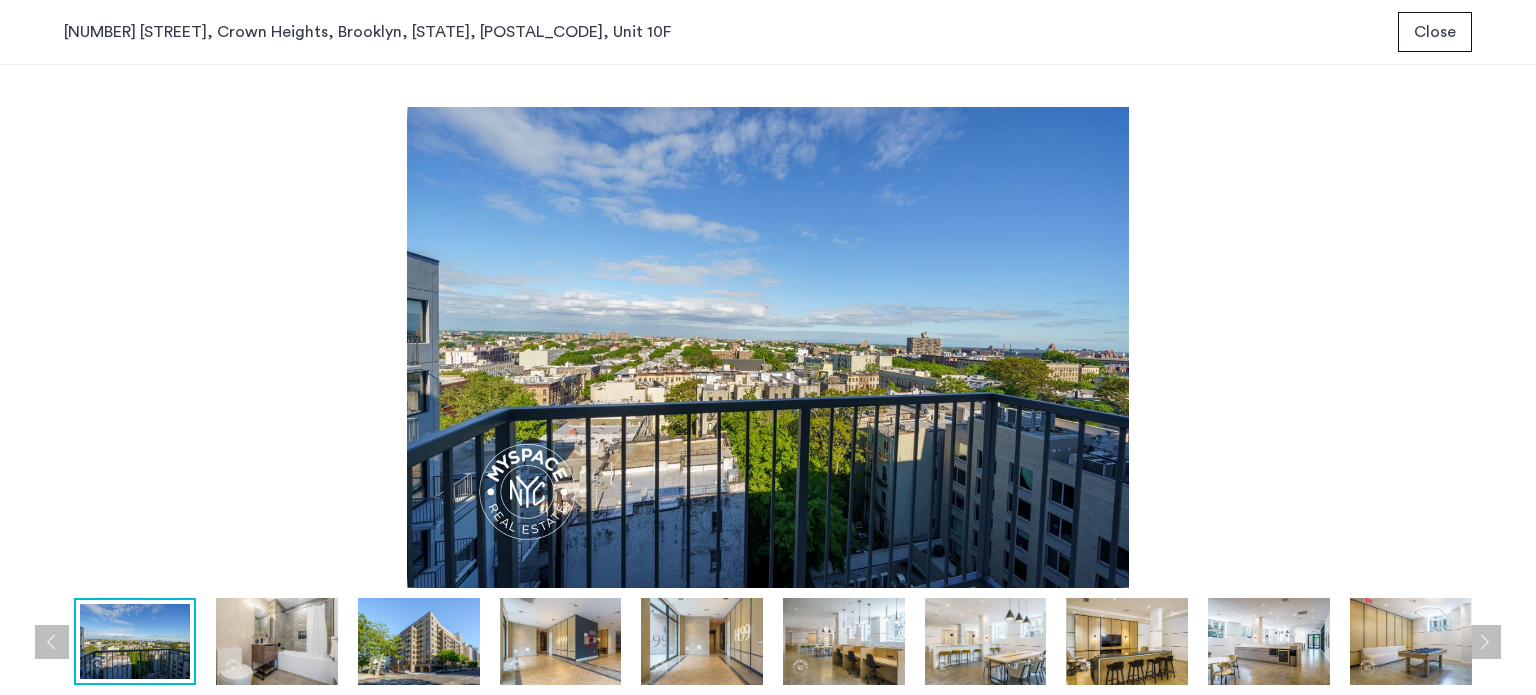 click on "Close" at bounding box center (1435, 32) 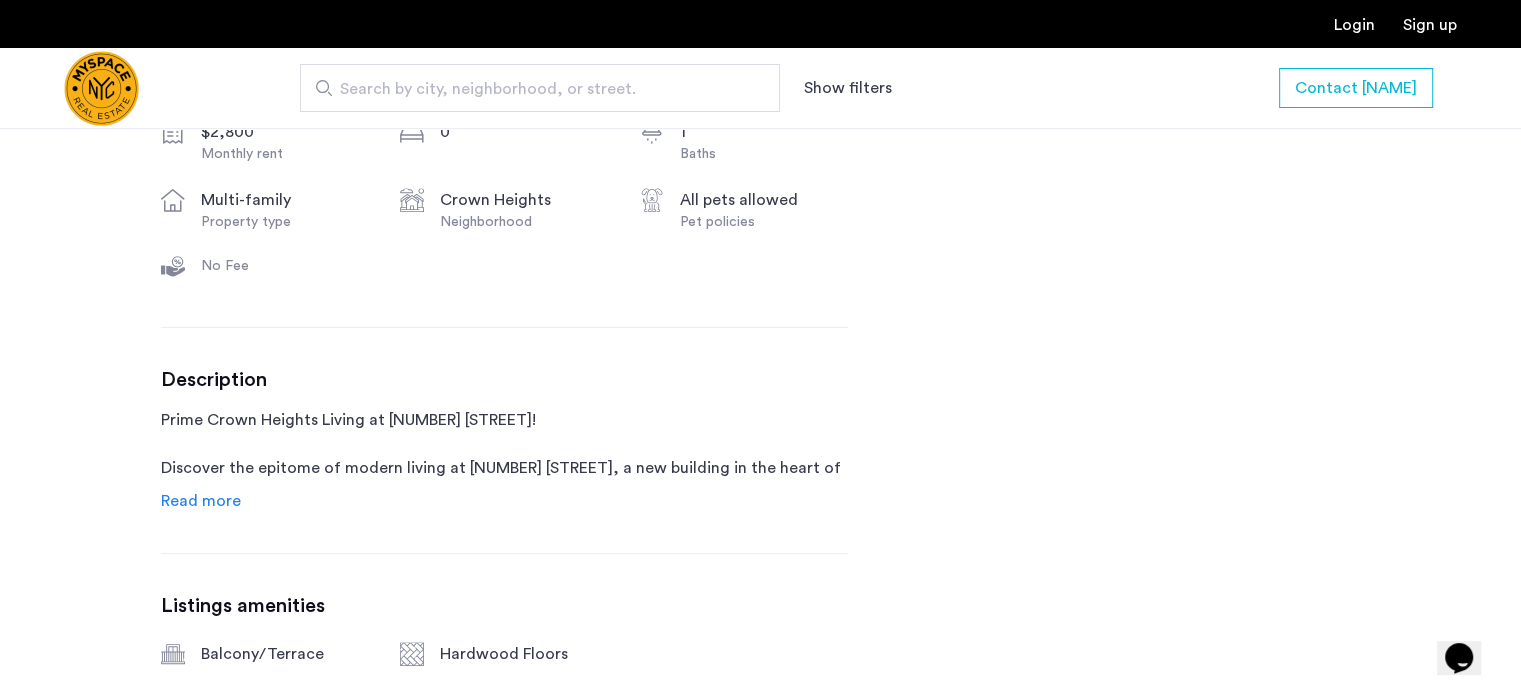 scroll, scrollTop: 932, scrollLeft: 0, axis: vertical 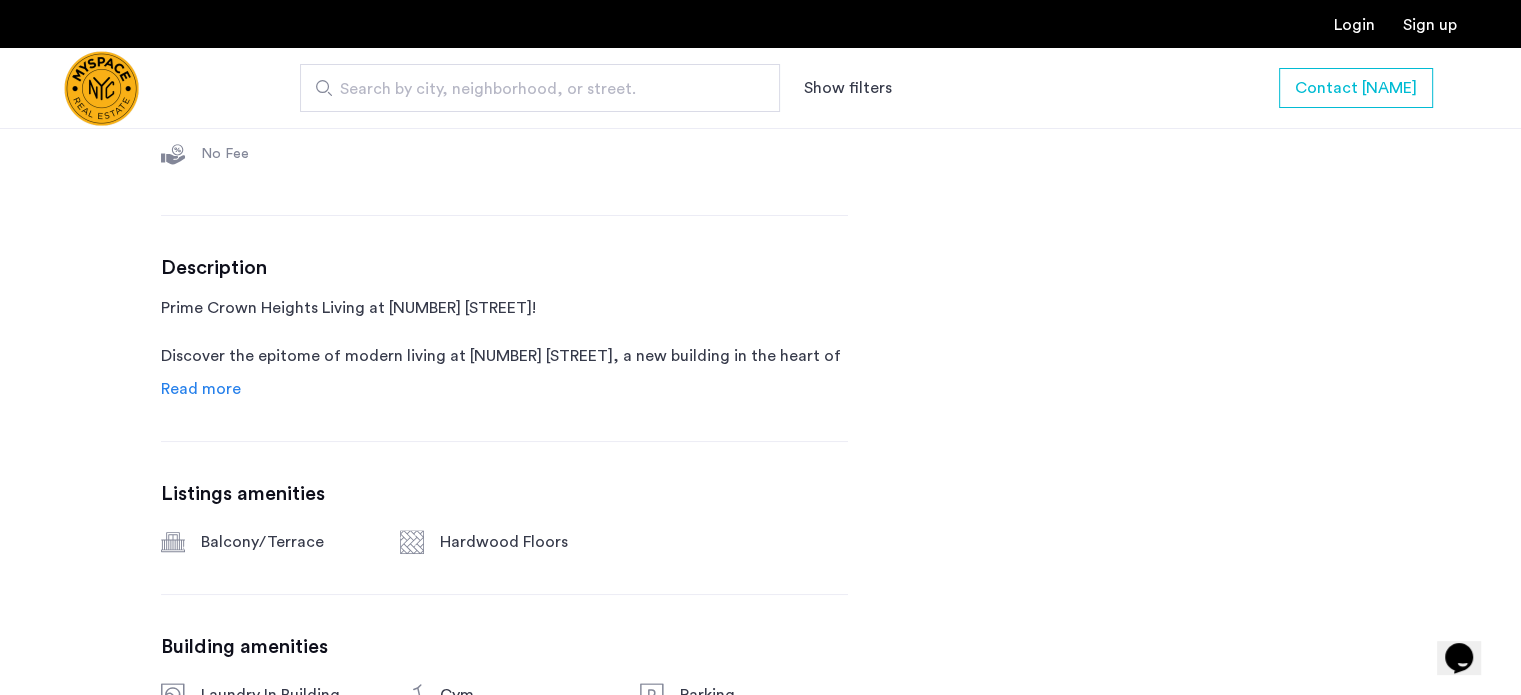 click on "Read more" 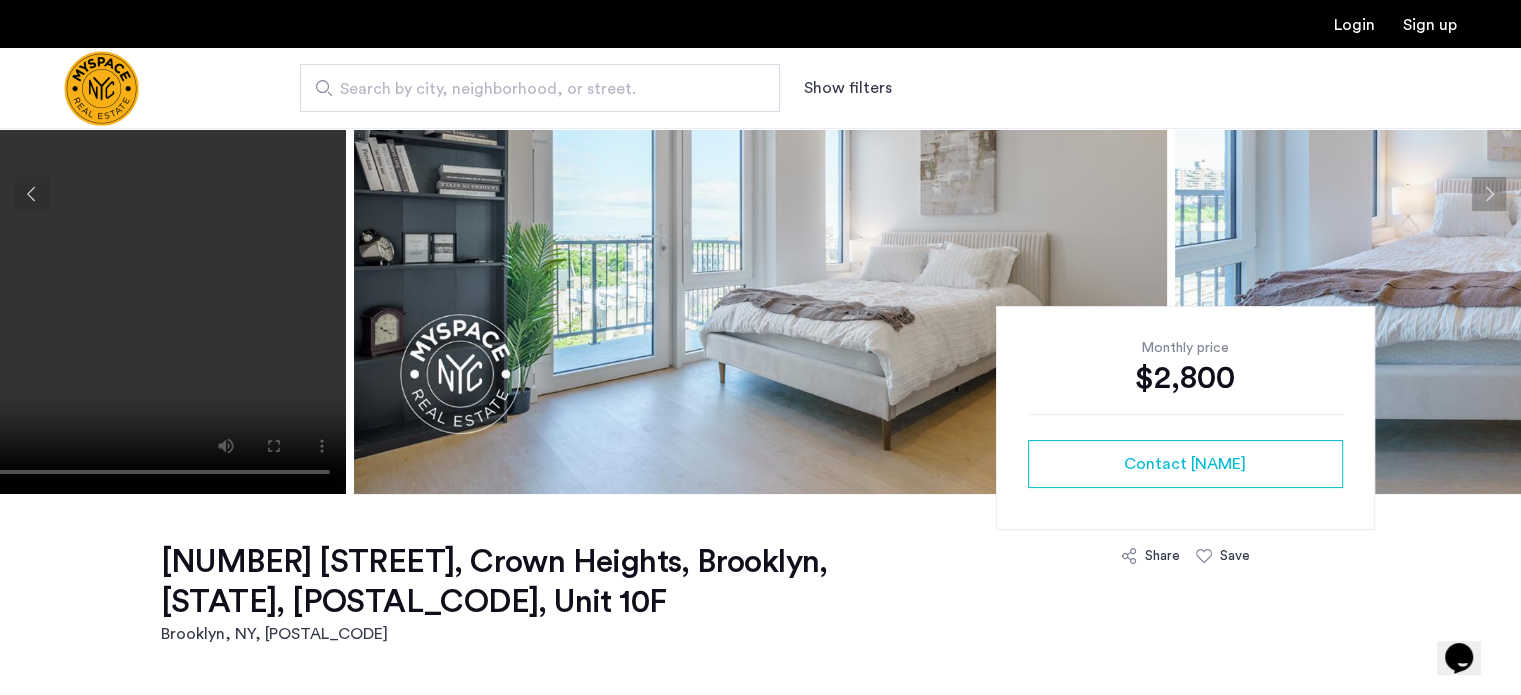 scroll, scrollTop: 0, scrollLeft: 0, axis: both 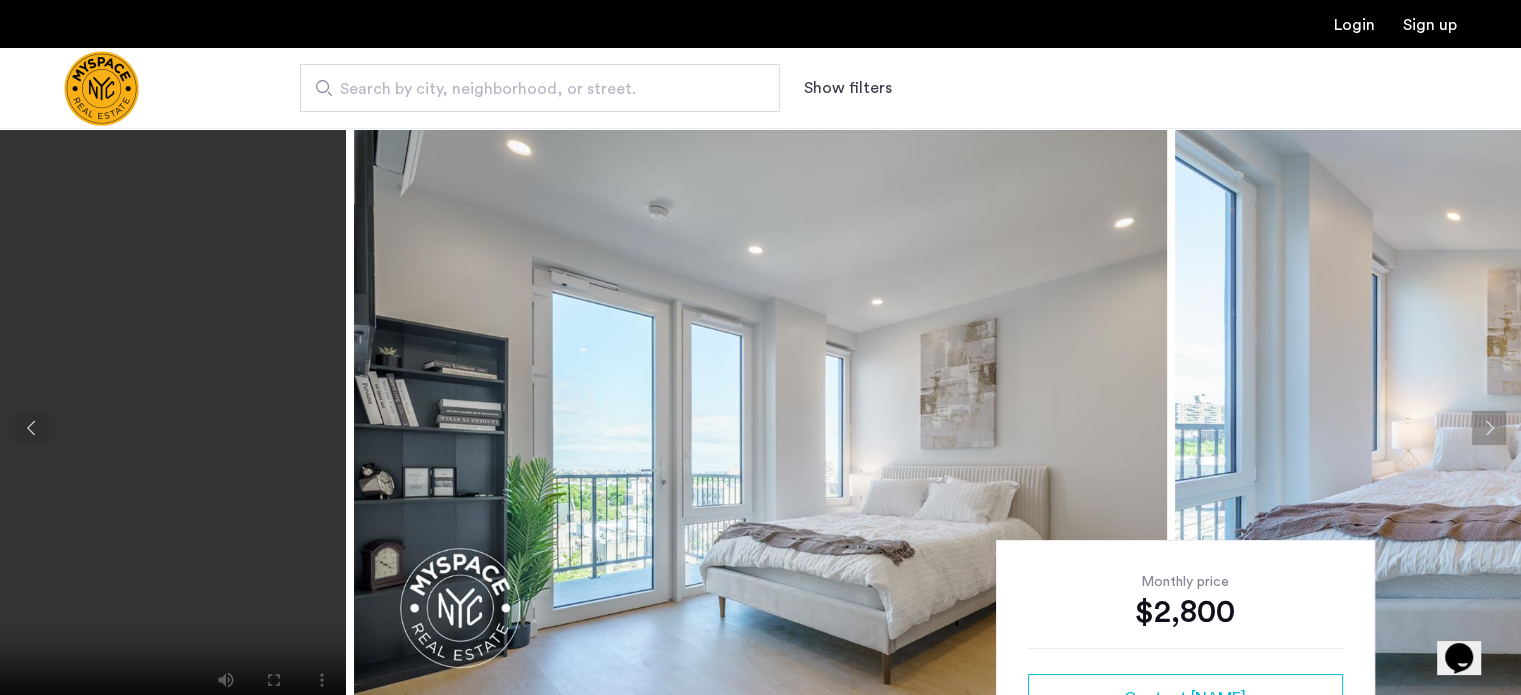 click at bounding box center [101, 88] 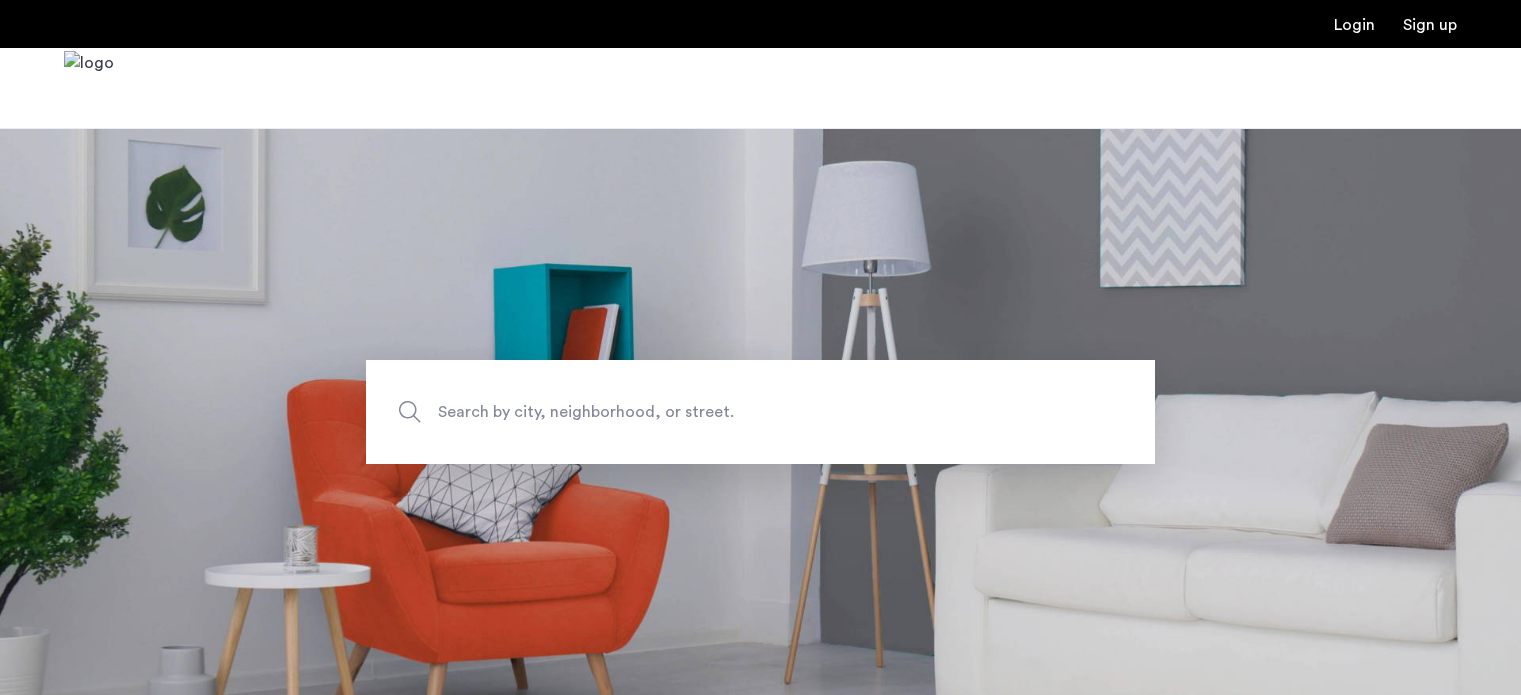 scroll, scrollTop: 0, scrollLeft: 0, axis: both 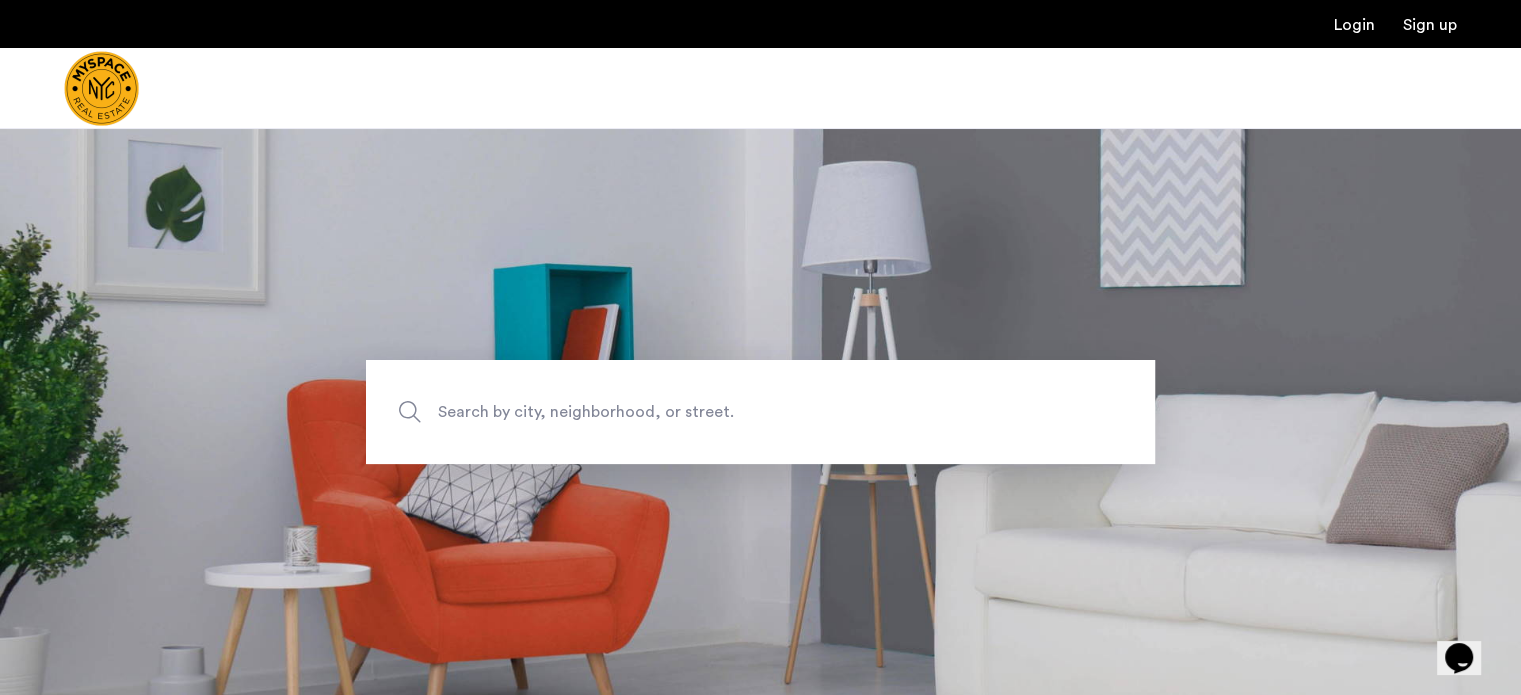 click on "Search by city, neighborhood, or street." 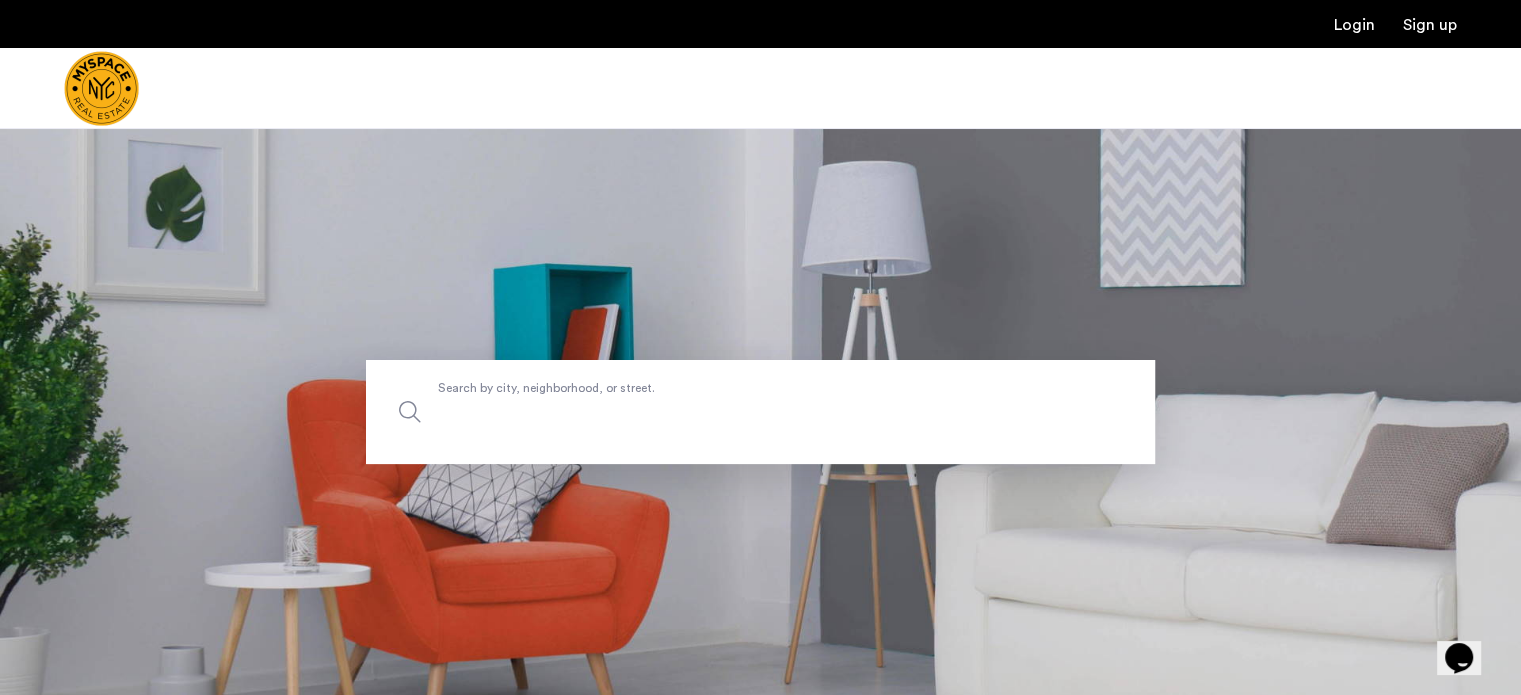 click on "Search by city, neighborhood, or street." at bounding box center (760, 412) 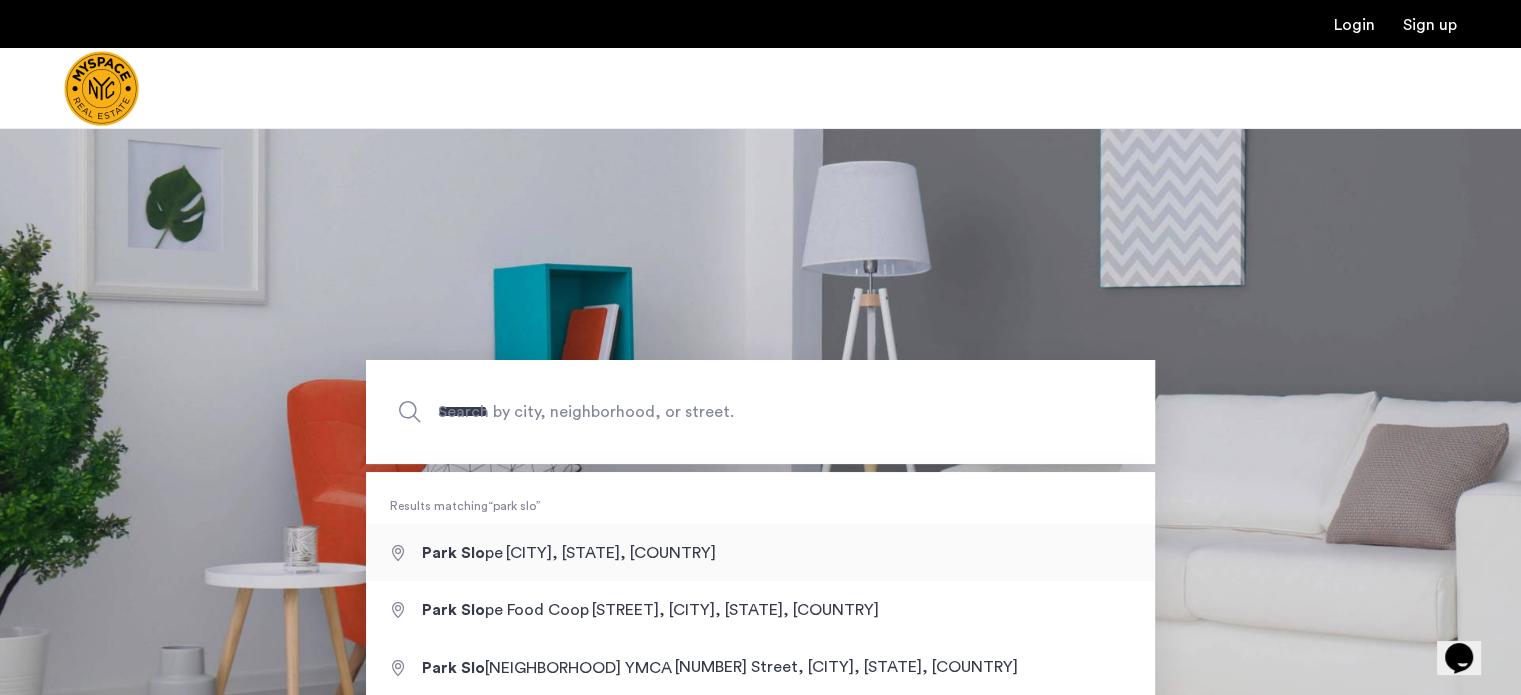 type on "**********" 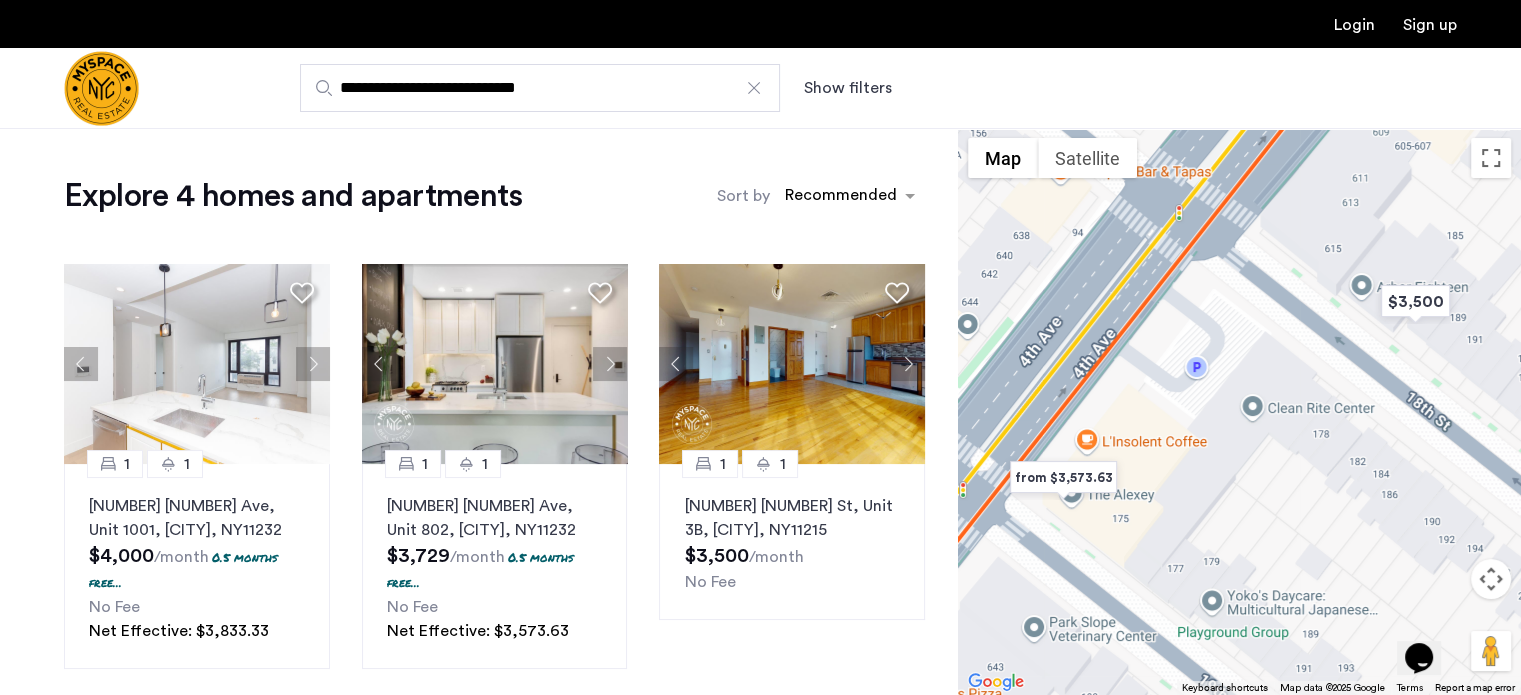 click on "Show filters" at bounding box center [848, 88] 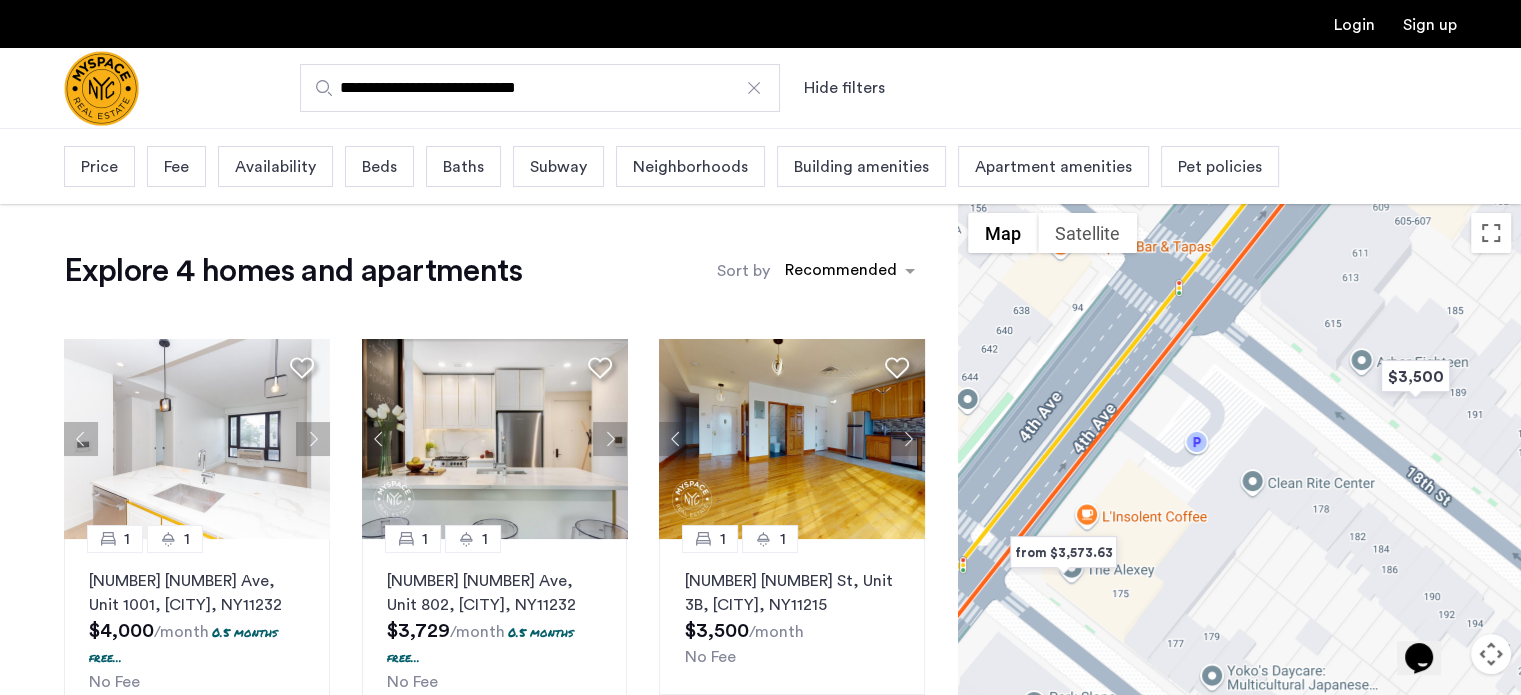 click on "Price" at bounding box center [99, 167] 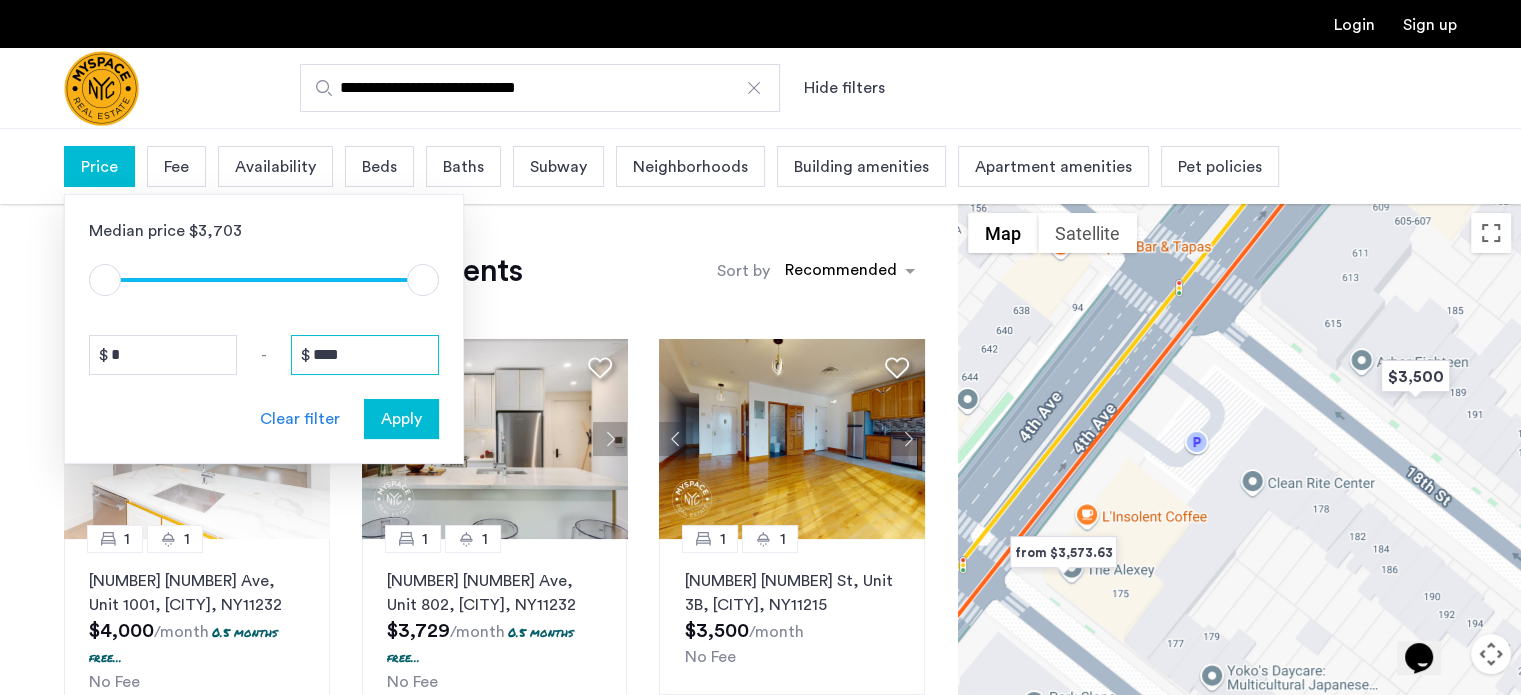 drag, startPoint x: 354, startPoint y: 350, endPoint x: 296, endPoint y: 344, distance: 58.30952 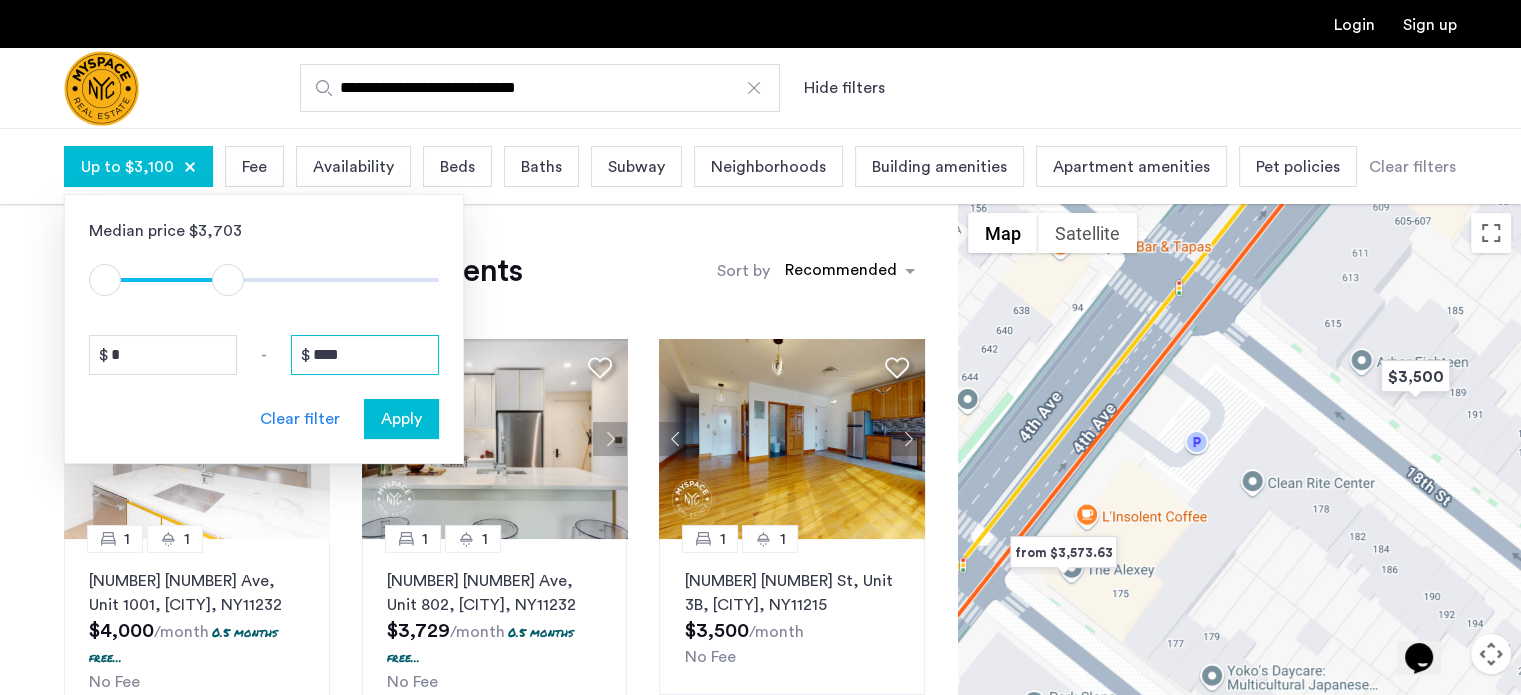 type on "****" 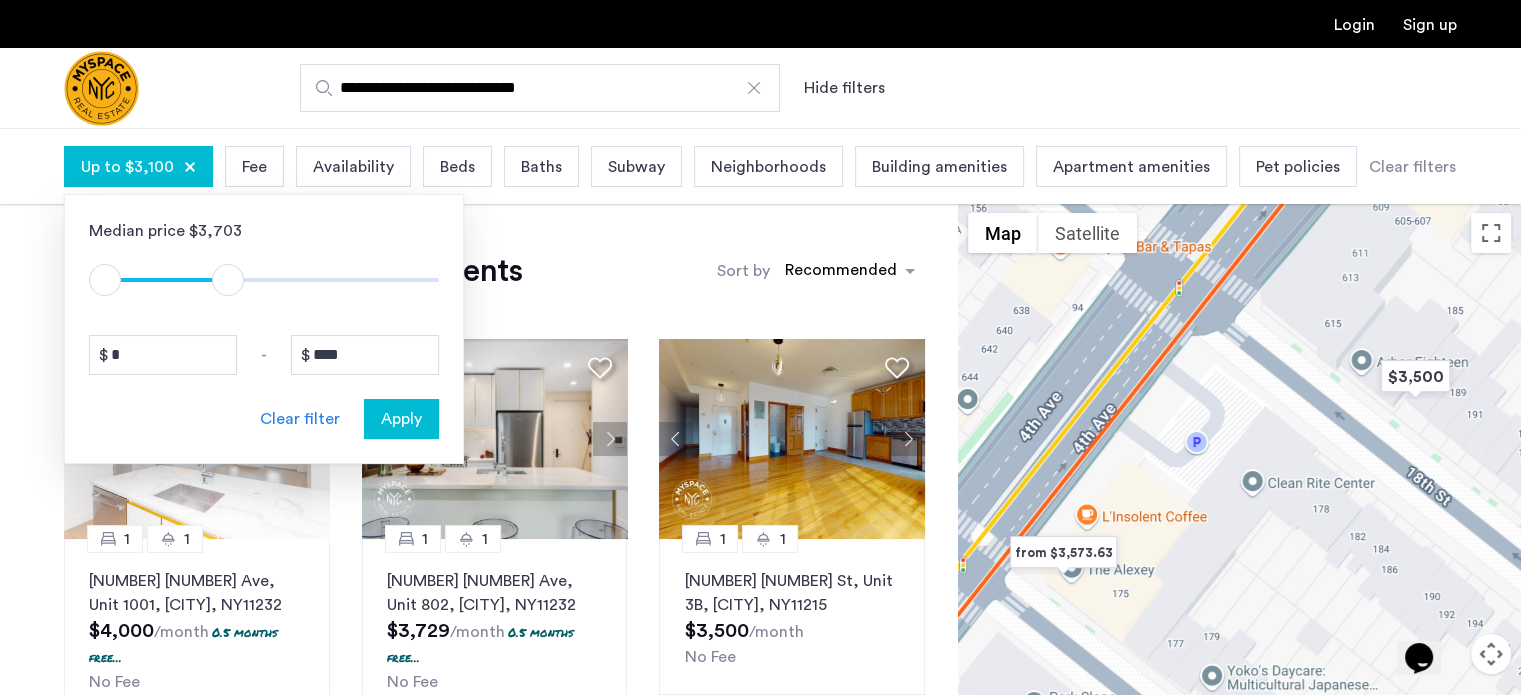 click on "Apply" at bounding box center [401, 419] 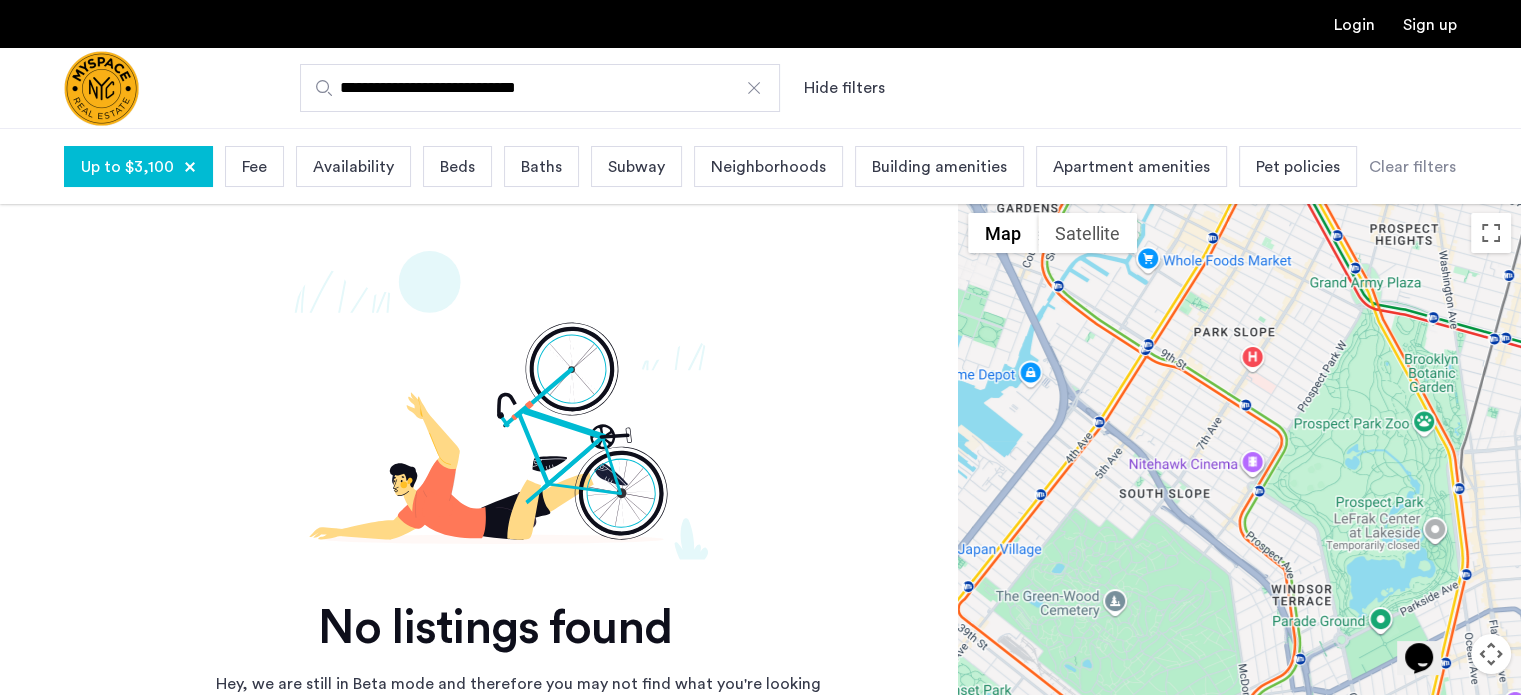 drag, startPoint x: 1084, startPoint y: 547, endPoint x: 1080, endPoint y: 387, distance: 160.04999 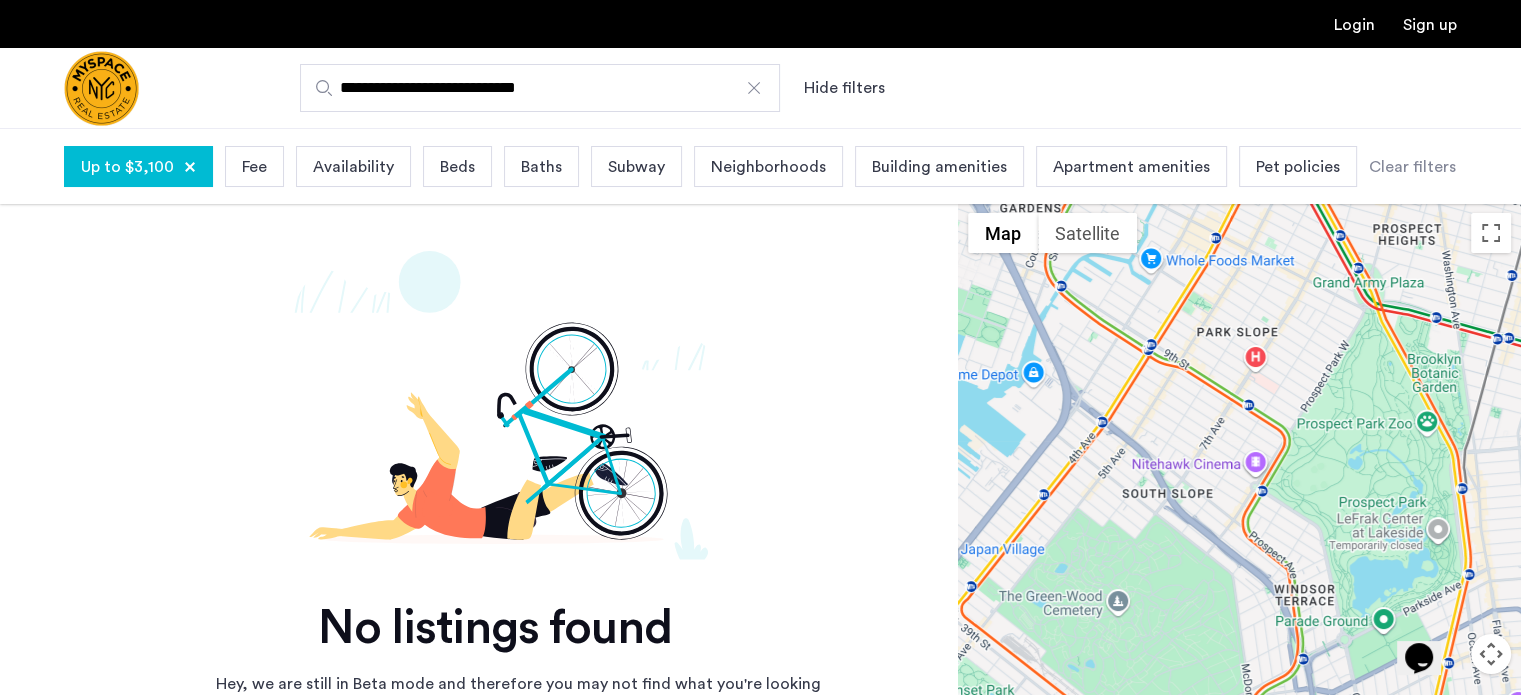 click at bounding box center (754, 88) 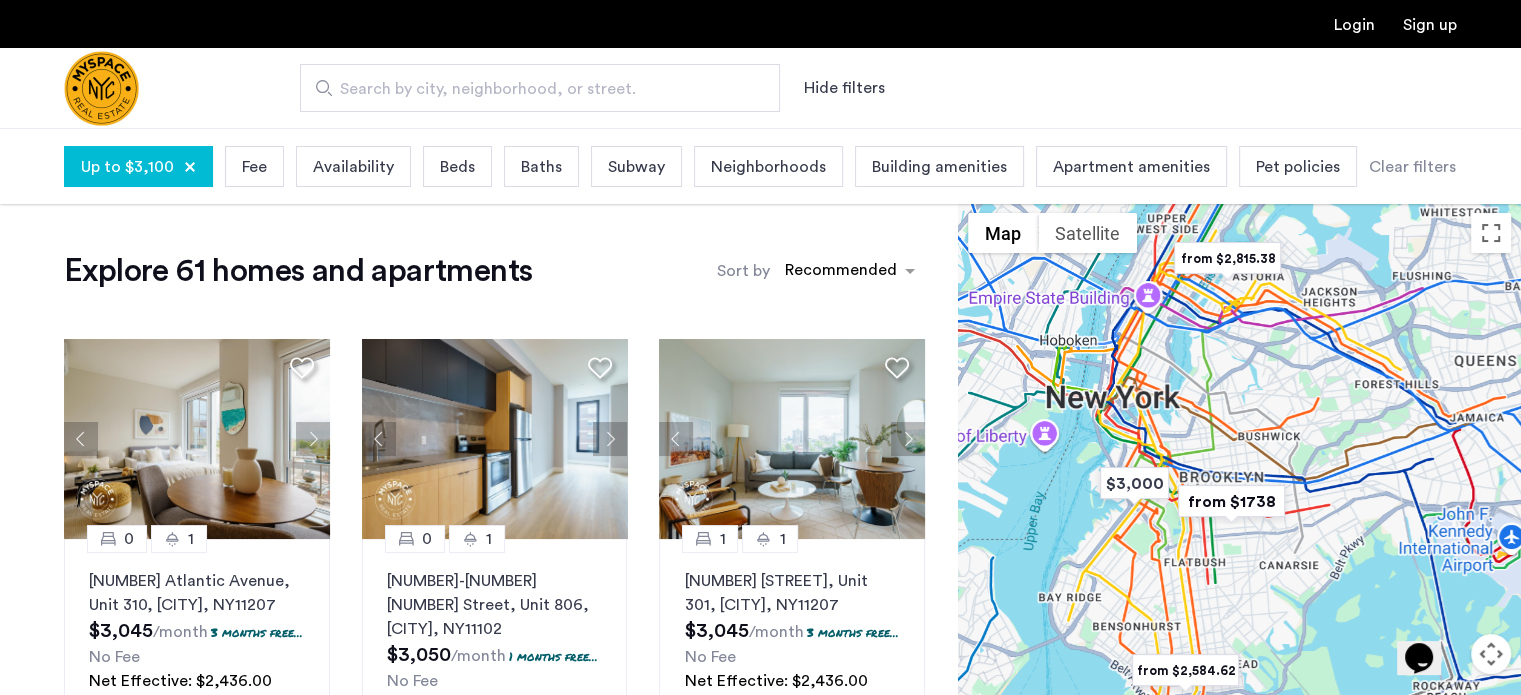 click on "Search by city, neighborhood, or street." at bounding box center (532, 89) 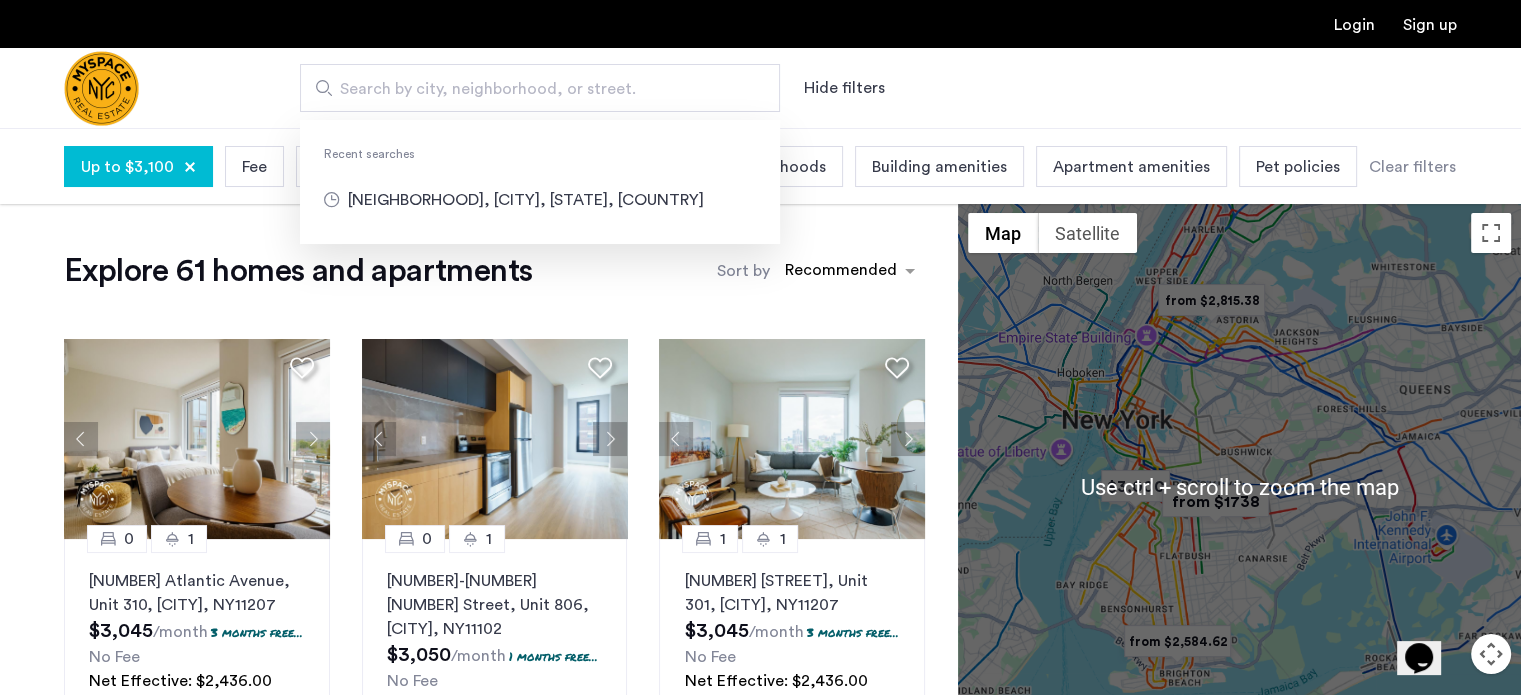 click at bounding box center (1215, 501) 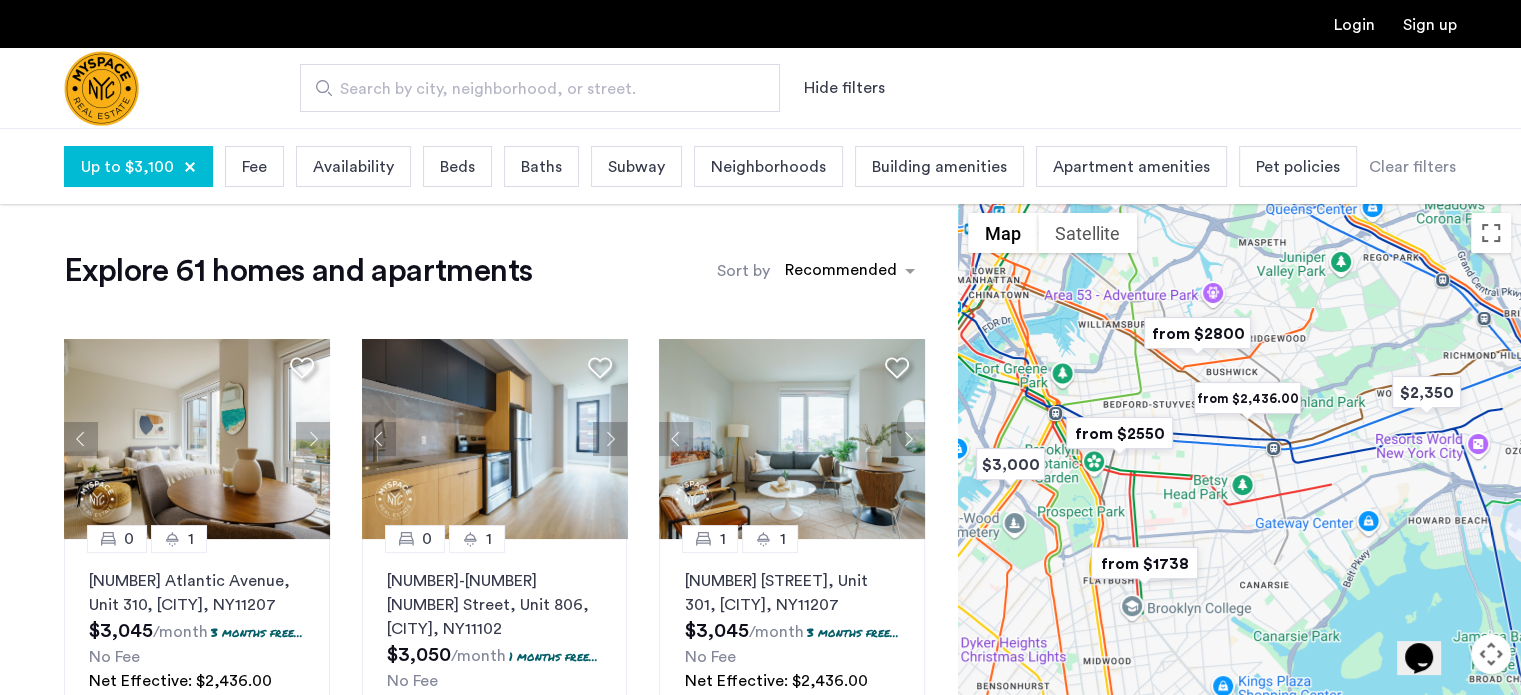 click on "To navigate, press the arrow keys." at bounding box center [1239, 486] 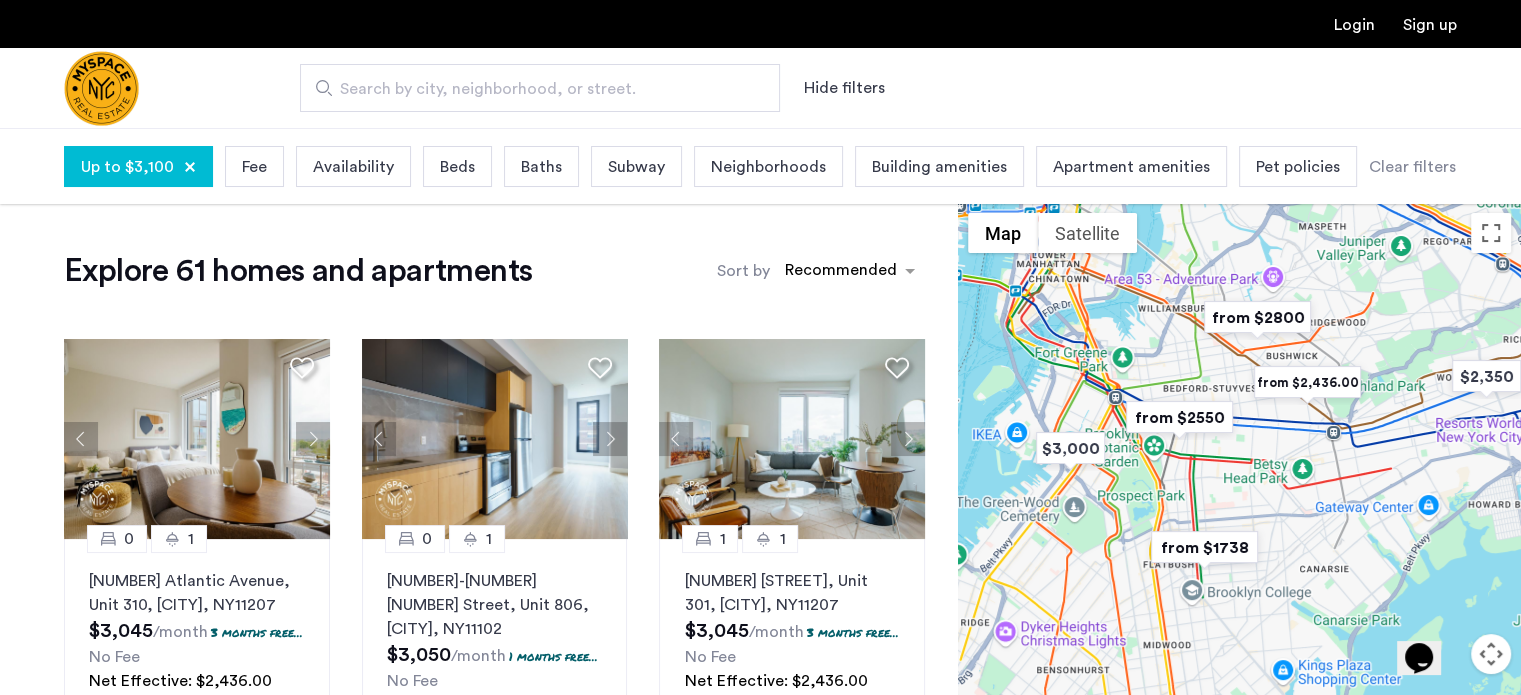 drag, startPoint x: 1043, startPoint y: 502, endPoint x: 1105, endPoint y: 484, distance: 64.56005 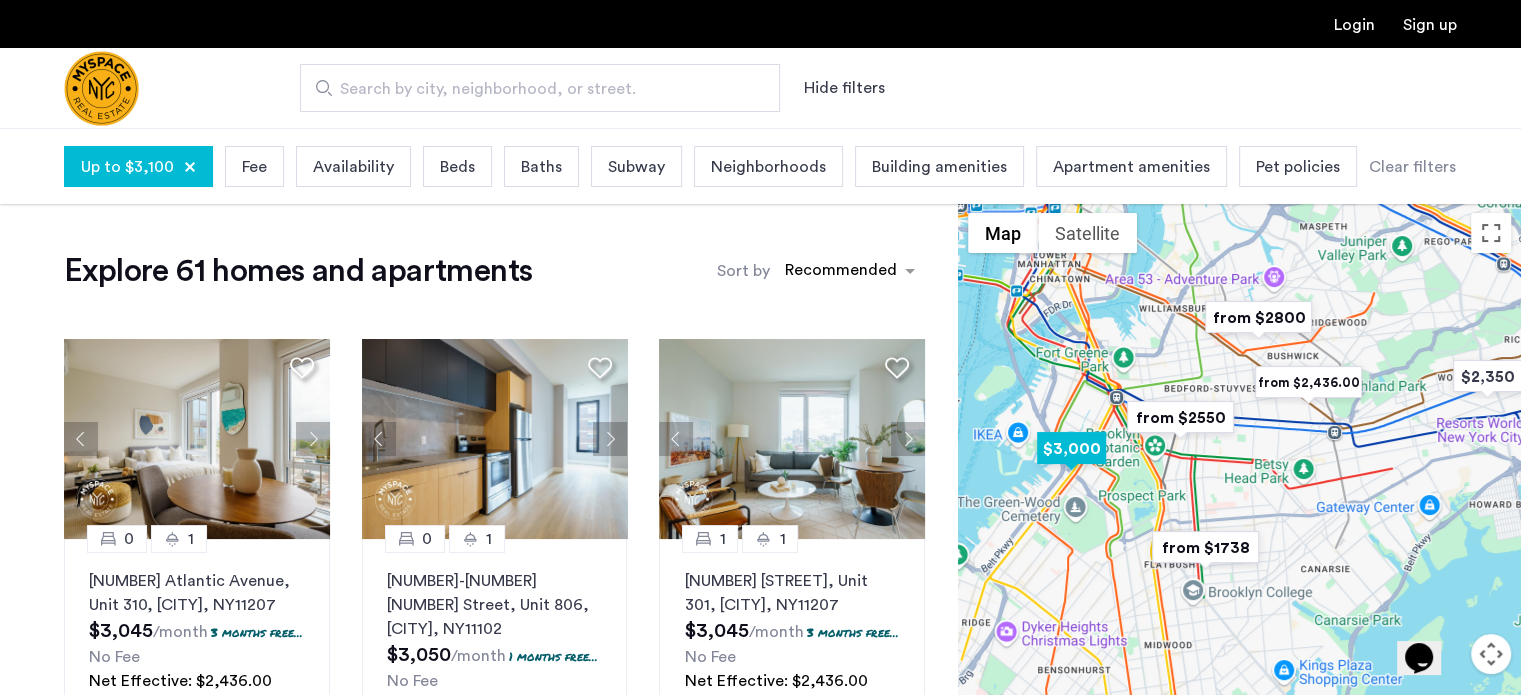 click at bounding box center [1071, 448] 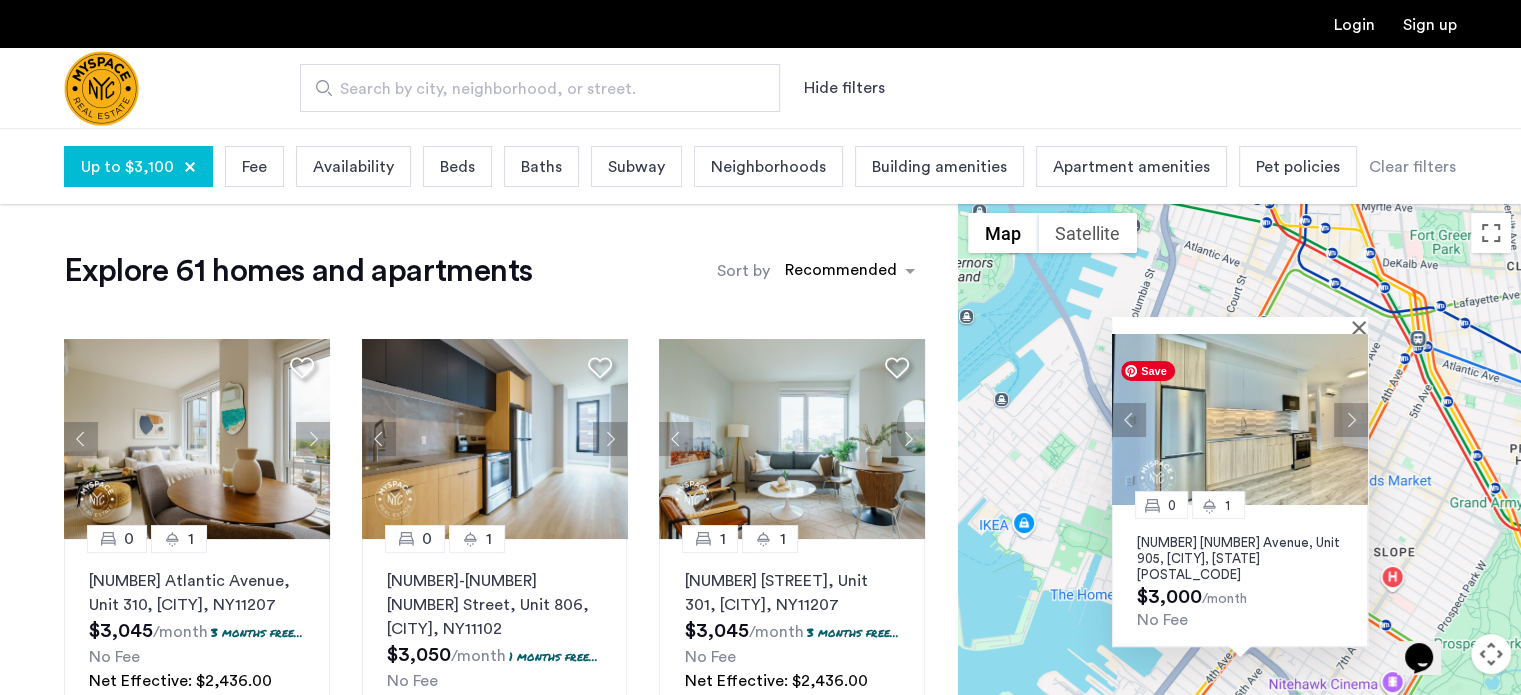 click at bounding box center [1240, 419] 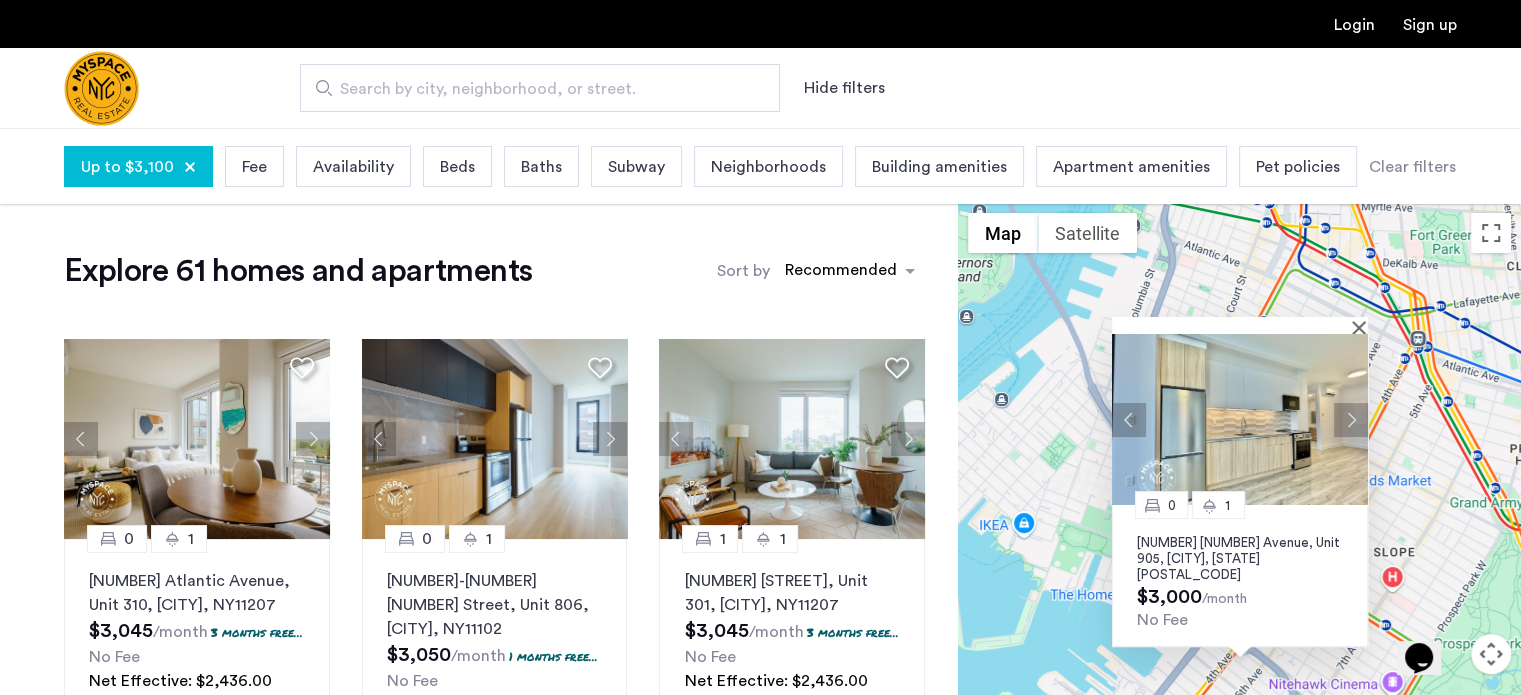 click at bounding box center (1233, 325) 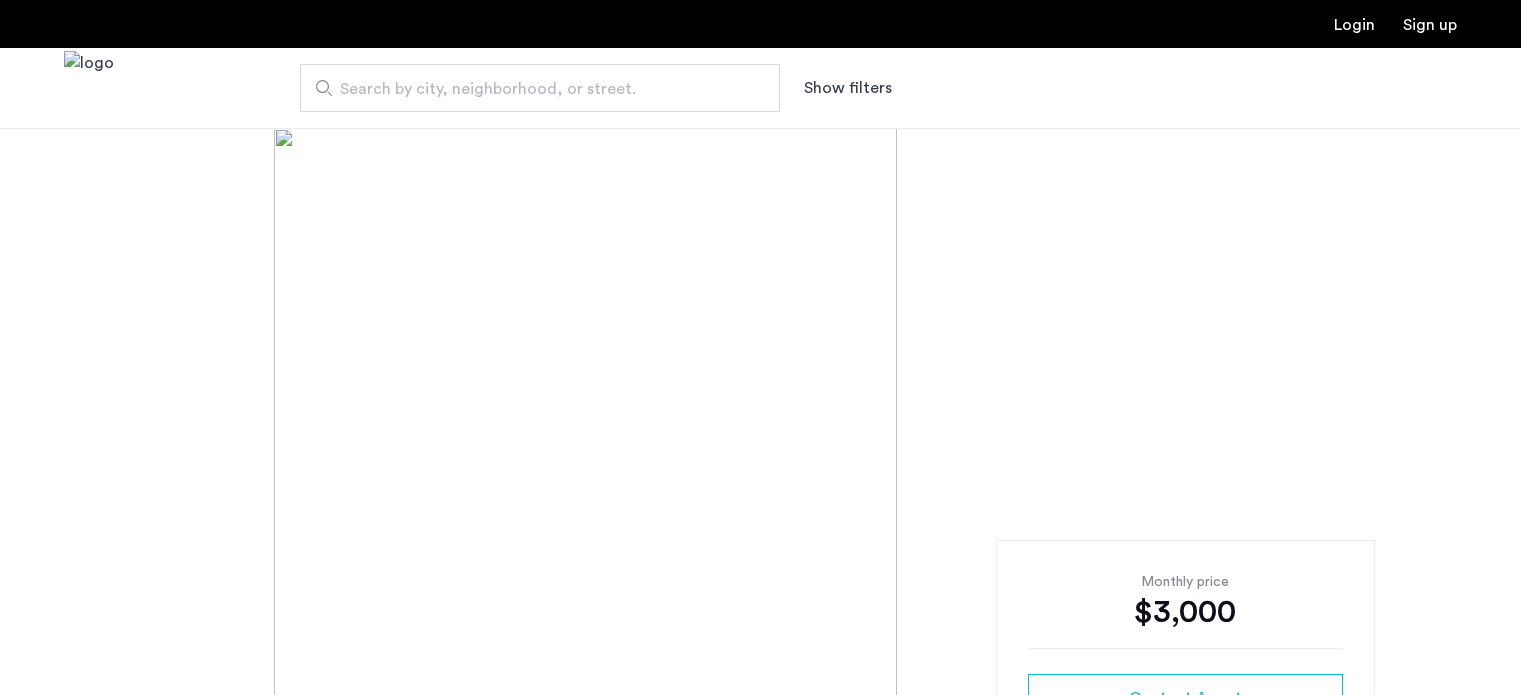 scroll, scrollTop: 0, scrollLeft: 0, axis: both 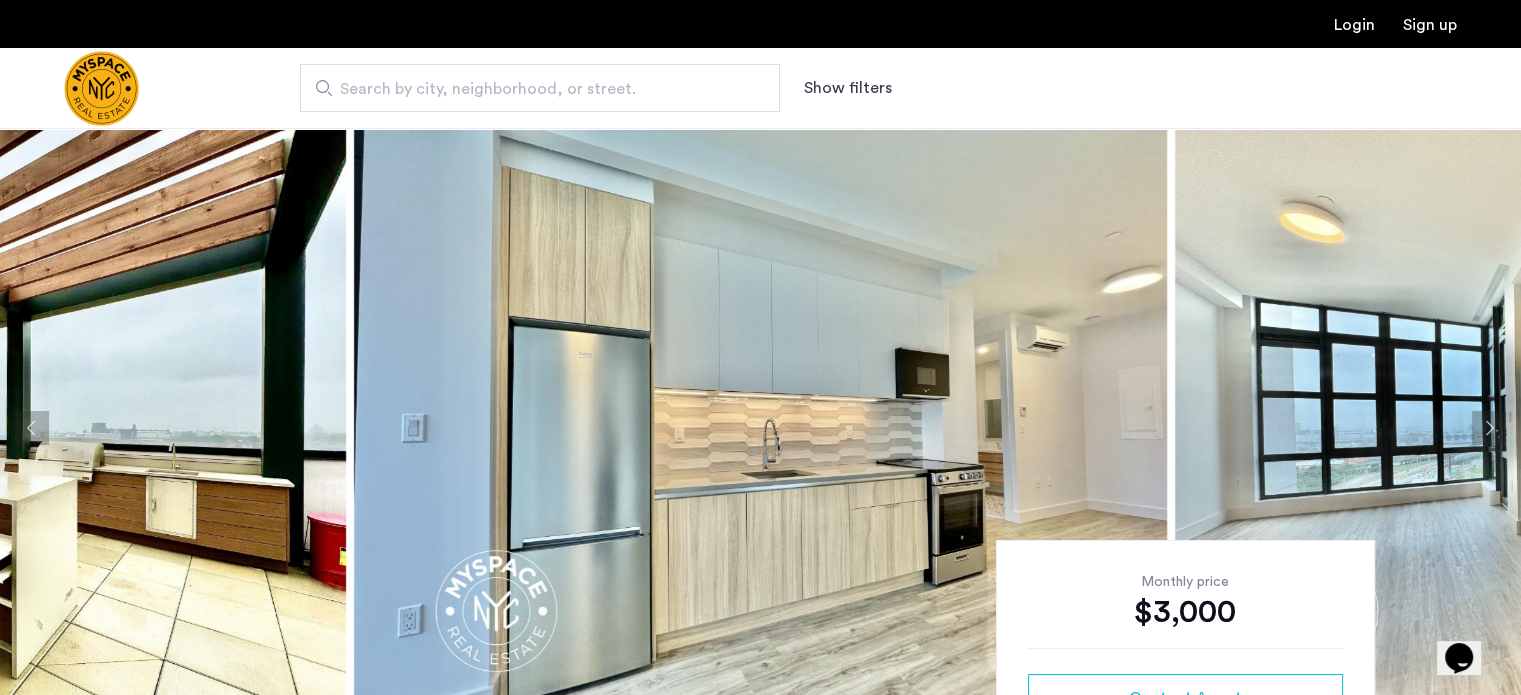 click 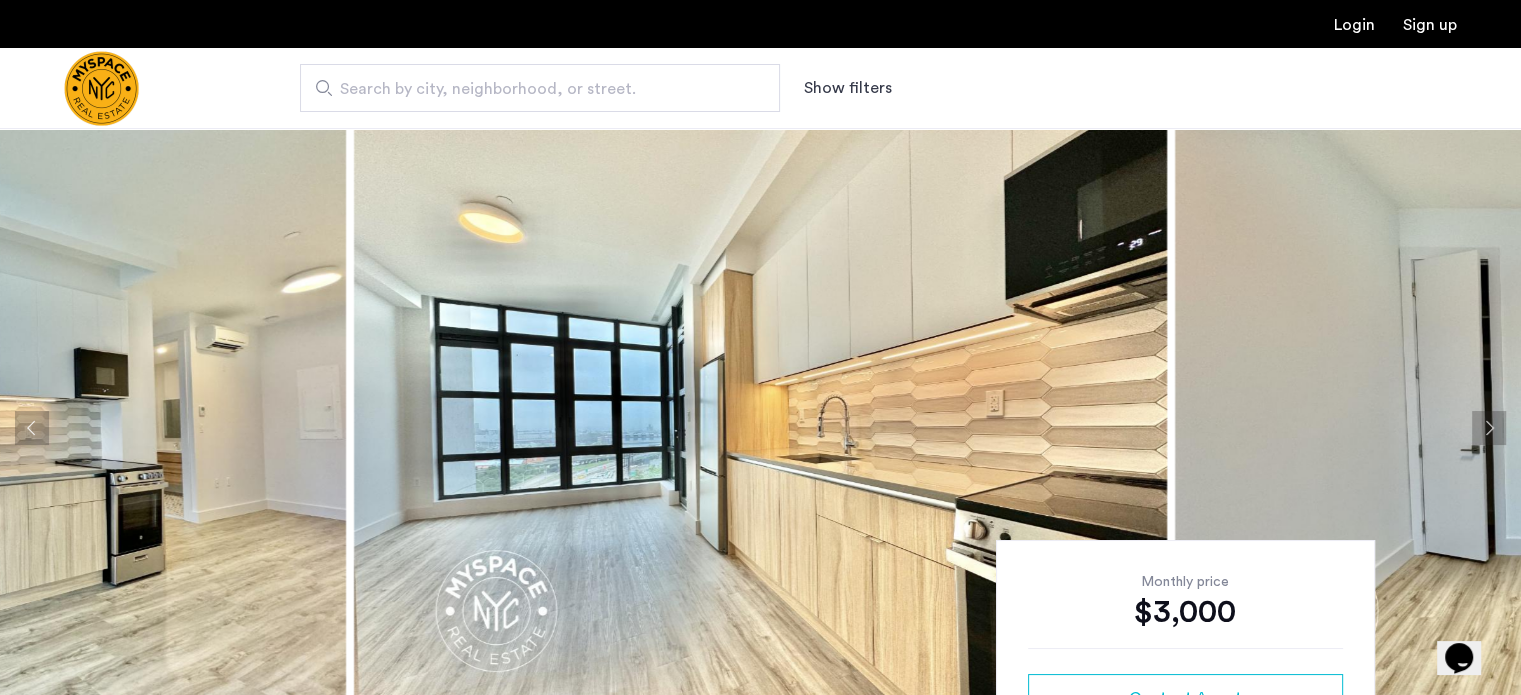 click 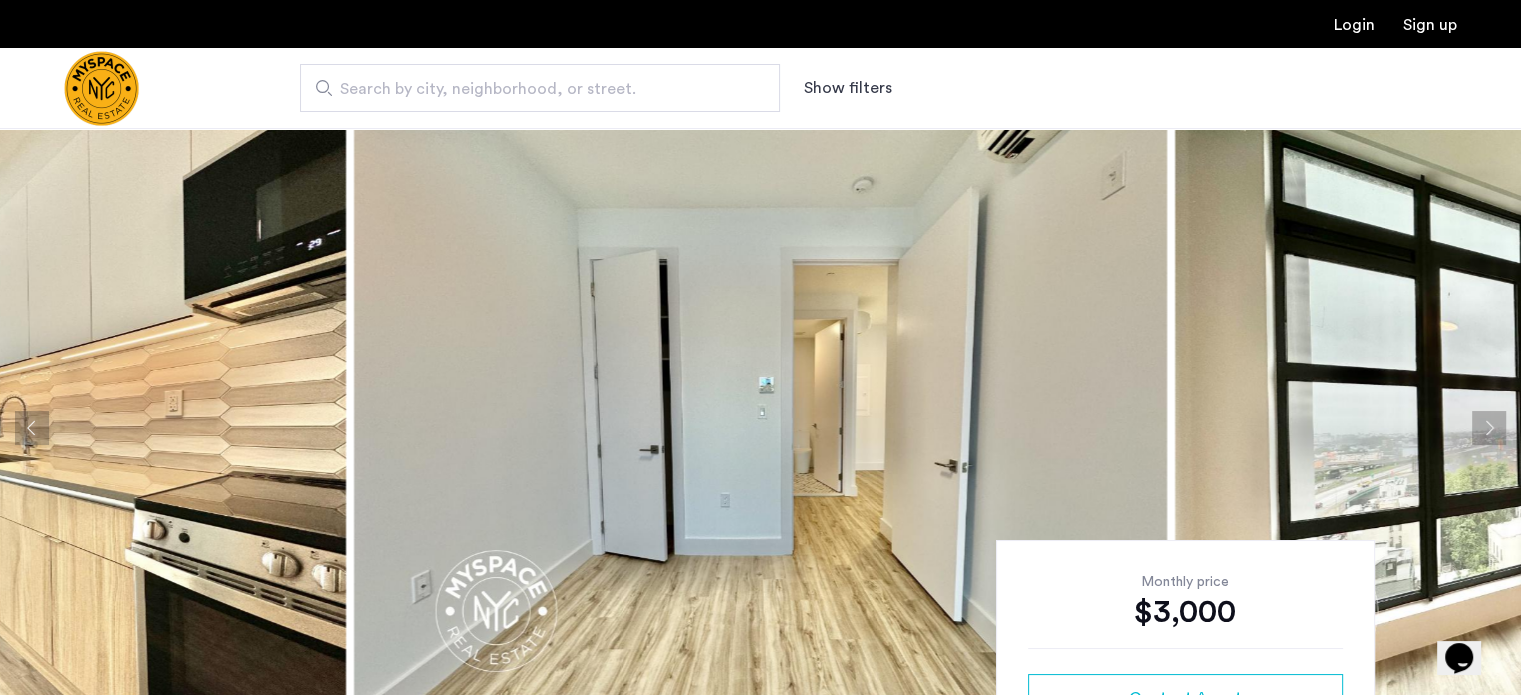 click 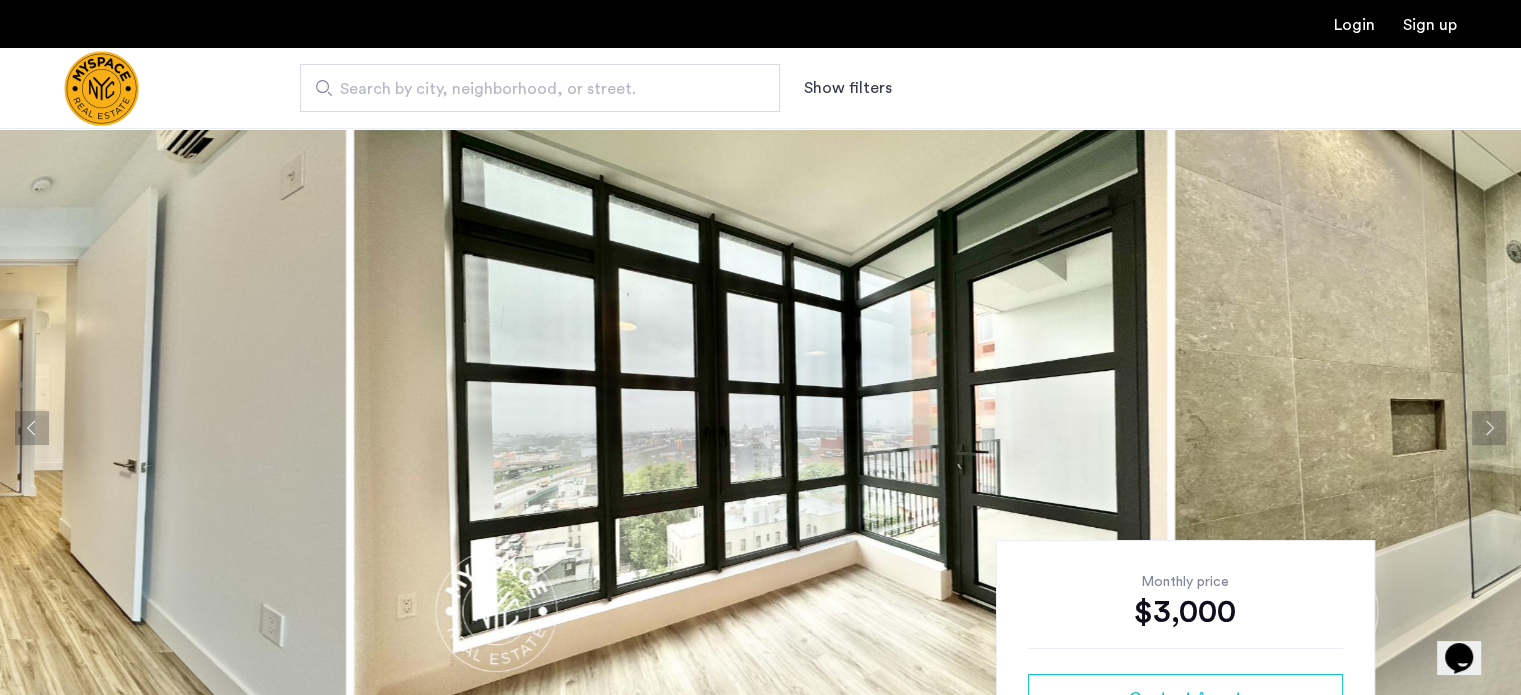 click 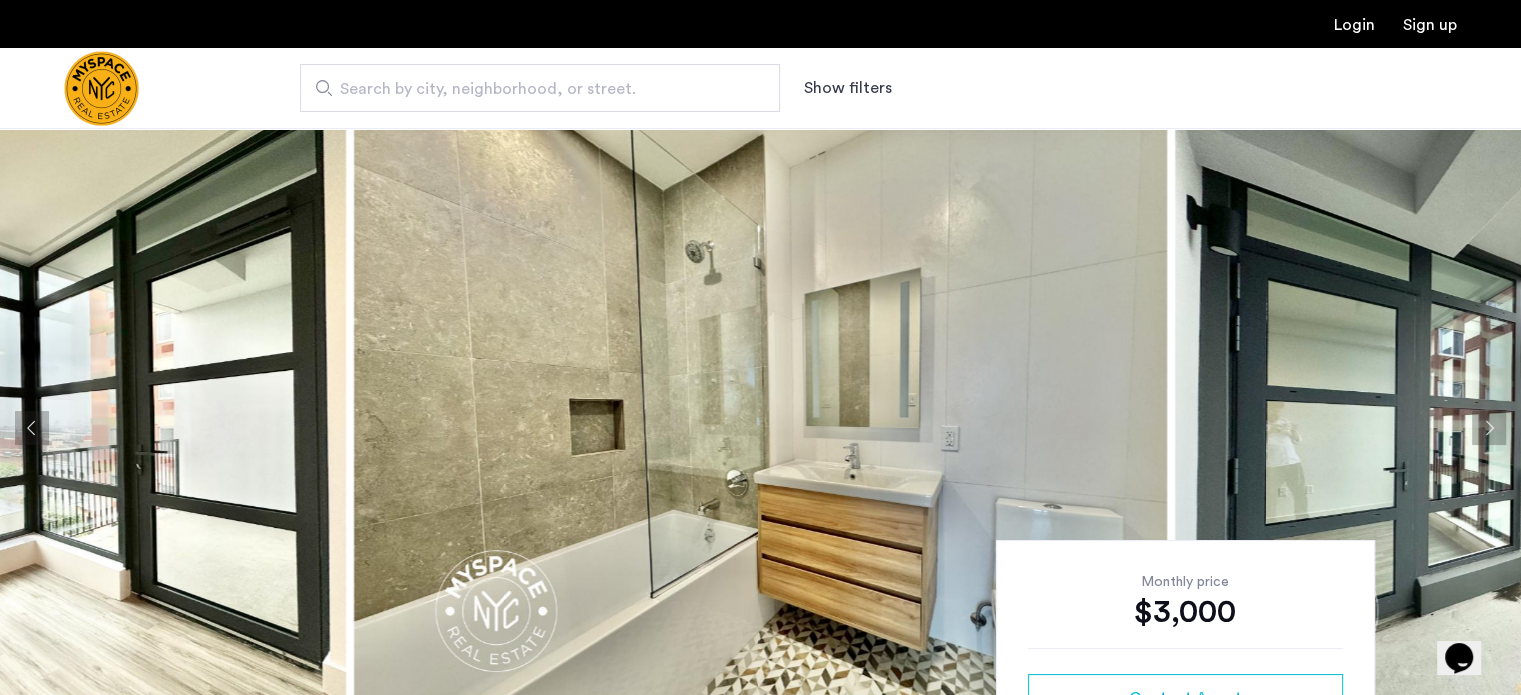 click 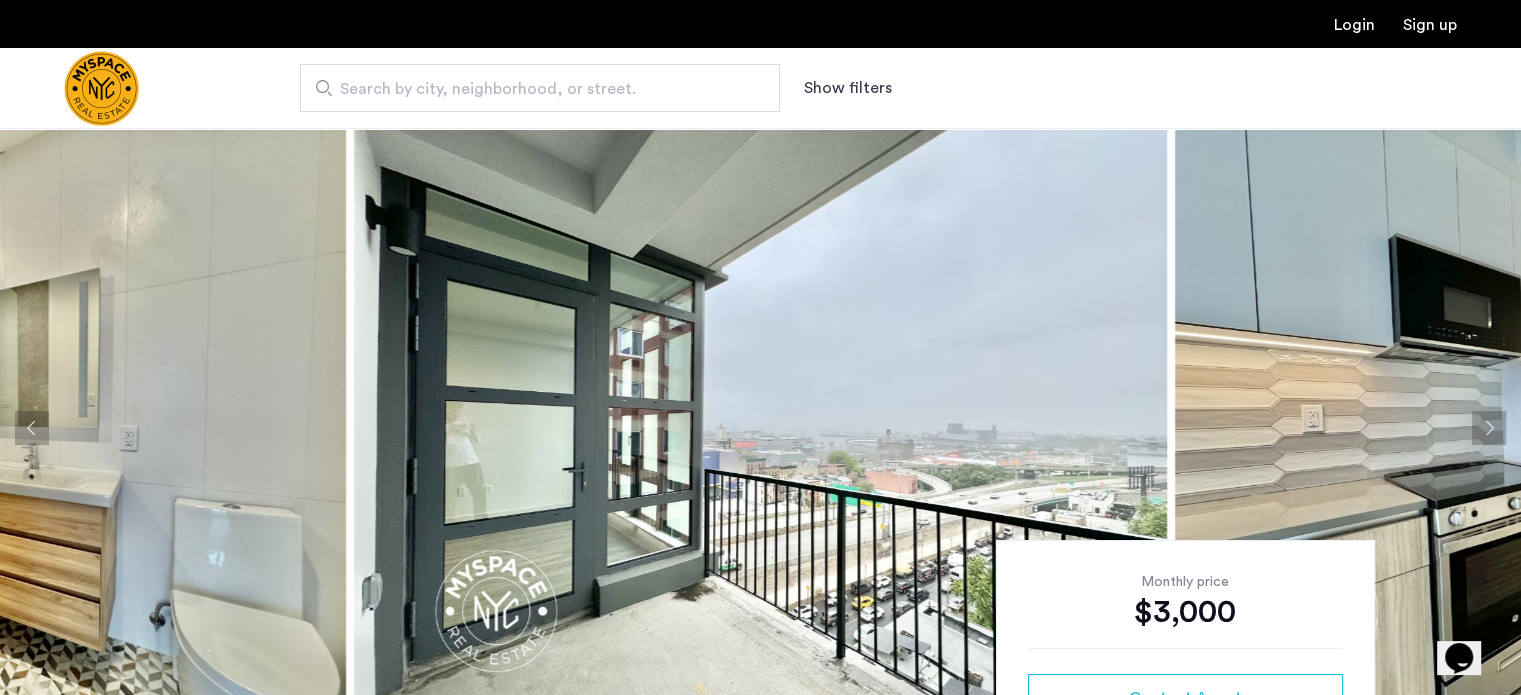 click 